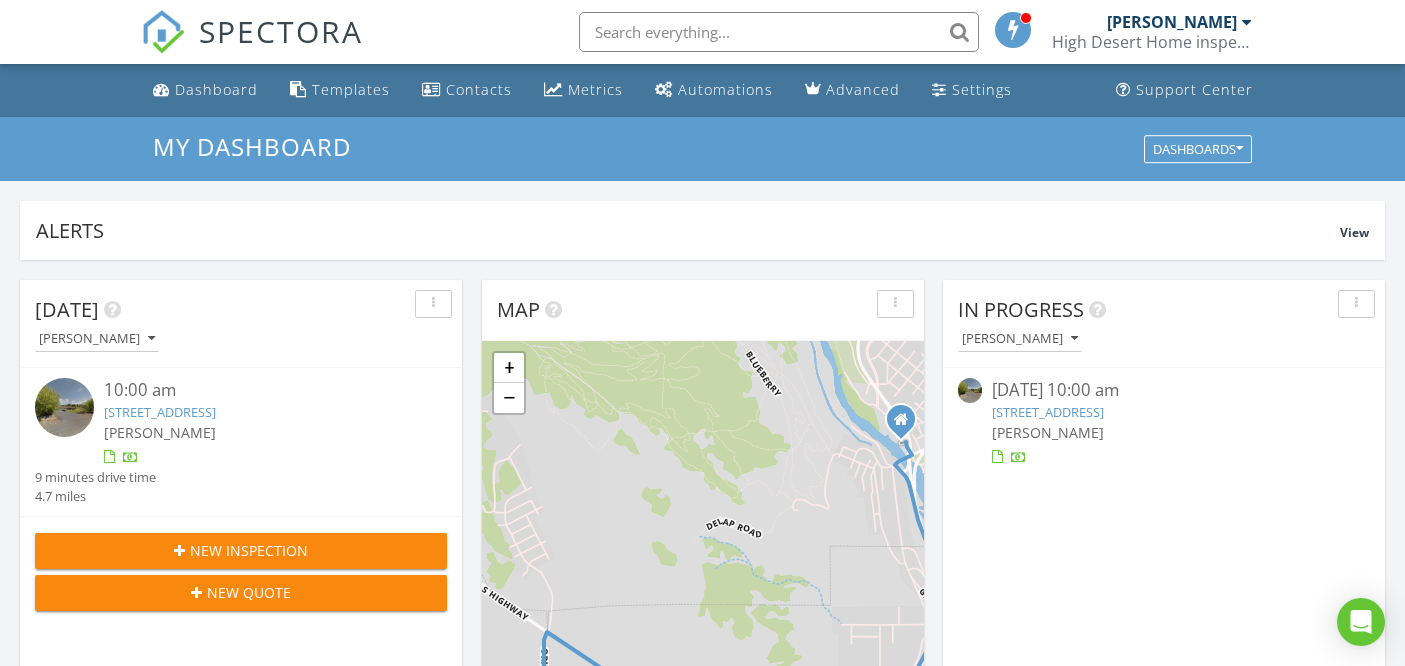 scroll, scrollTop: 1116, scrollLeft: 0, axis: vertical 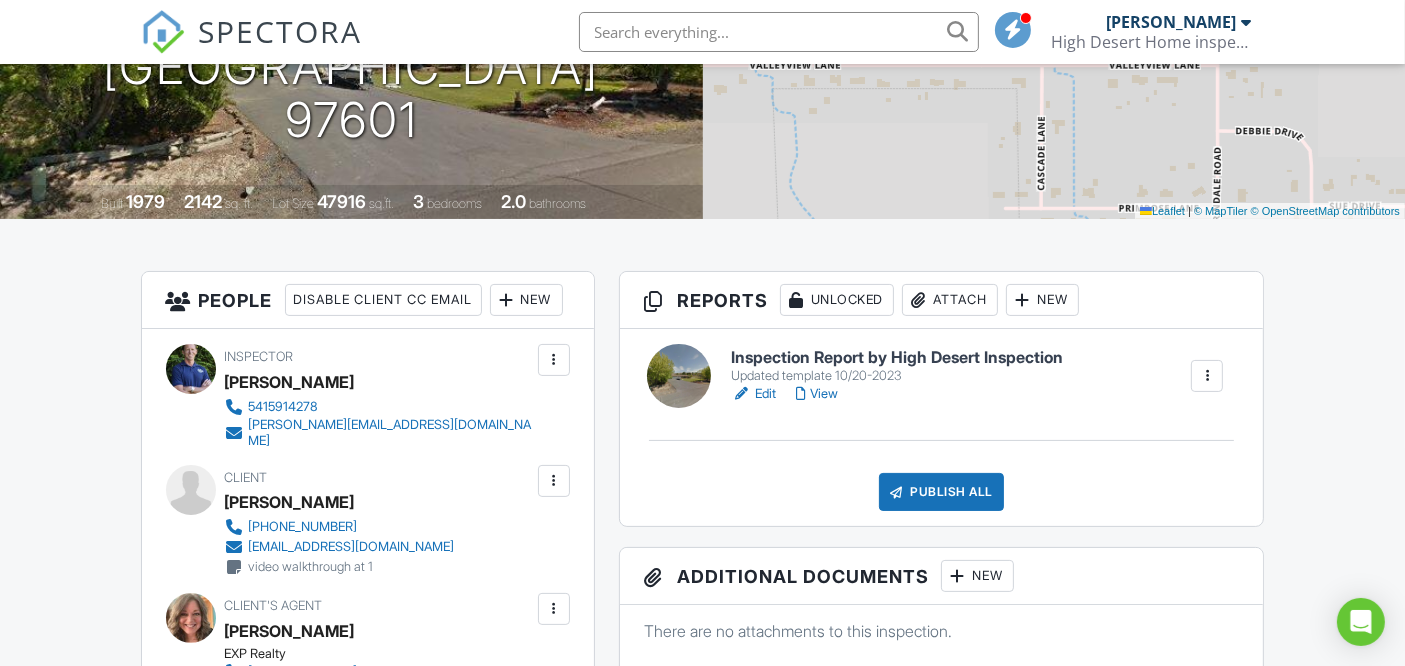 click on "Inspection Report by High Desert Inspection" at bounding box center (897, 358) 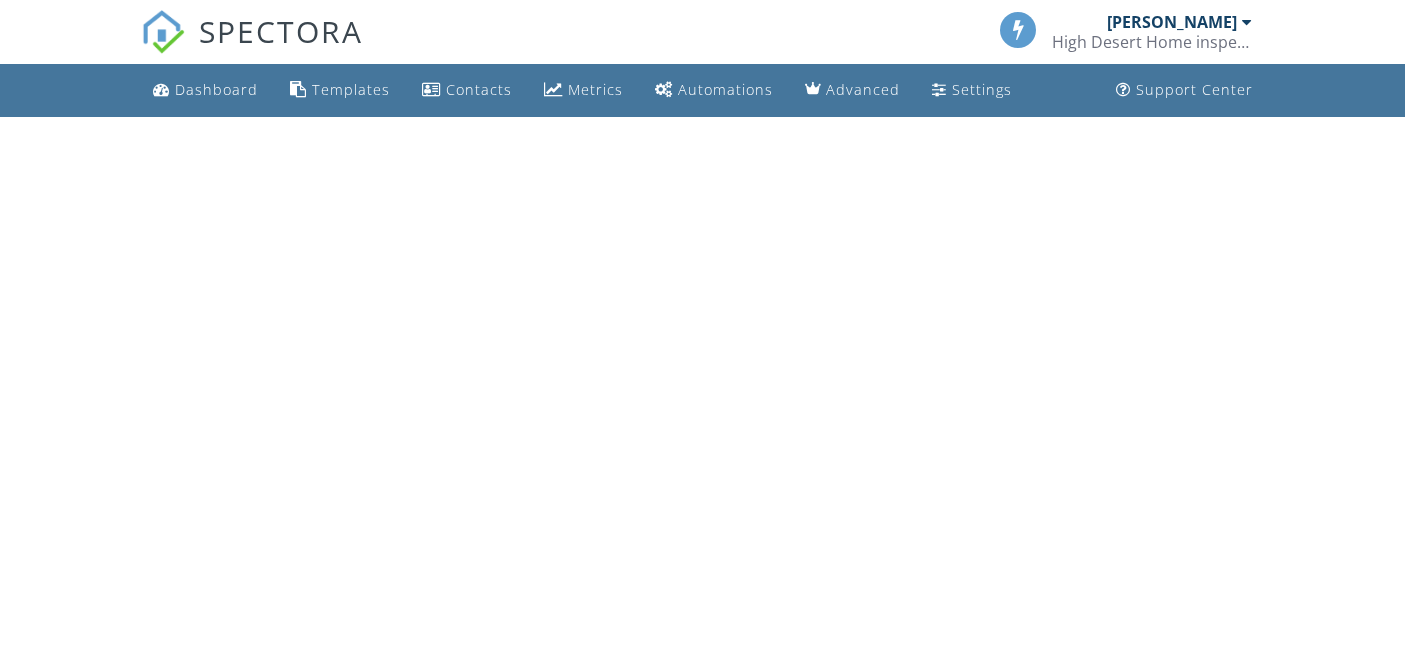 scroll, scrollTop: 0, scrollLeft: 0, axis: both 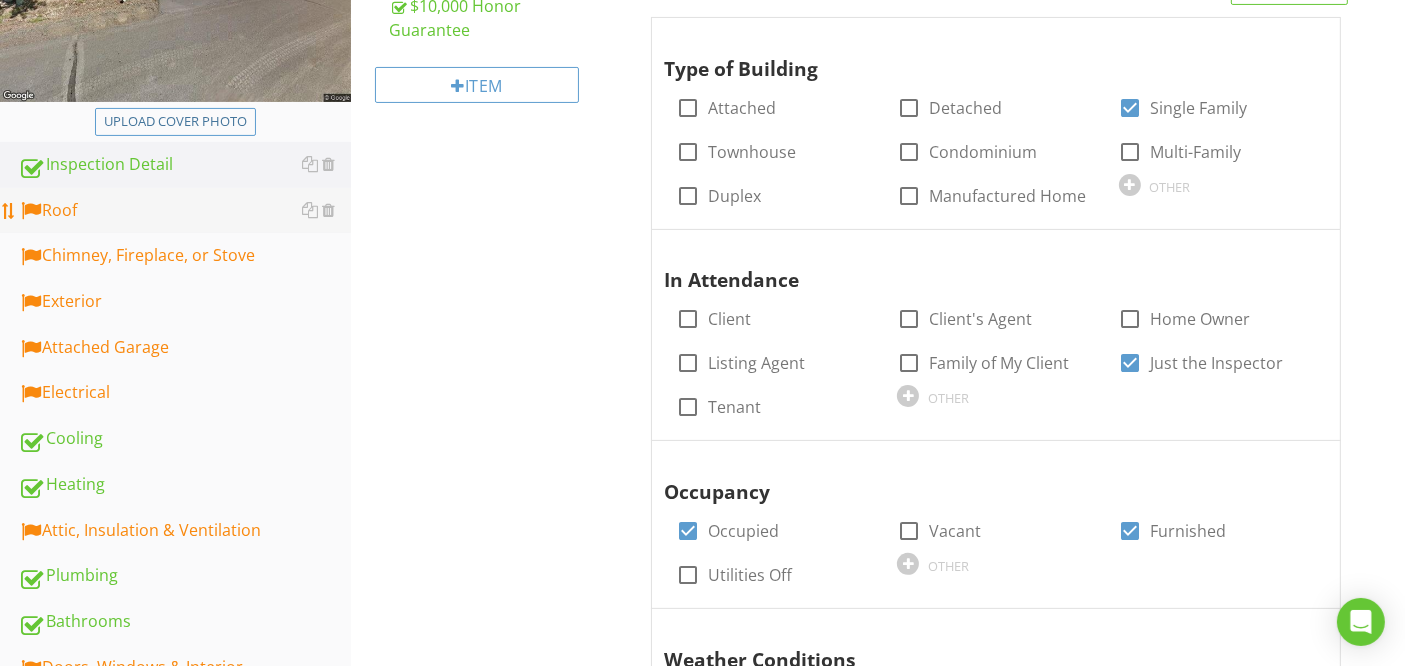 click on "Roof" at bounding box center [184, 211] 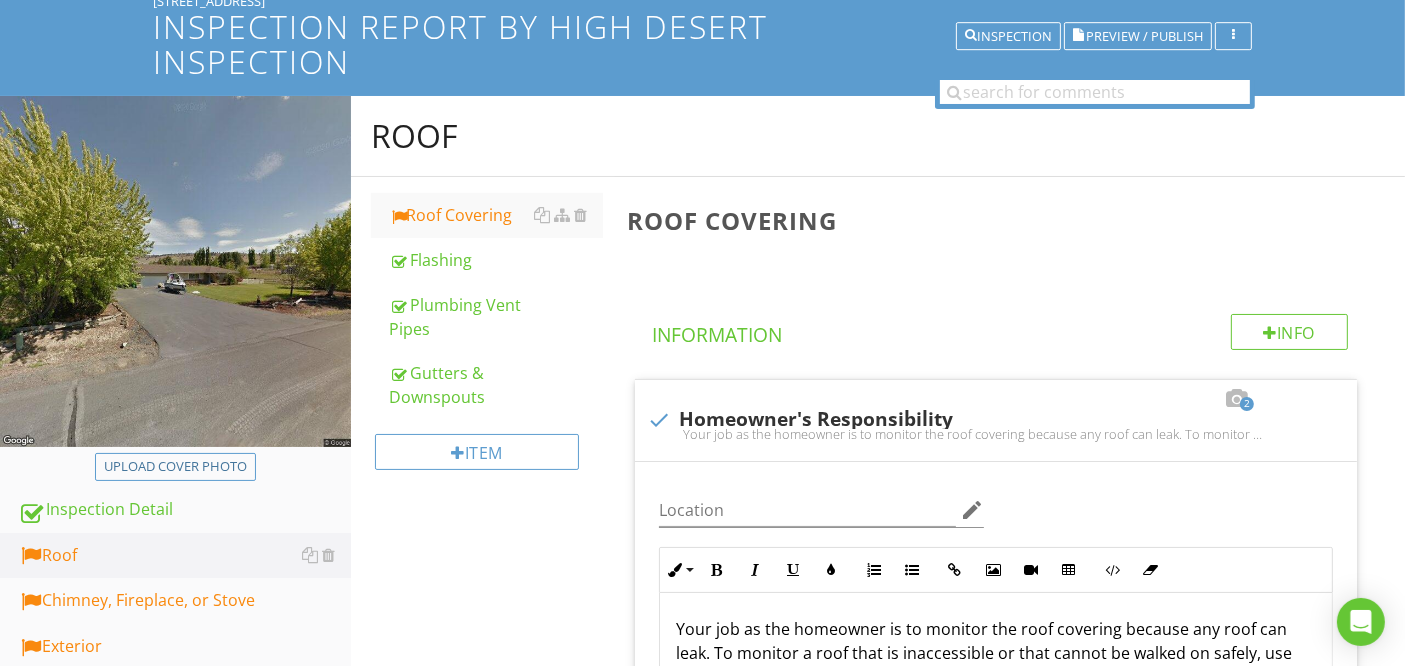 scroll, scrollTop: 0, scrollLeft: 0, axis: both 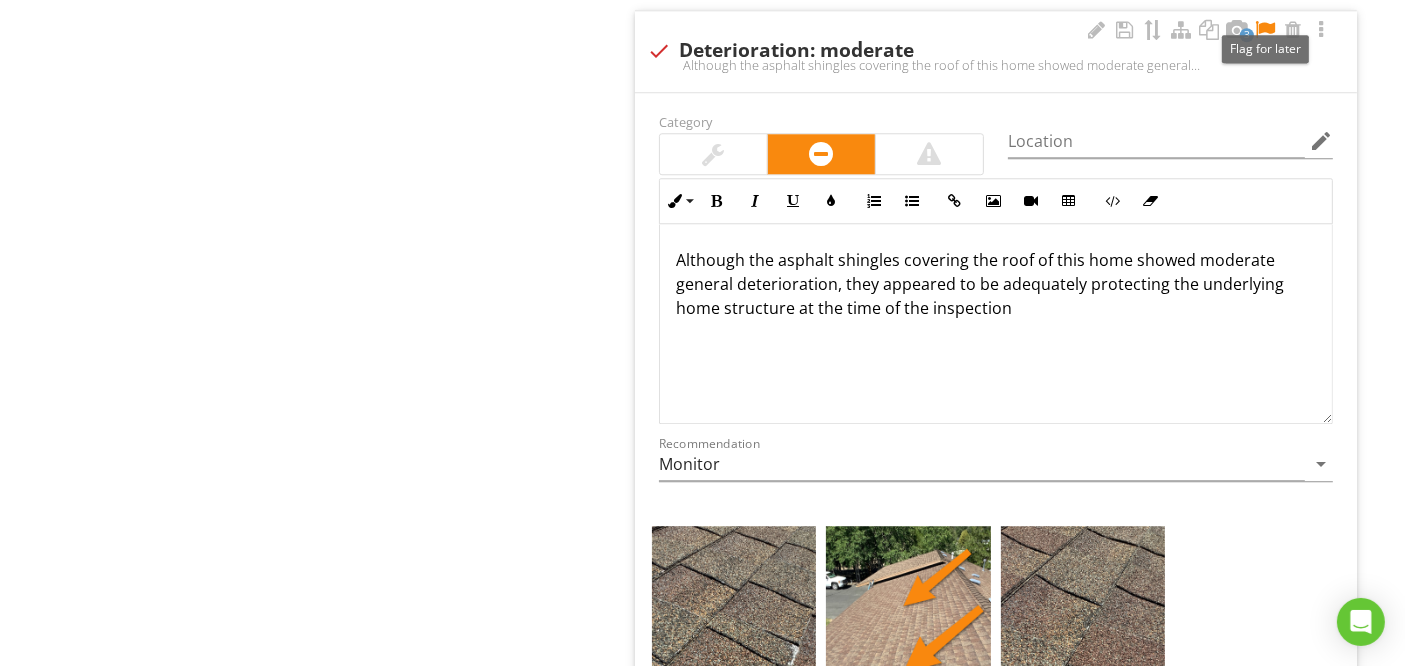 click at bounding box center [1265, 30] 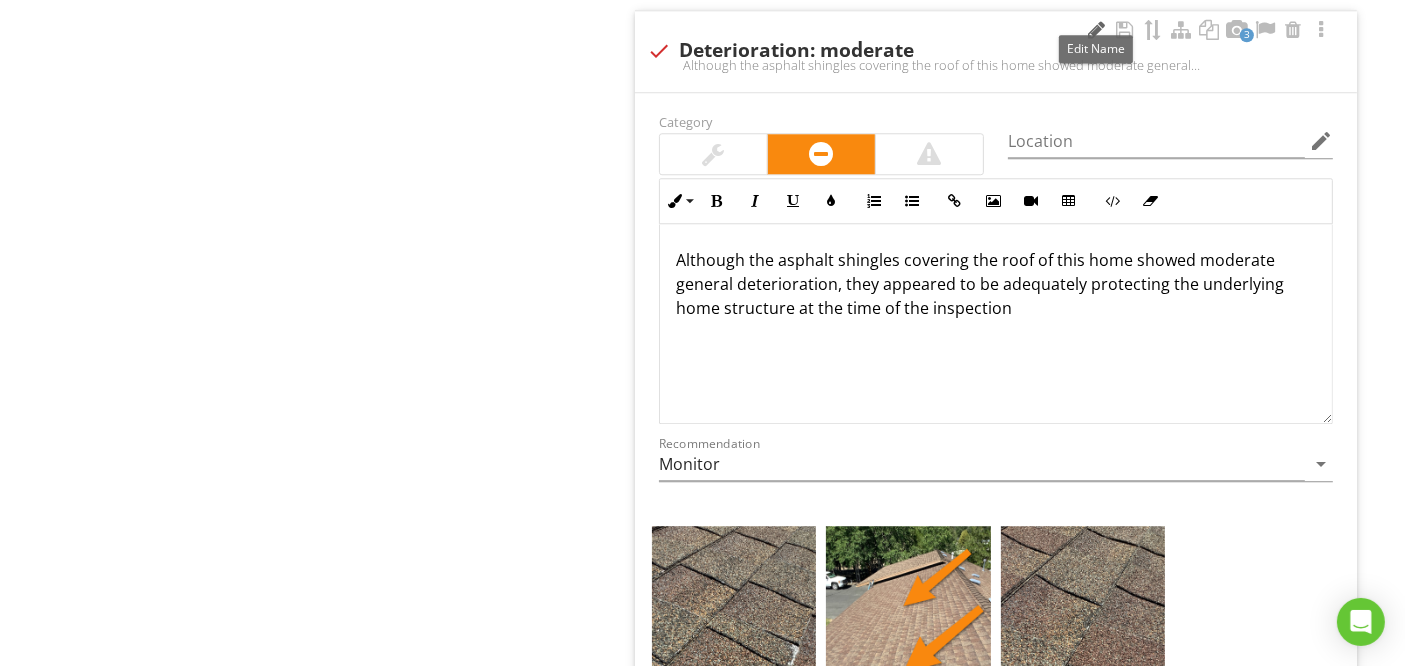 click at bounding box center [1097, 30] 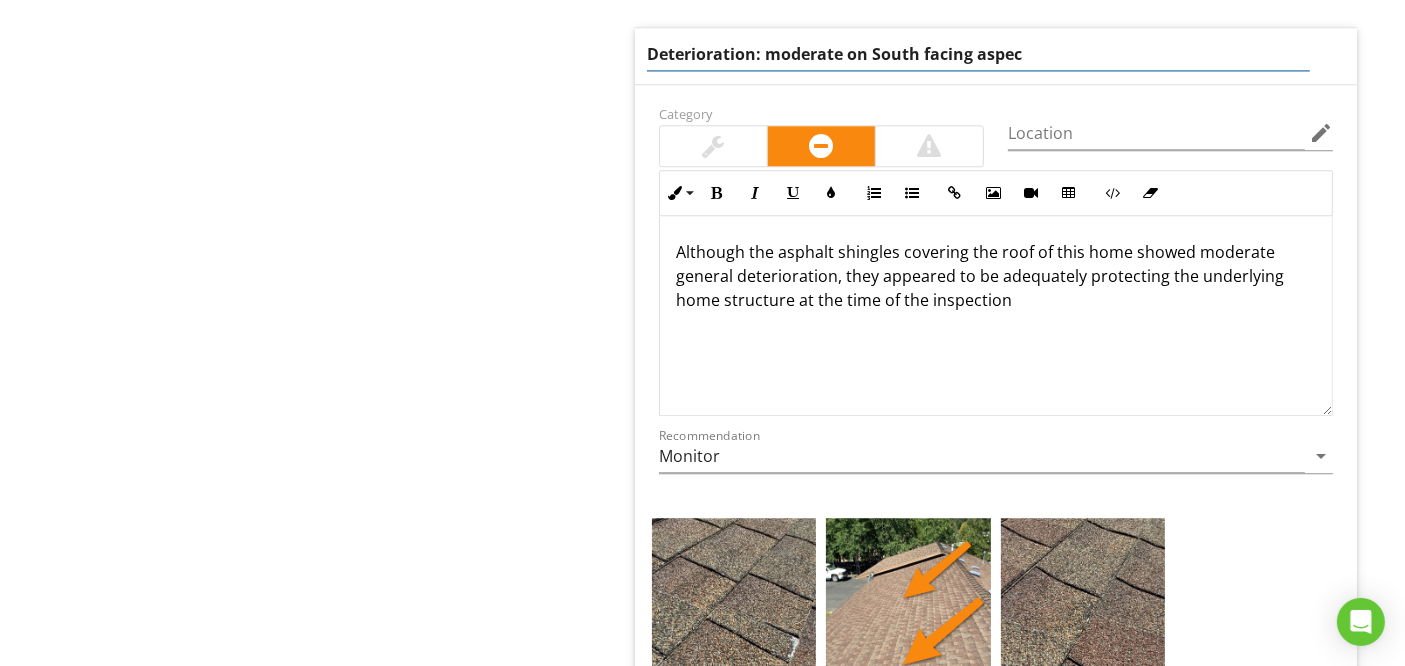 type on "Deterioration: moderate on South facing aspect" 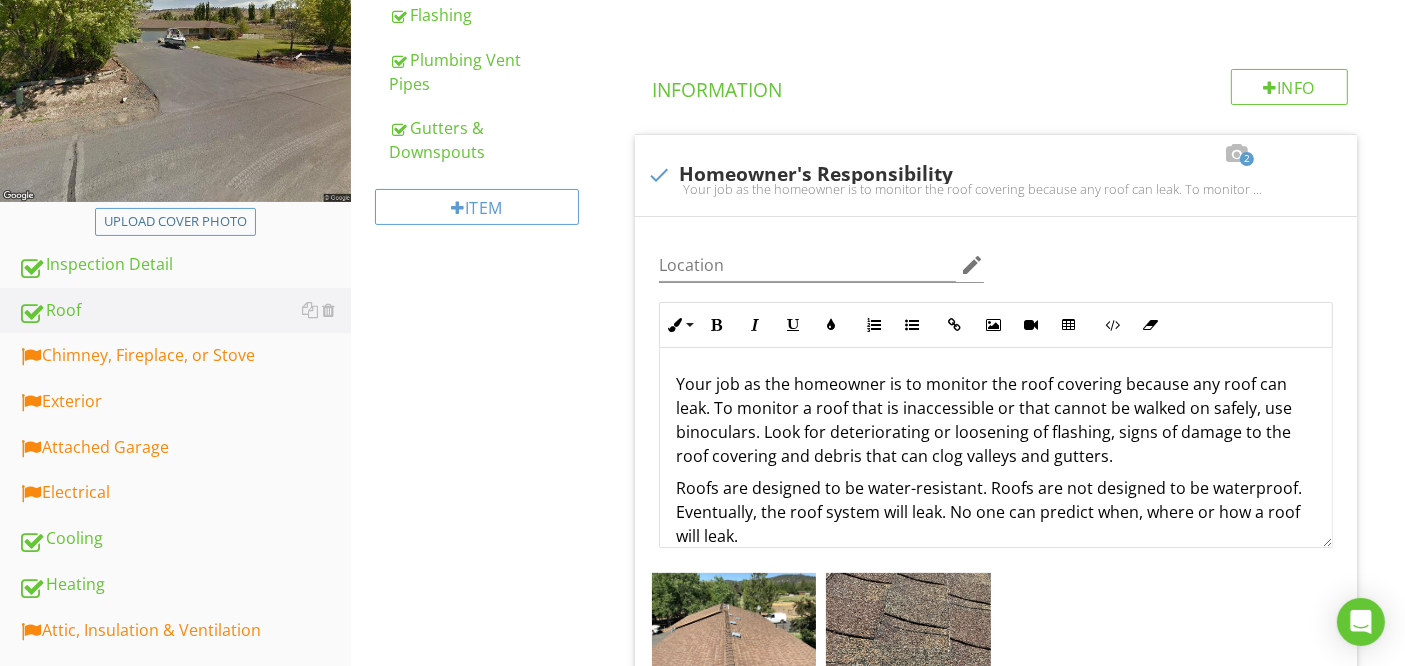 scroll, scrollTop: 563, scrollLeft: 0, axis: vertical 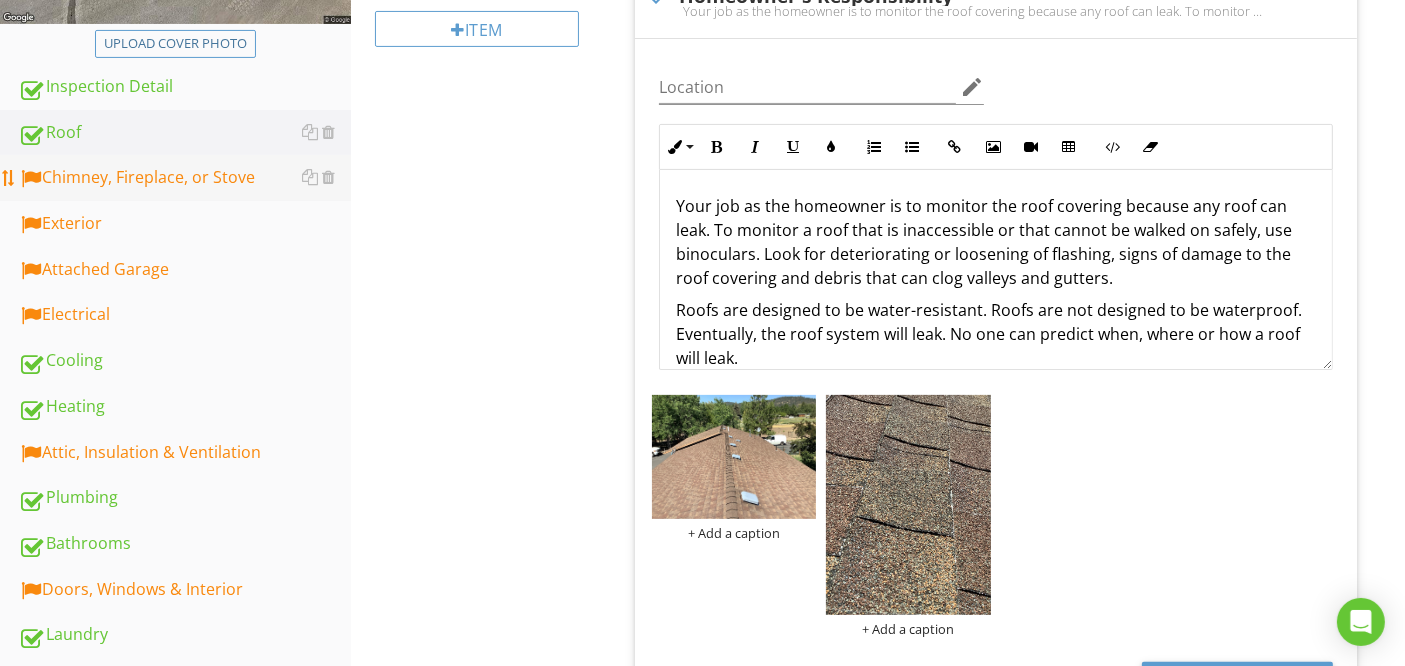 click on "Chimney, Fireplace, or Stove" at bounding box center [184, 178] 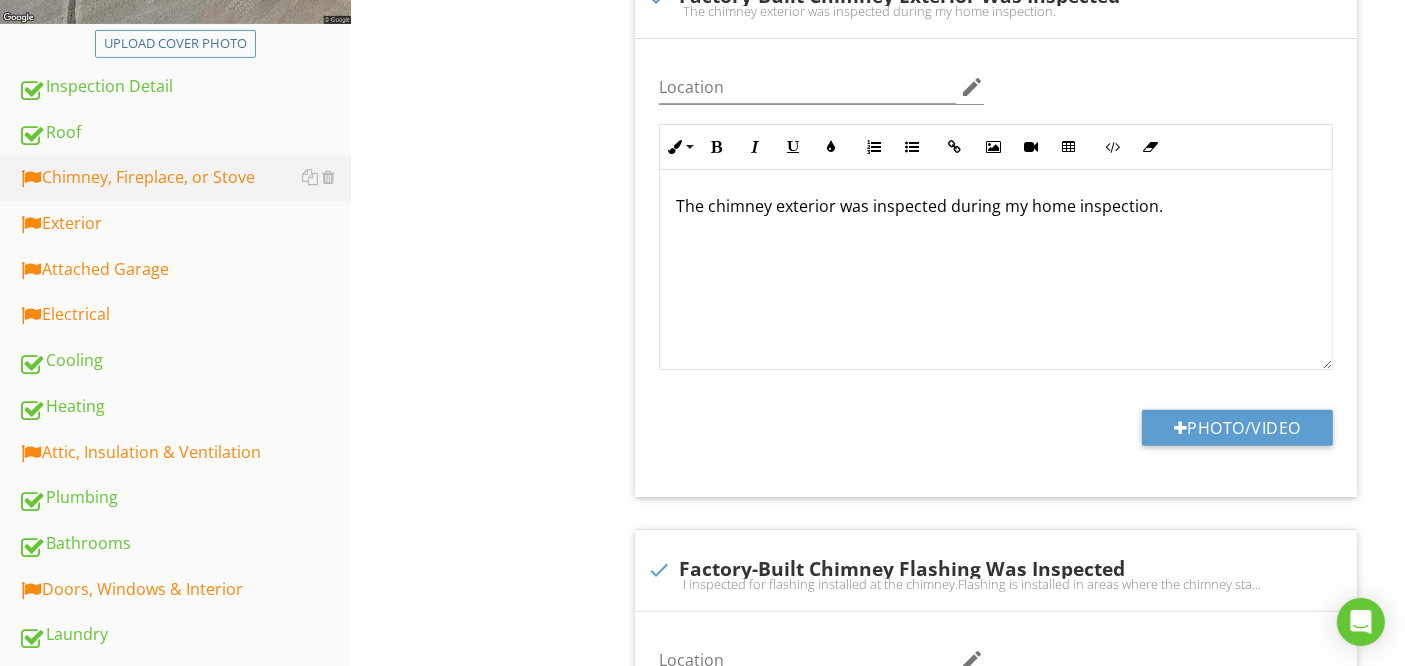 scroll, scrollTop: 0, scrollLeft: 0, axis: both 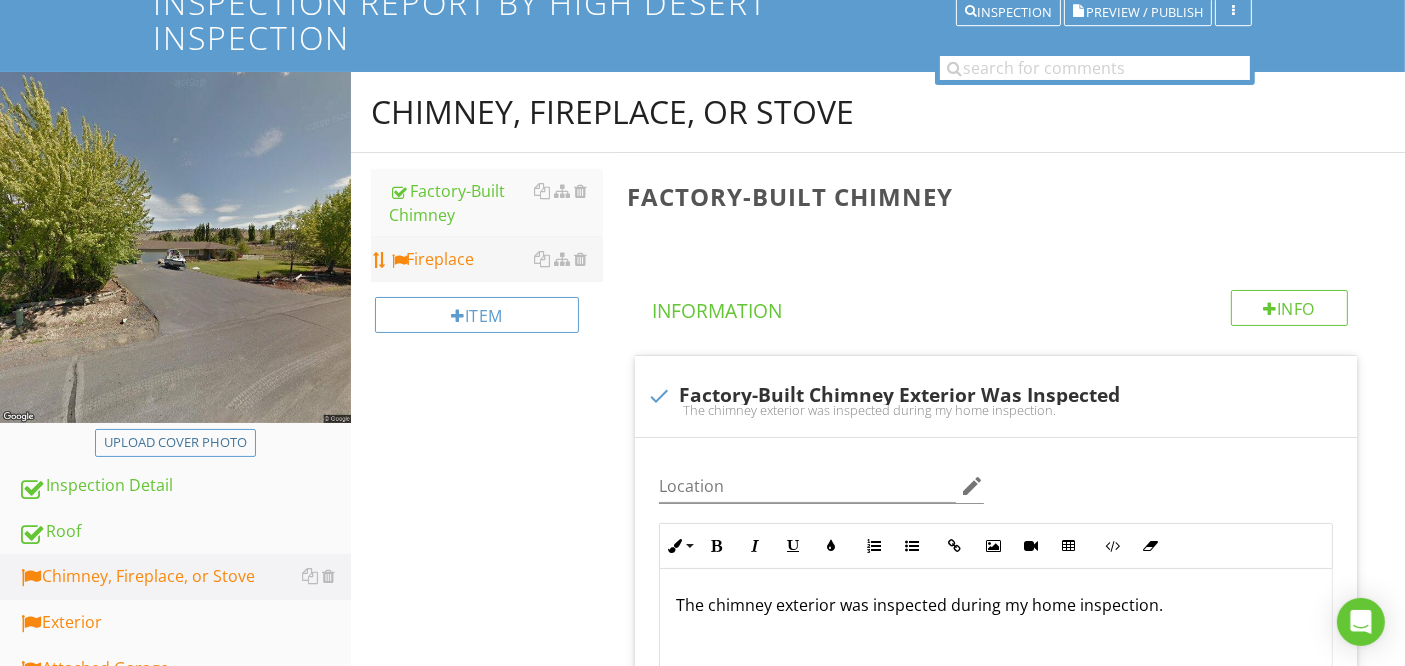 click on "Fireplace" at bounding box center (495, 259) 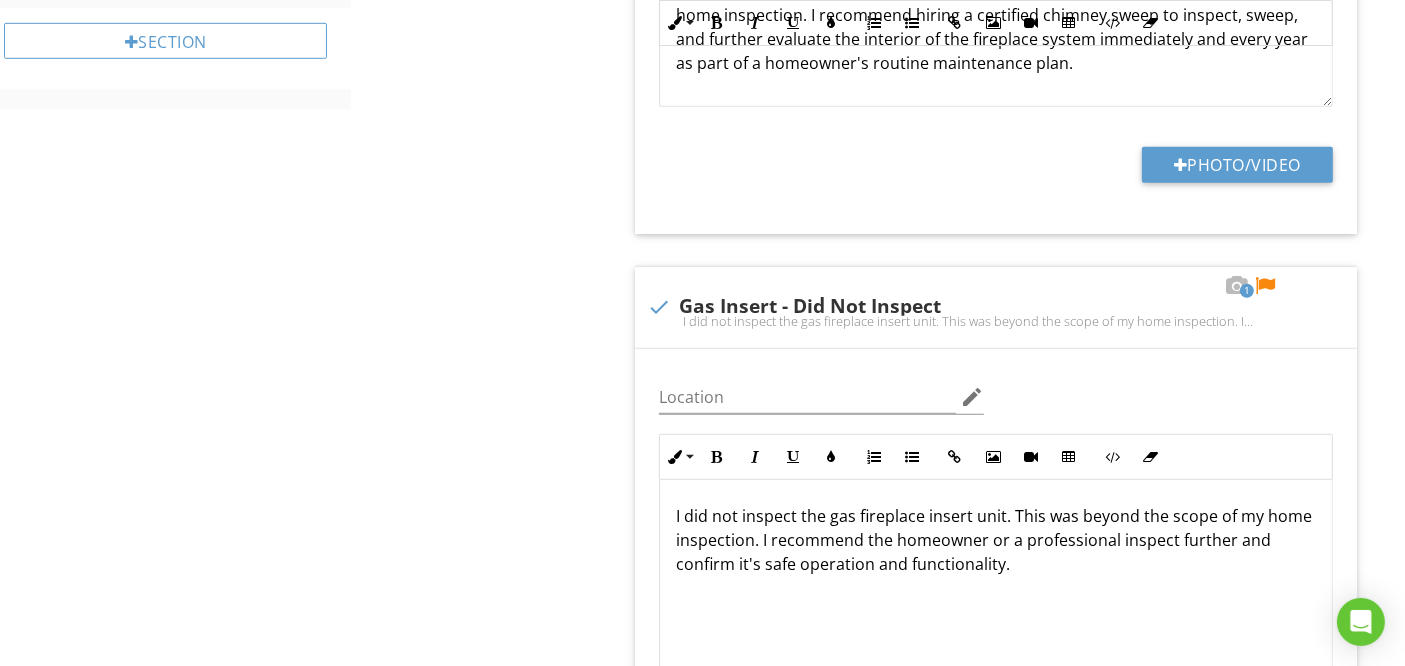 scroll, scrollTop: 1382, scrollLeft: 0, axis: vertical 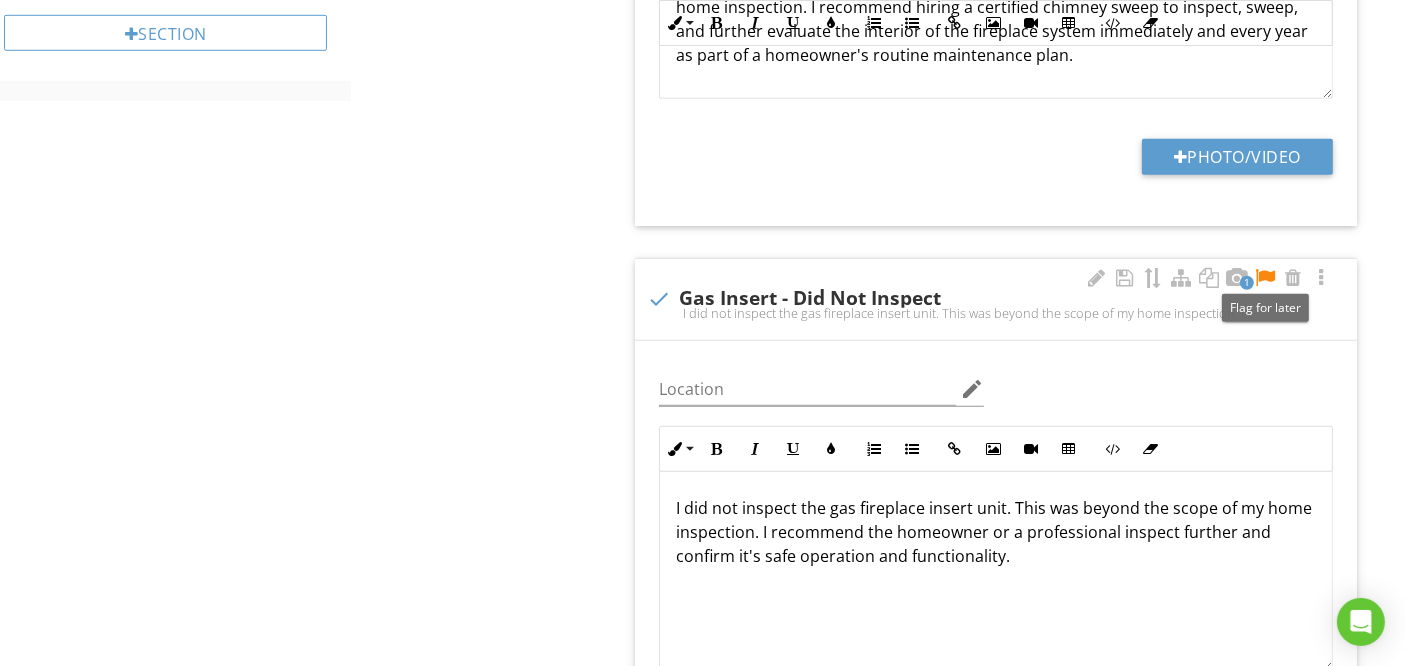 click at bounding box center [1265, 278] 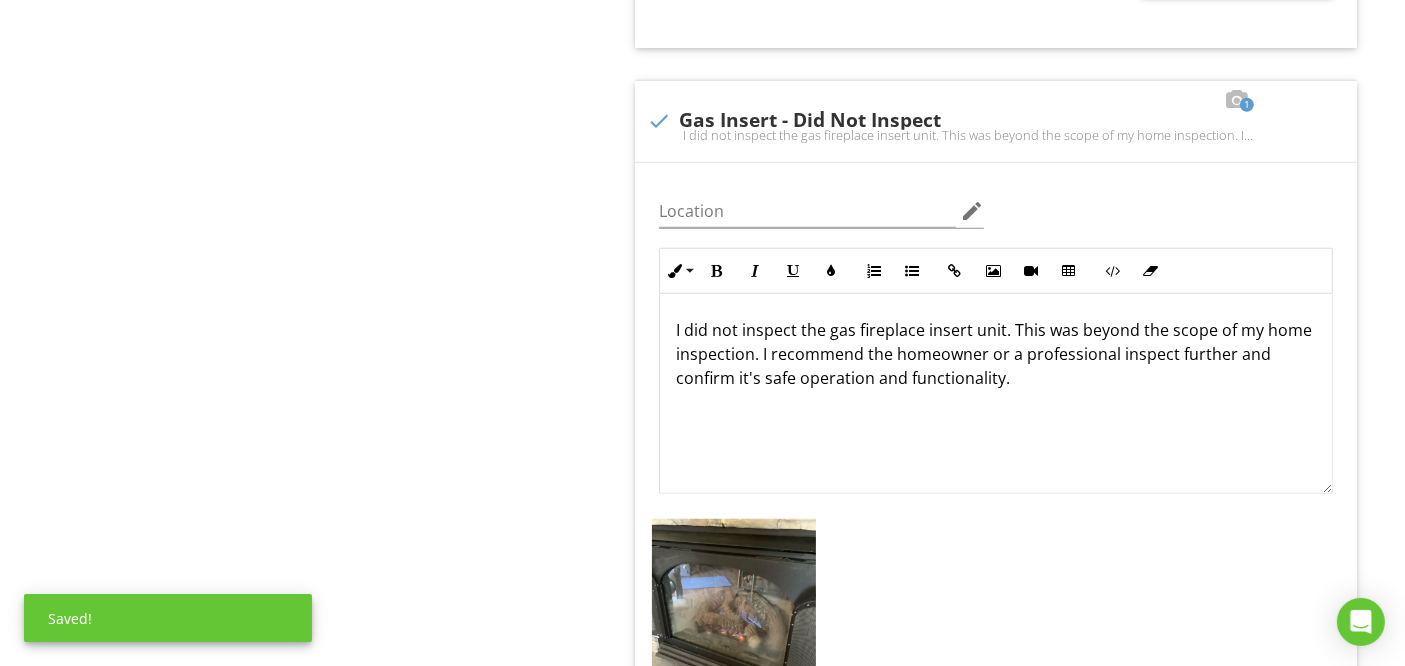 scroll, scrollTop: 1622, scrollLeft: 0, axis: vertical 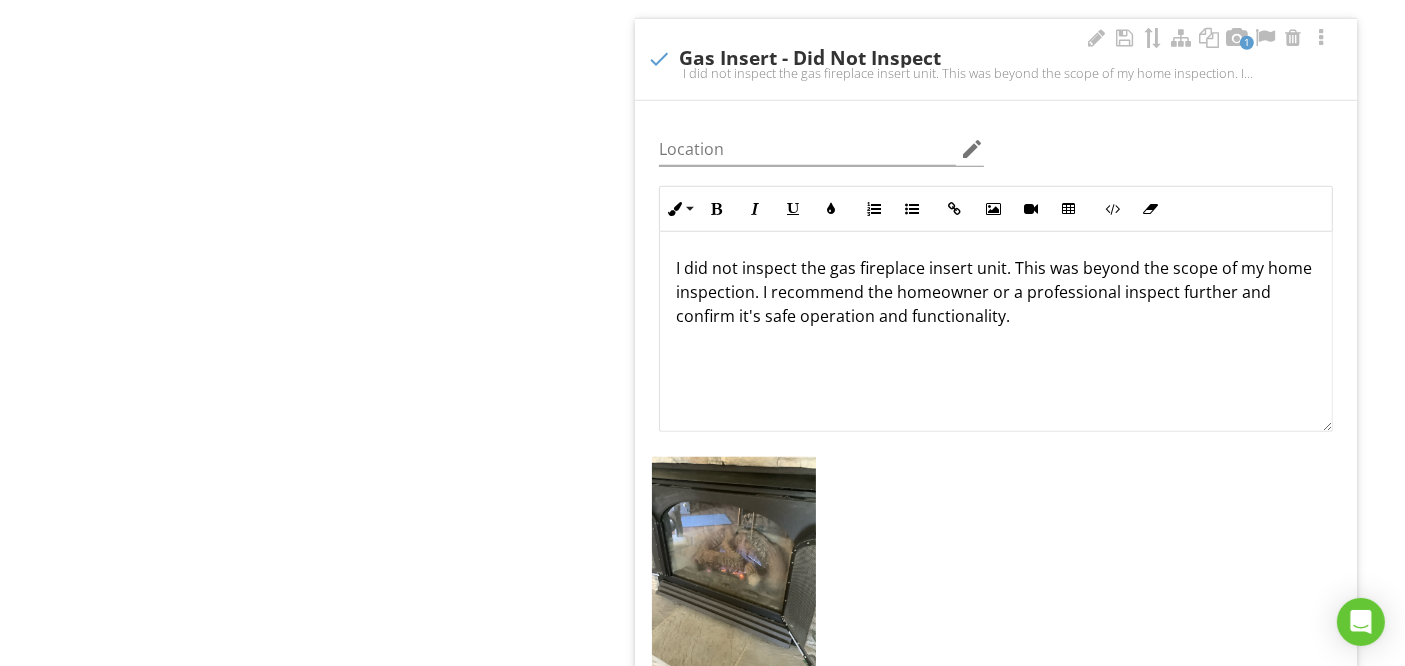 click on "I did not inspect the gas fireplace insert unit. This was beyond the scope of my home inspection. I recommend the homeowner or a professional inspect further and confirm it's safe operation and functionality." at bounding box center [996, 292] 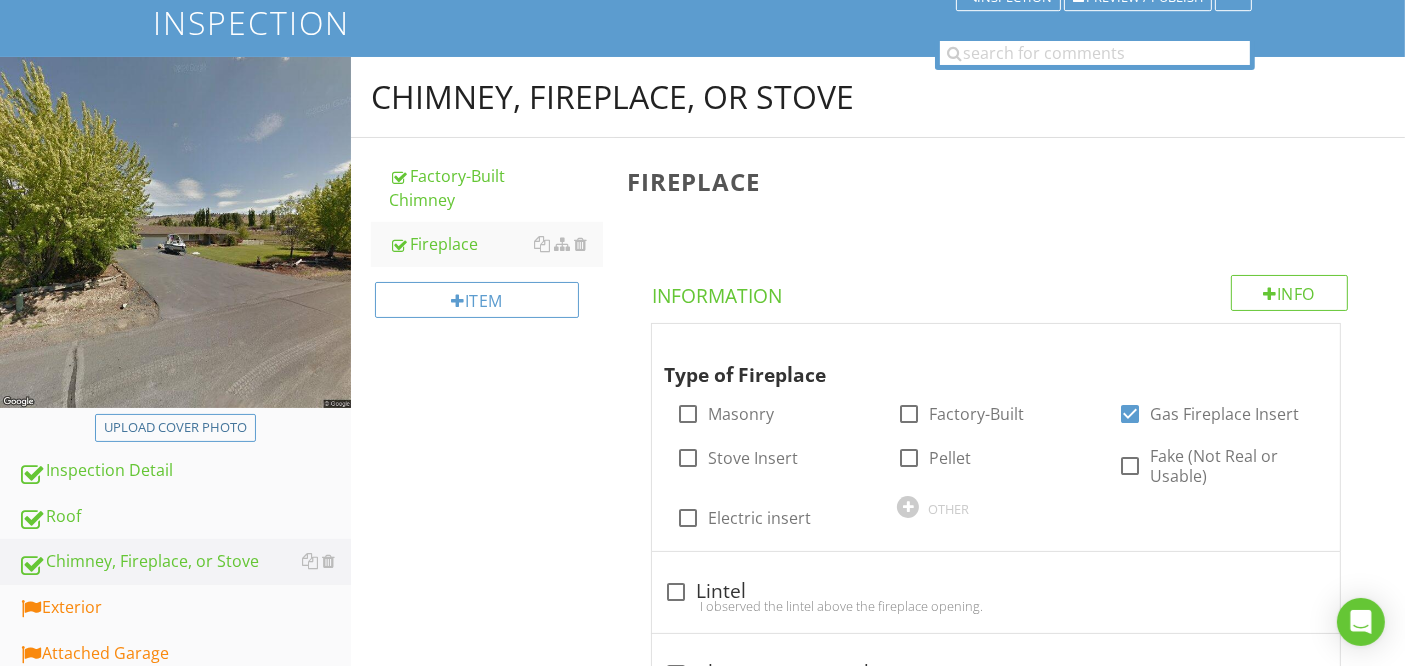scroll, scrollTop: 174, scrollLeft: 0, axis: vertical 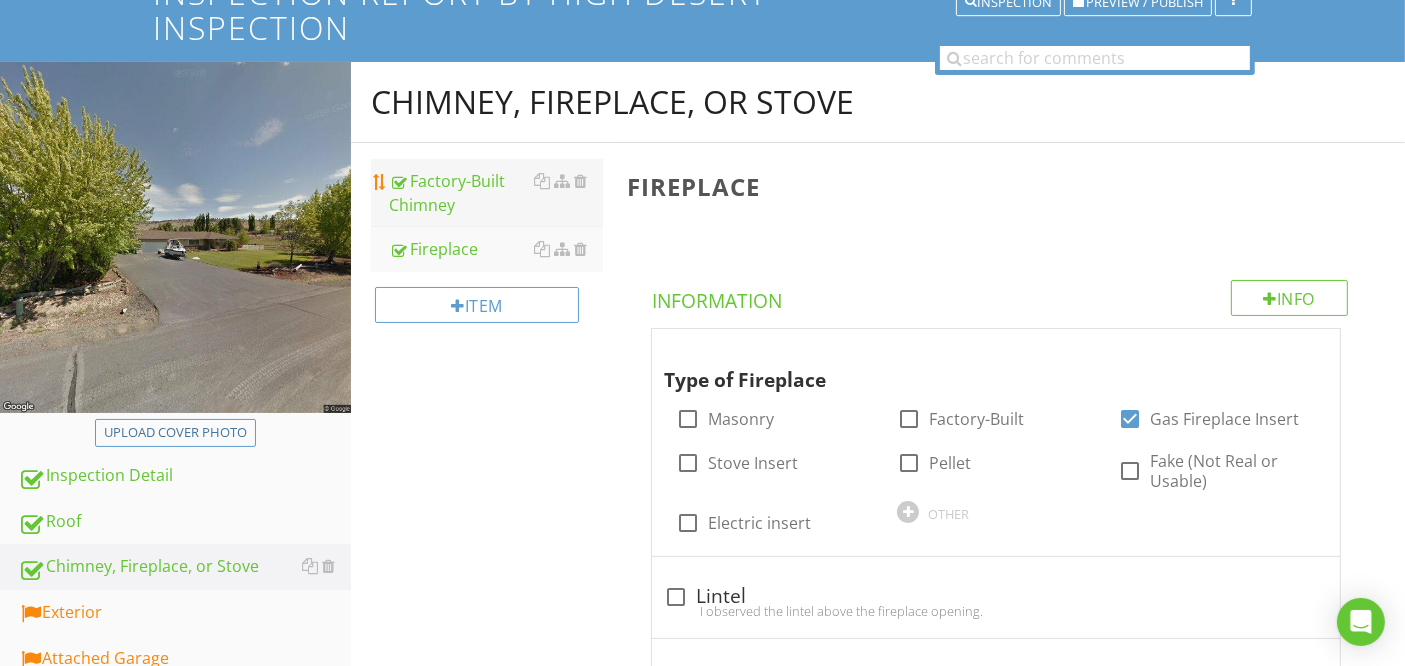 click at bounding box center (397, 182) 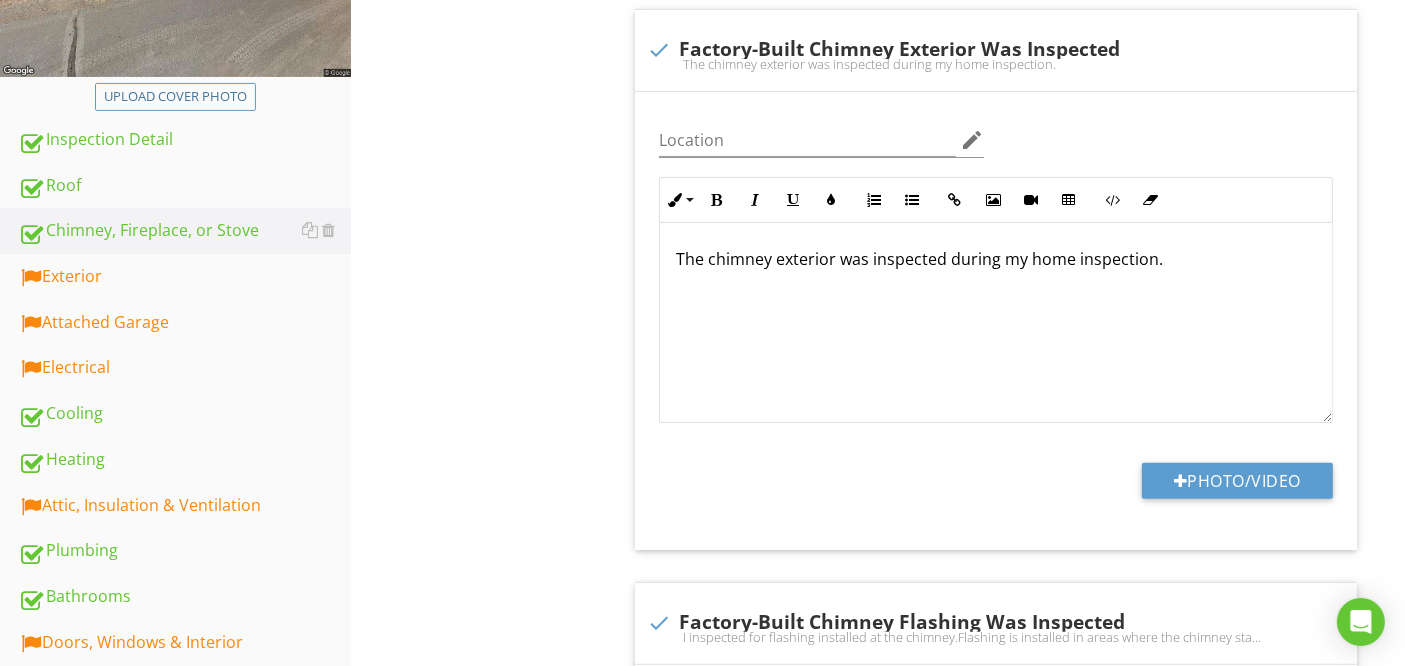 scroll, scrollTop: 0, scrollLeft: 0, axis: both 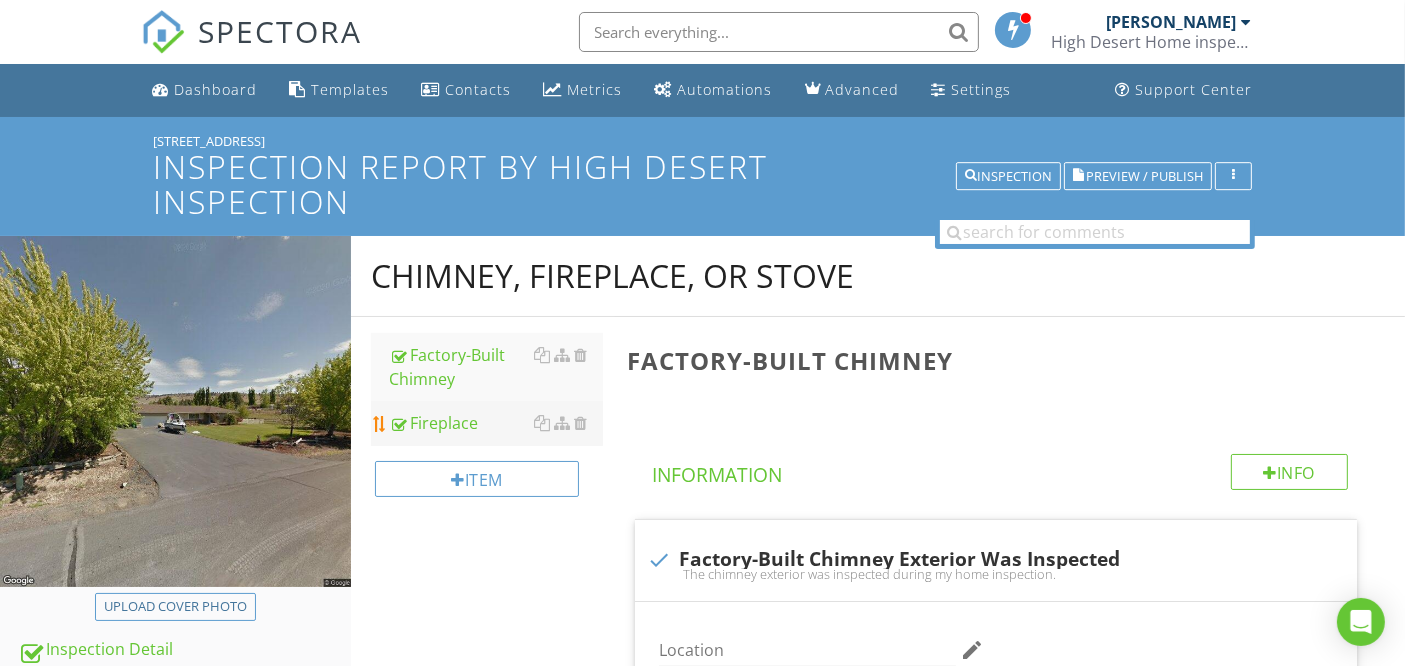 click on "Fireplace" at bounding box center (495, 423) 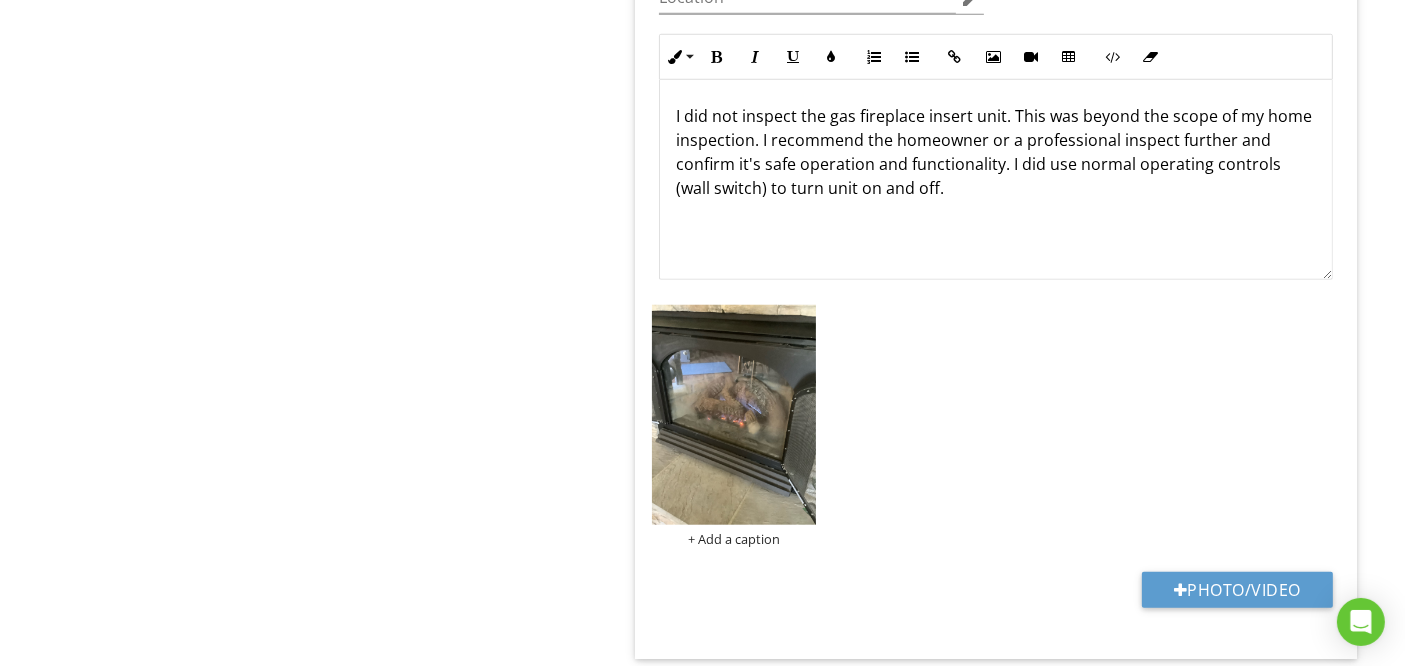 scroll, scrollTop: 1766, scrollLeft: 0, axis: vertical 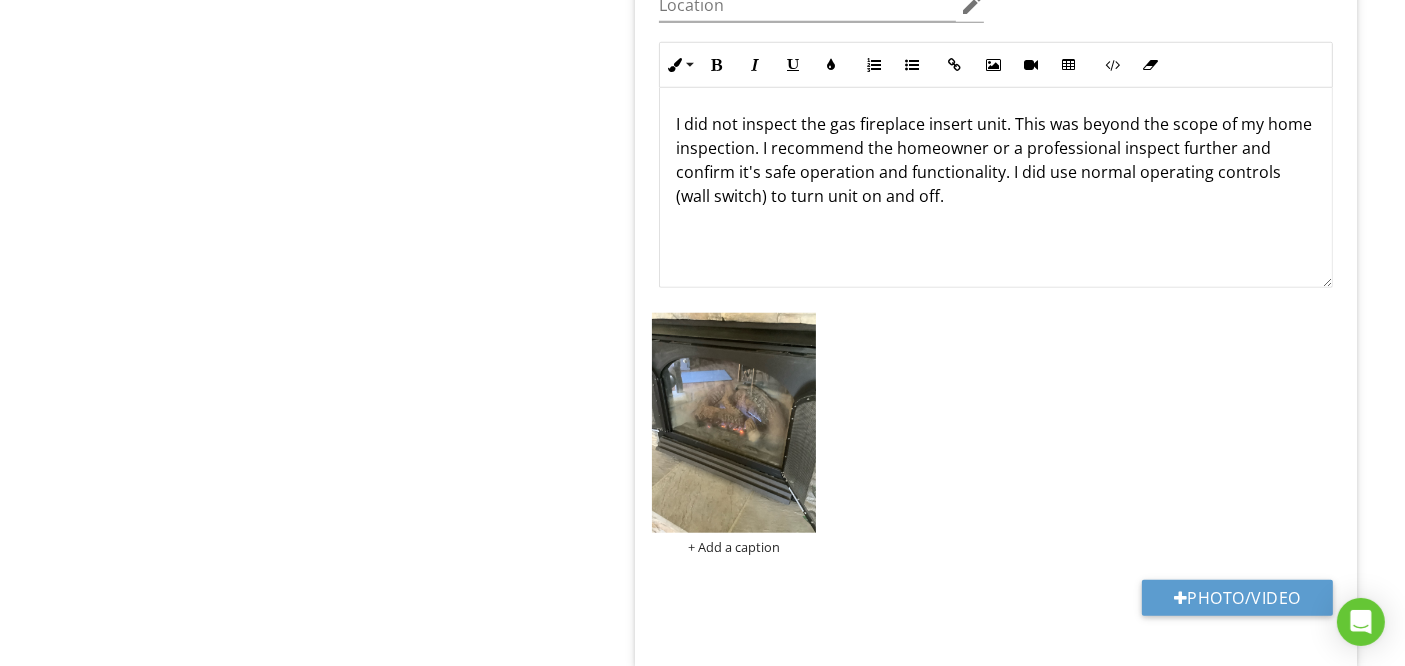 click on "I did not inspect the gas fireplace insert unit. This was beyond the scope of my home inspection. I recommend the homeowner or a professional inspect further and confirm it's safe operation and functionality. I did use normal operating controls (wall switch) to turn unit on and off." at bounding box center [996, 160] 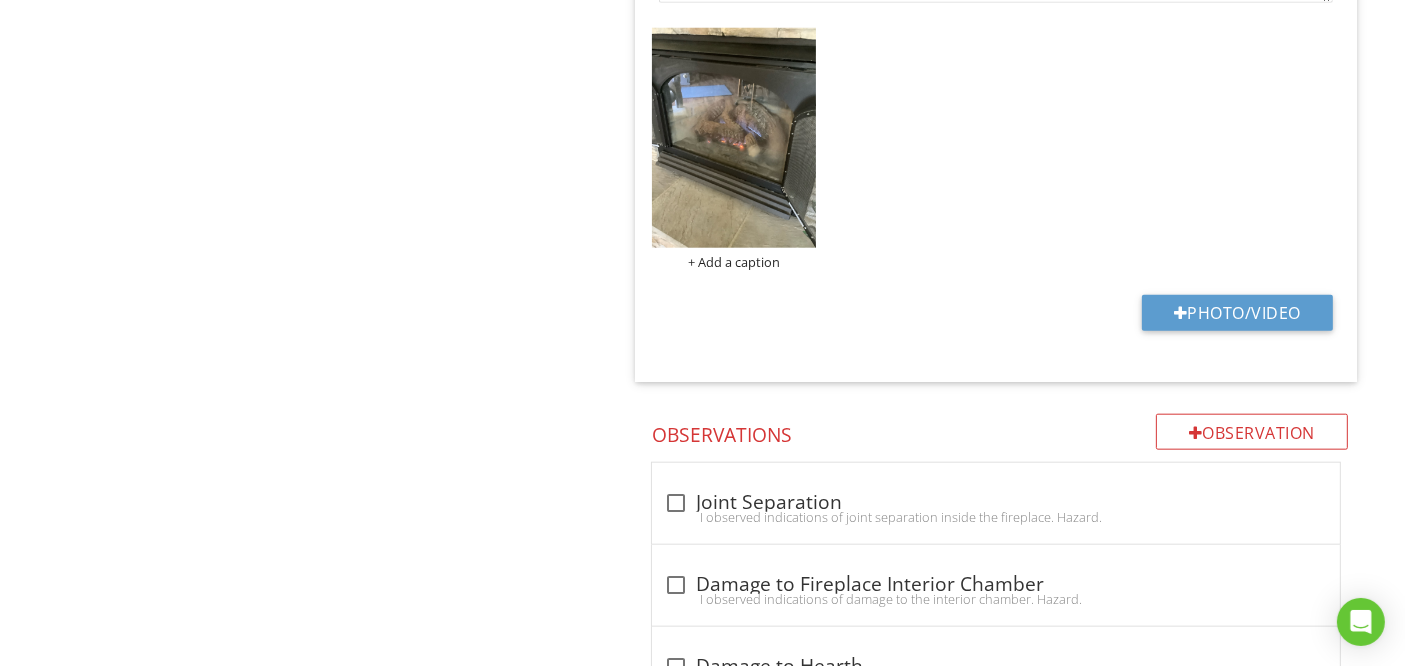 scroll, scrollTop: 2054, scrollLeft: 0, axis: vertical 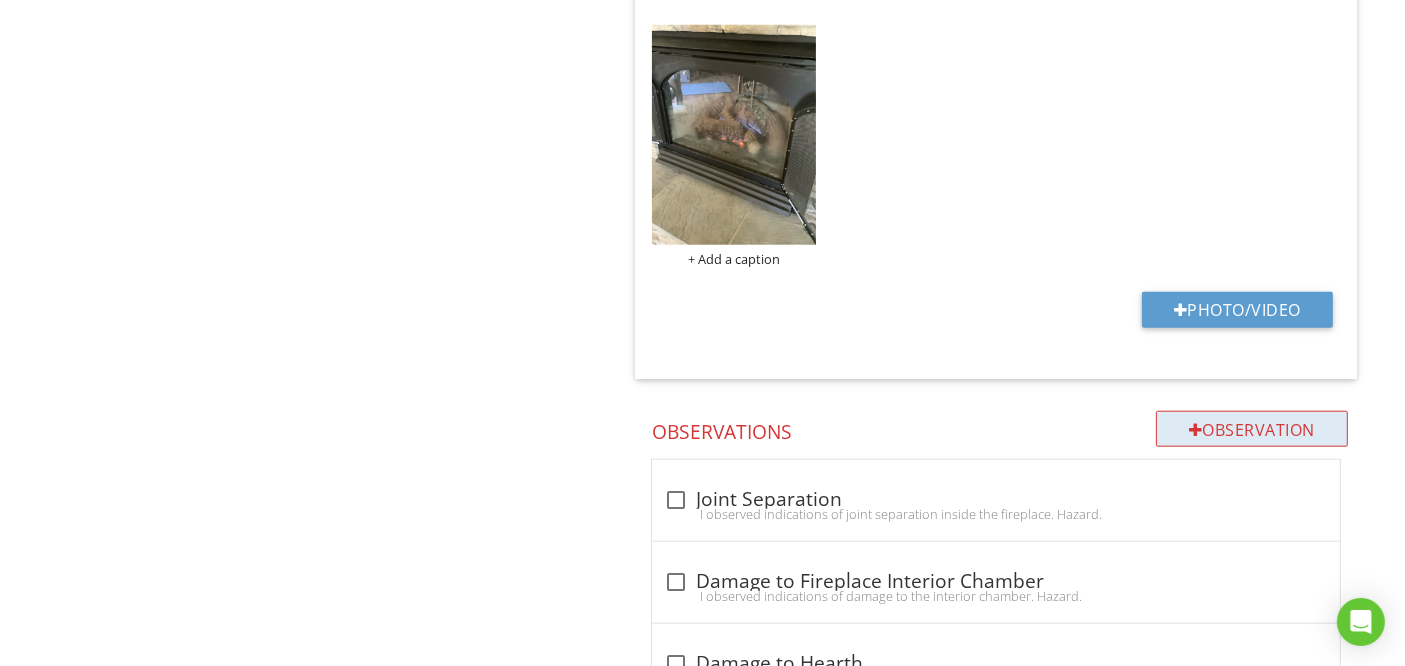 click on "Observation" at bounding box center [1252, 429] 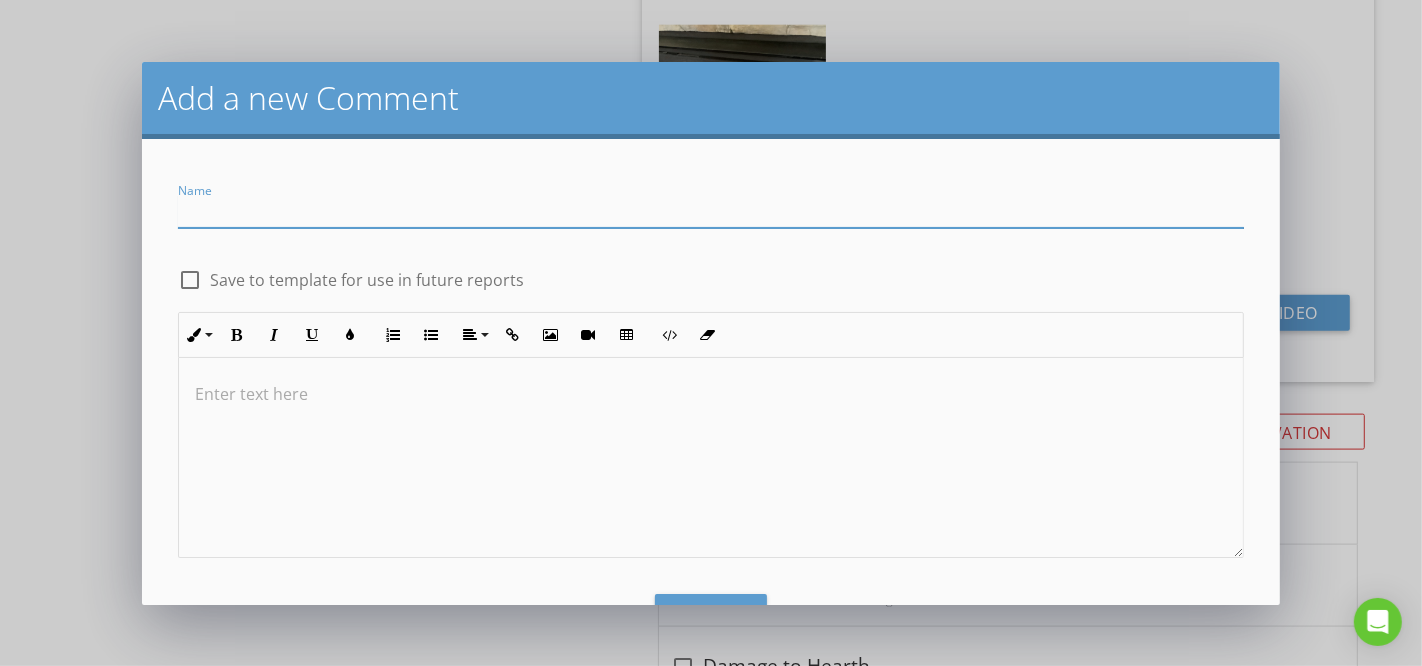 click at bounding box center [711, 211] 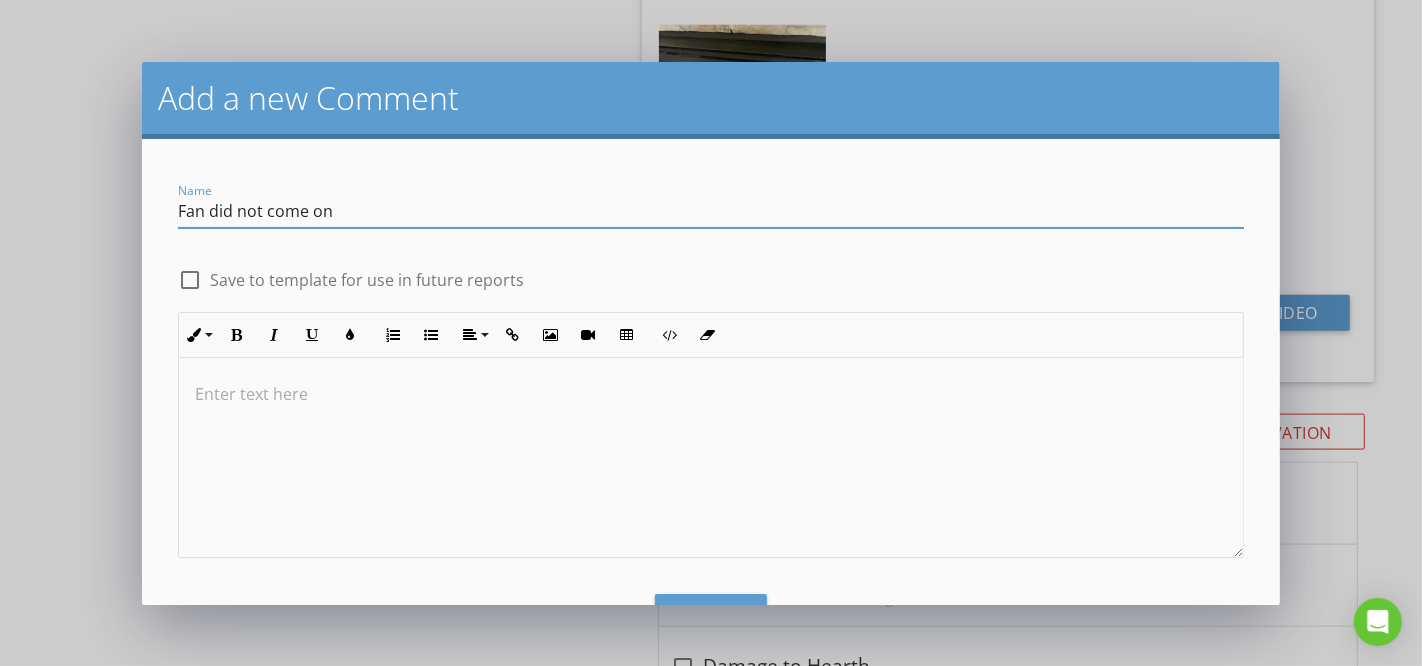 type on "Fan did not come on" 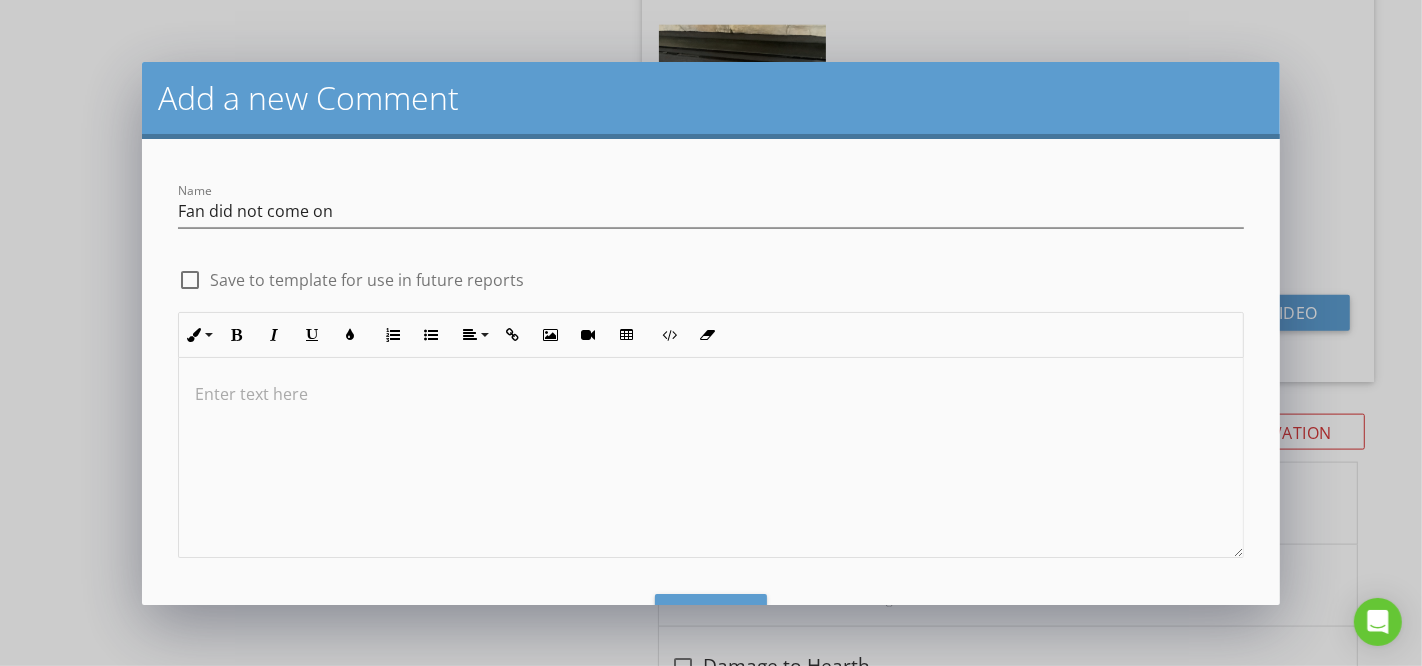 click at bounding box center (711, 394) 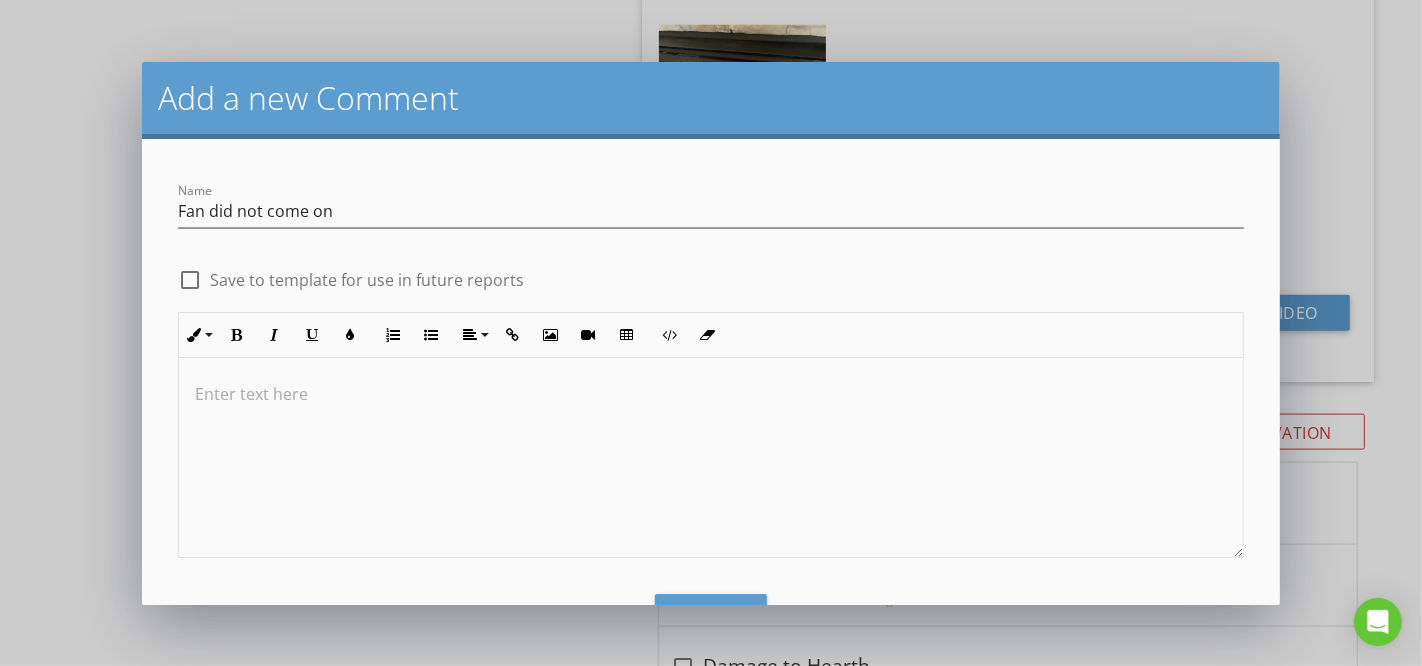 type 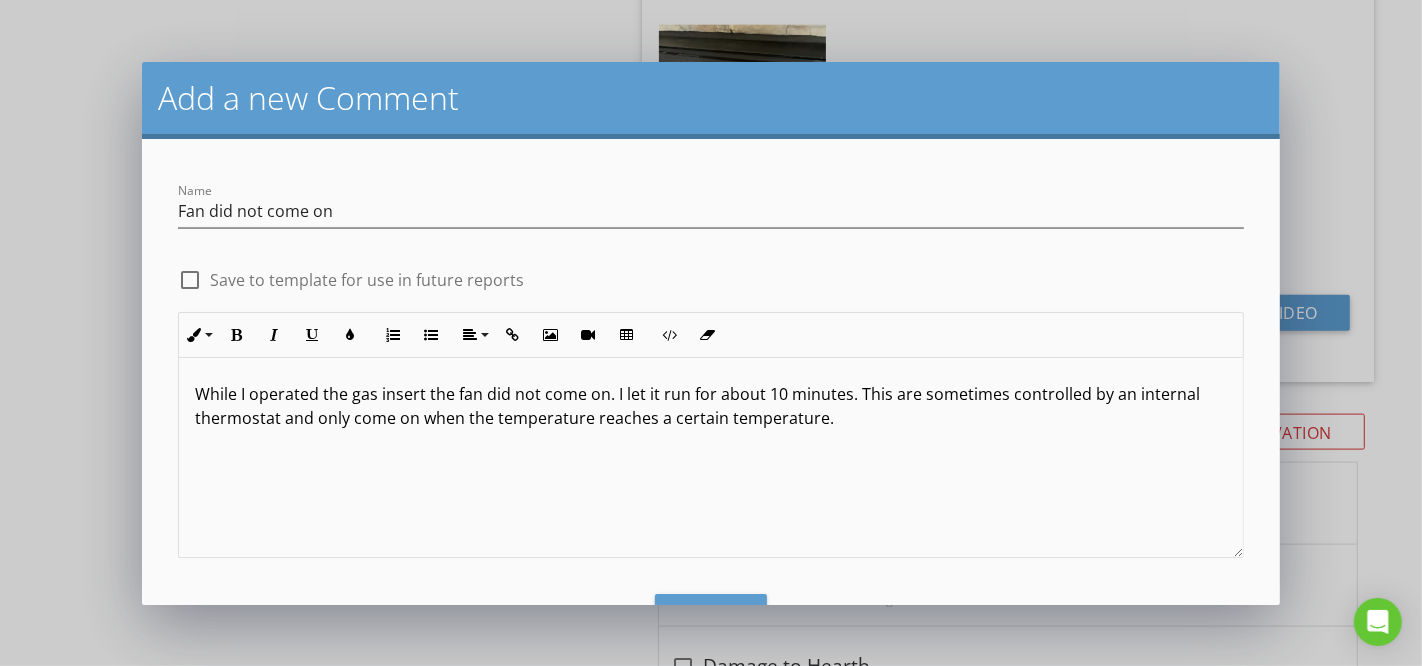 click on "While I operated the gas insert the fan did not come on. I let it run for about 10 minutes. This are sometimes controlled by an internal thermostat and only come on when the temperature reaches a certain temperature." at bounding box center [711, 406] 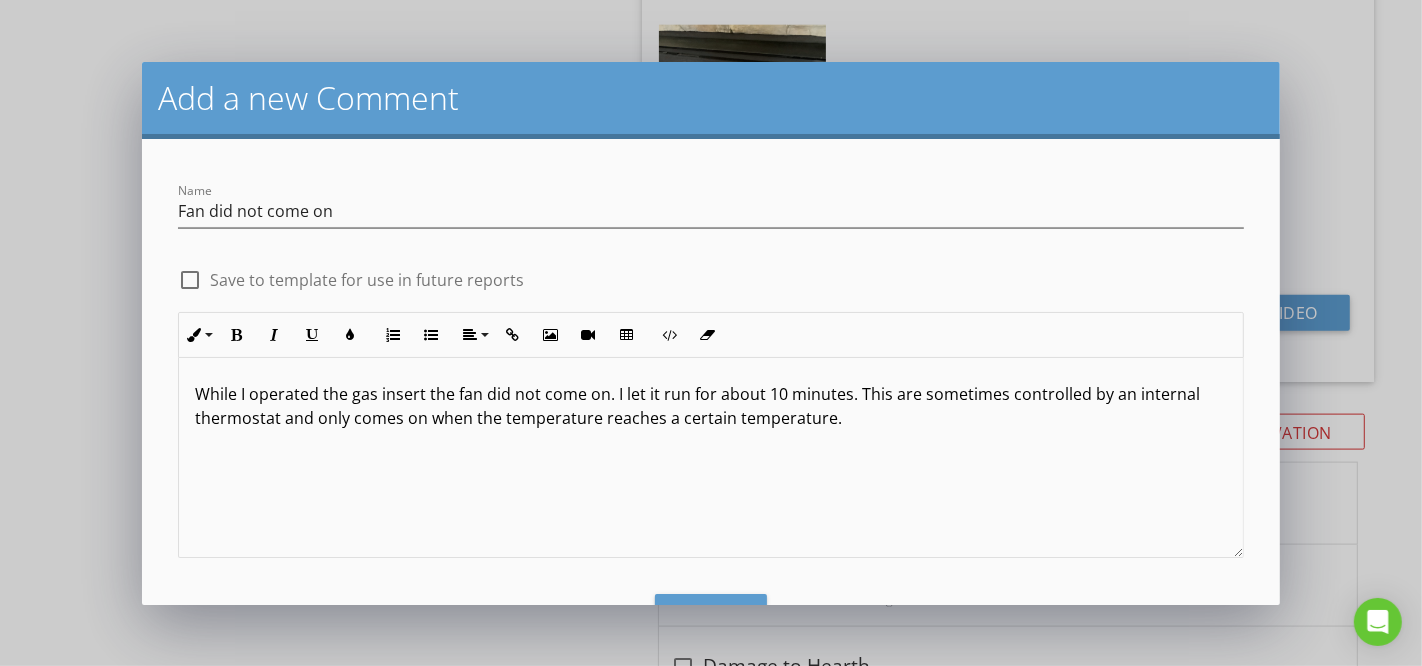 click on "While I operated the gas insert the fan did not come on. I let it run for about 10 minutes. This are sometimes controlled by an internal thermostat and only comes on when the temperature reaches a certain temperature." at bounding box center (711, 406) 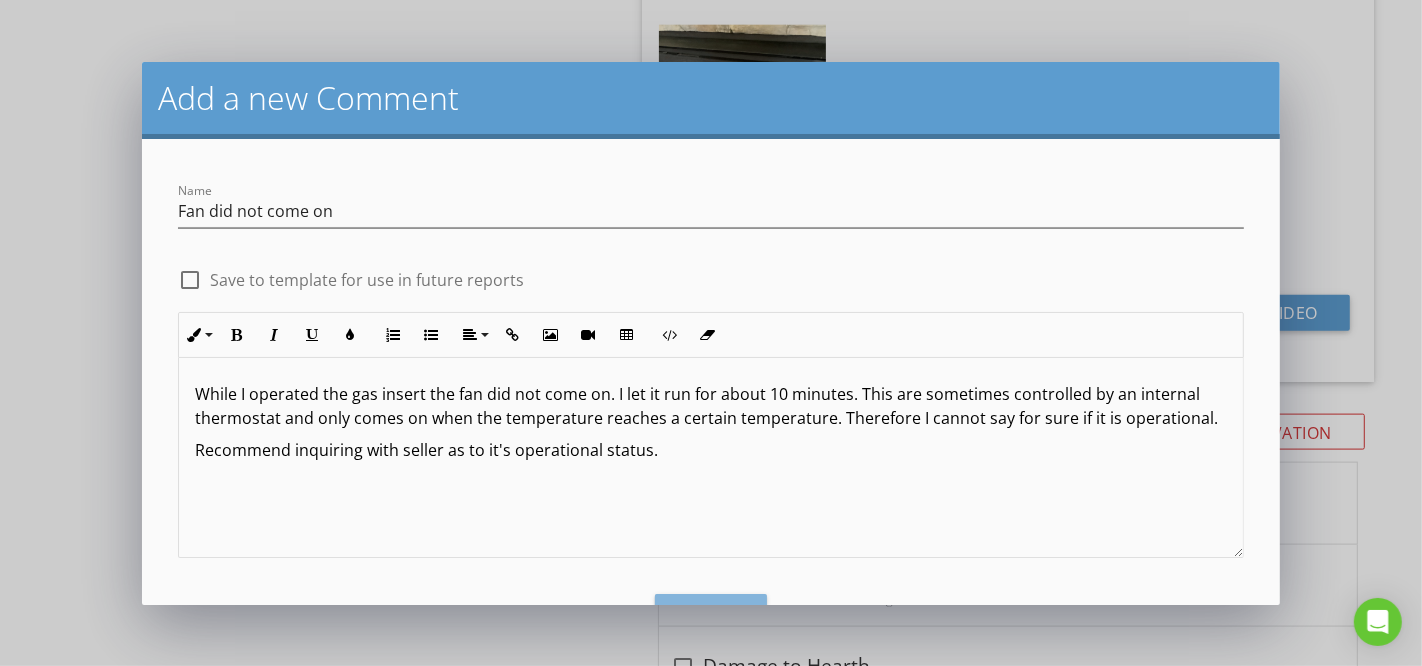 click on "Save" at bounding box center (711, 616) 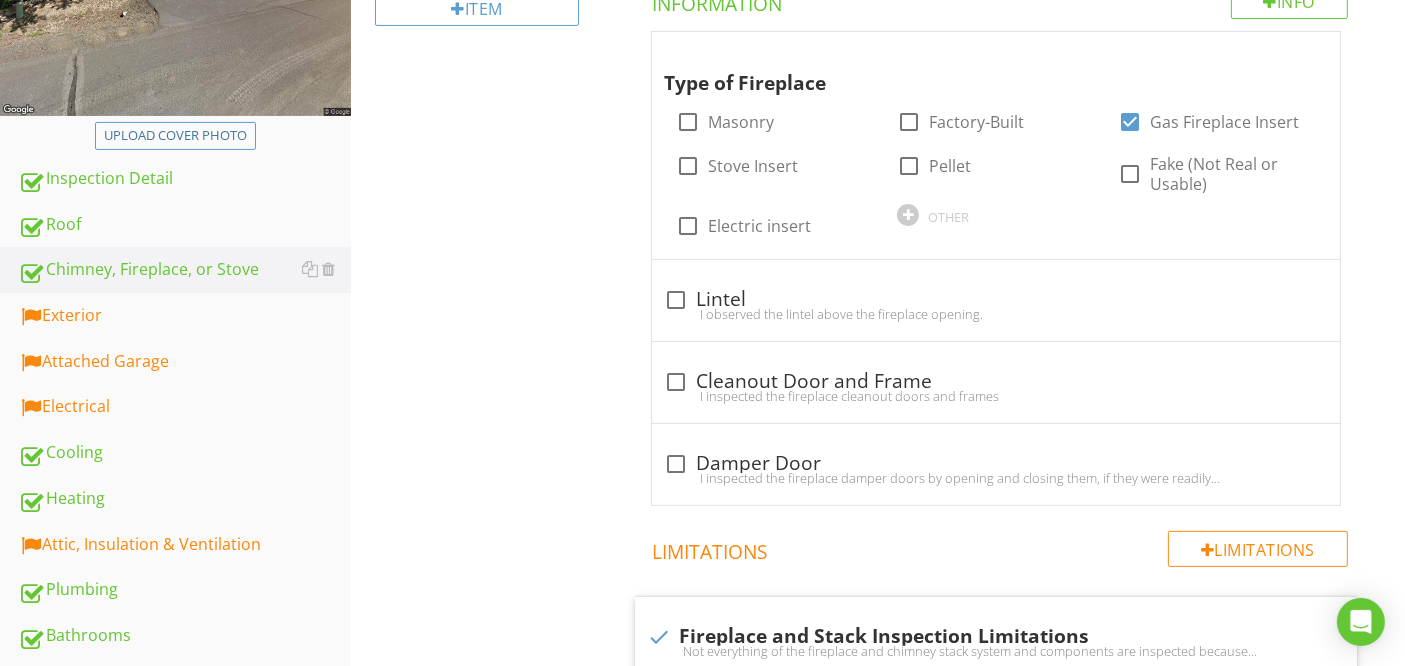 scroll, scrollTop: 485, scrollLeft: 0, axis: vertical 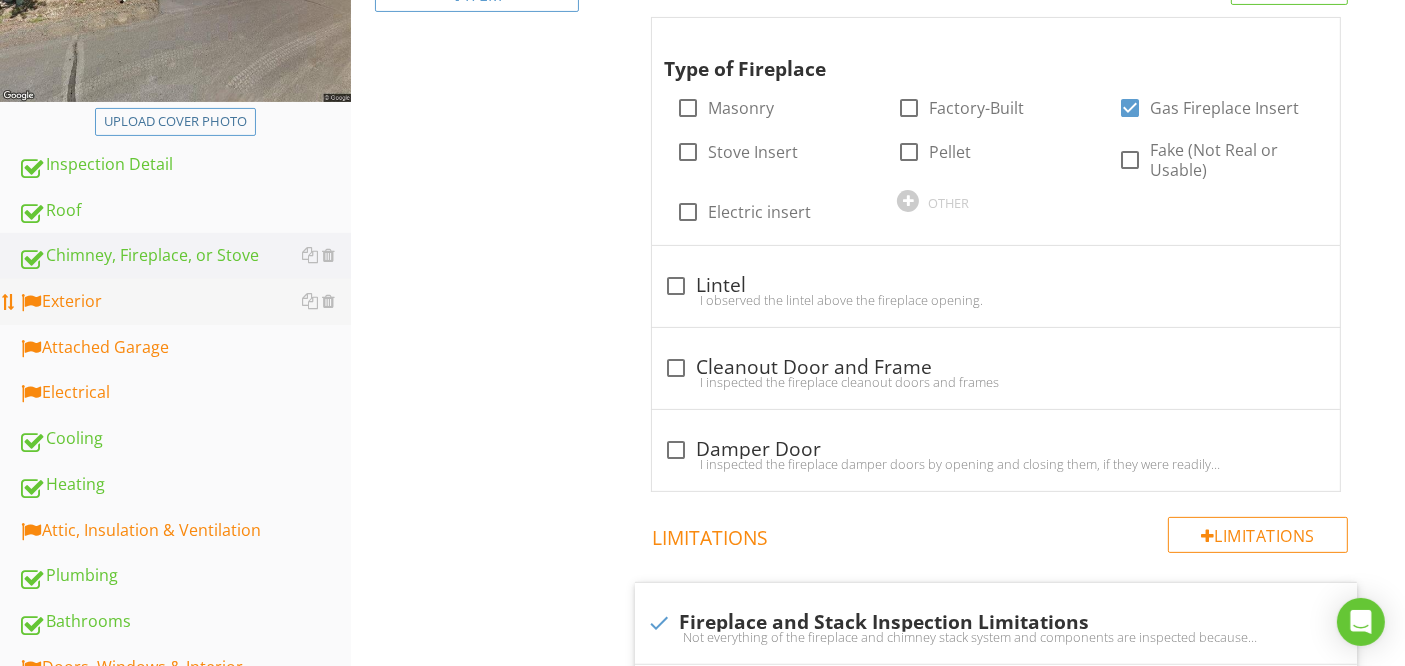 click on "Exterior" at bounding box center (184, 302) 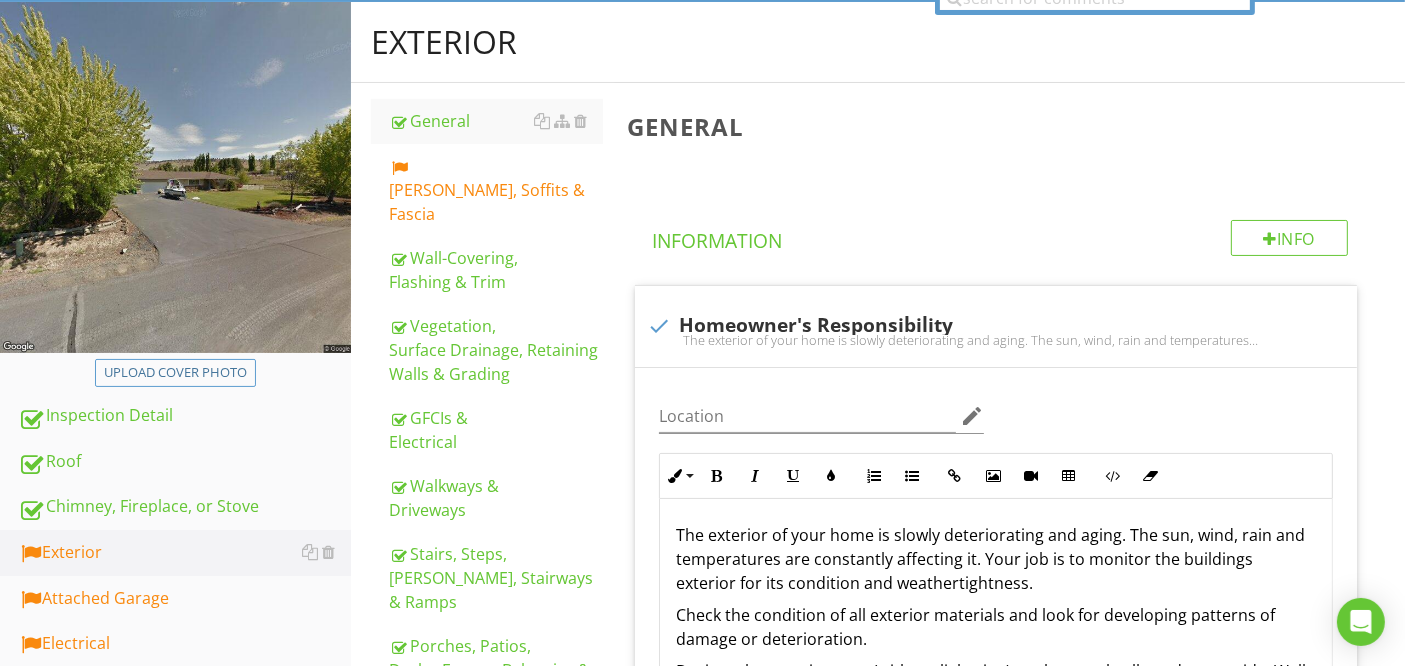 scroll, scrollTop: 191, scrollLeft: 0, axis: vertical 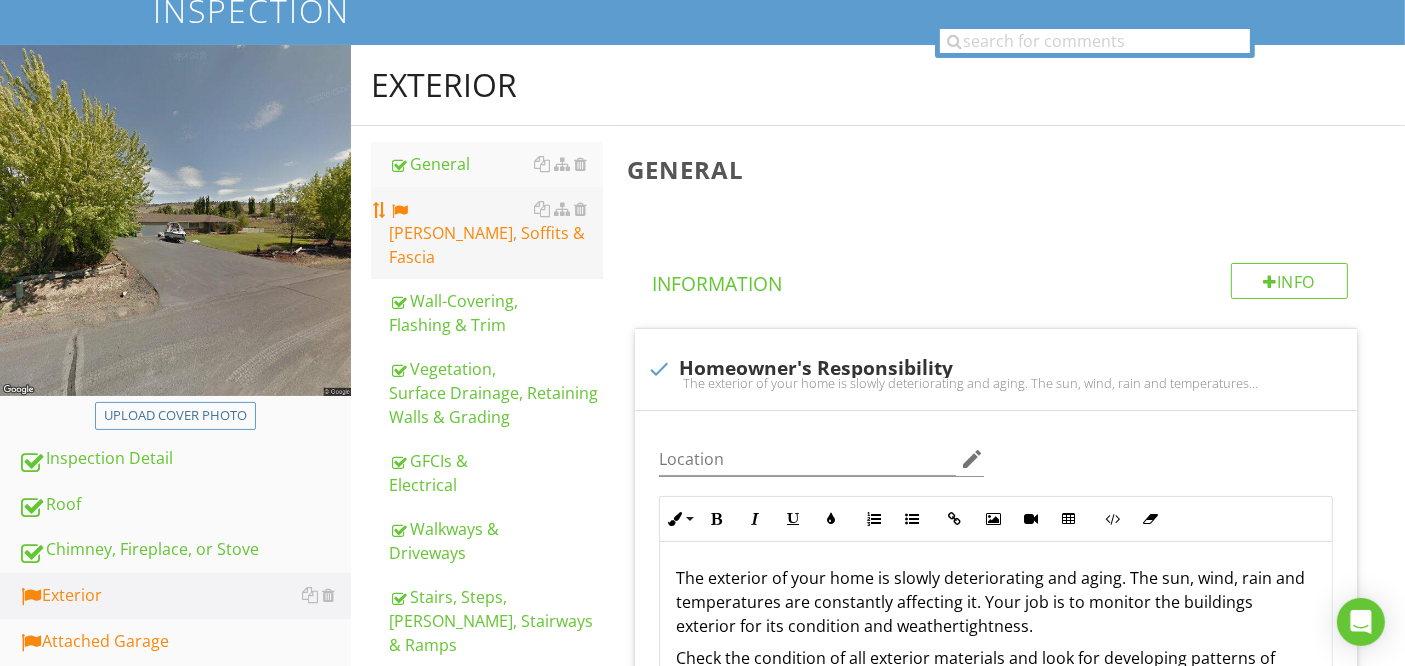 click on "Eaves, Soffits & Fascia" at bounding box center [495, 233] 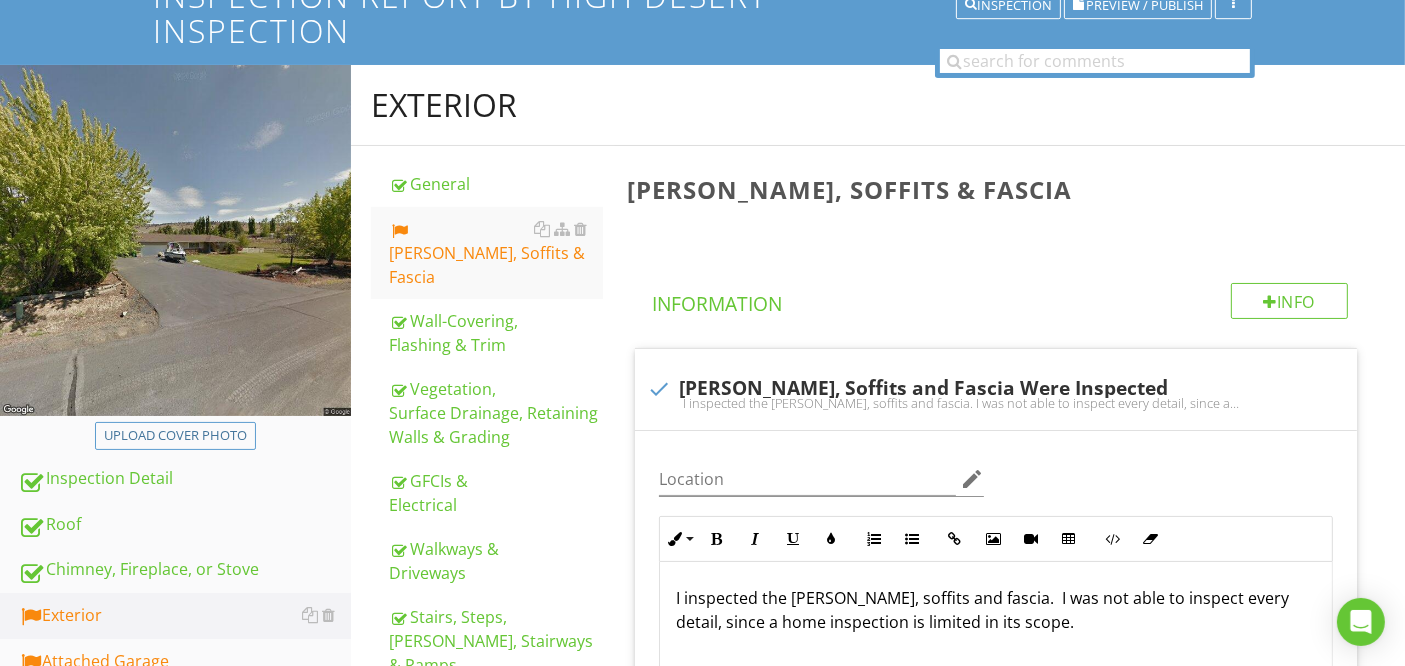 scroll, scrollTop: 193, scrollLeft: 0, axis: vertical 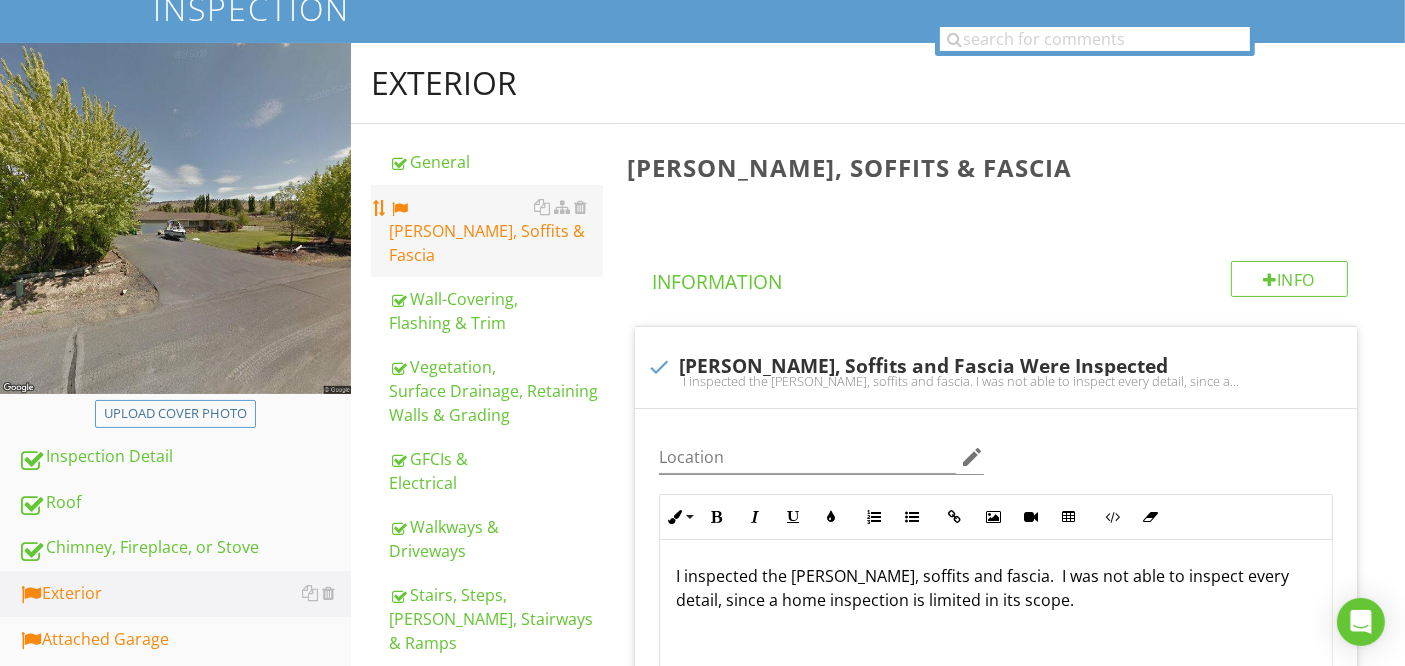 click on "Eaves, Soffits & Fascia" at bounding box center (495, 231) 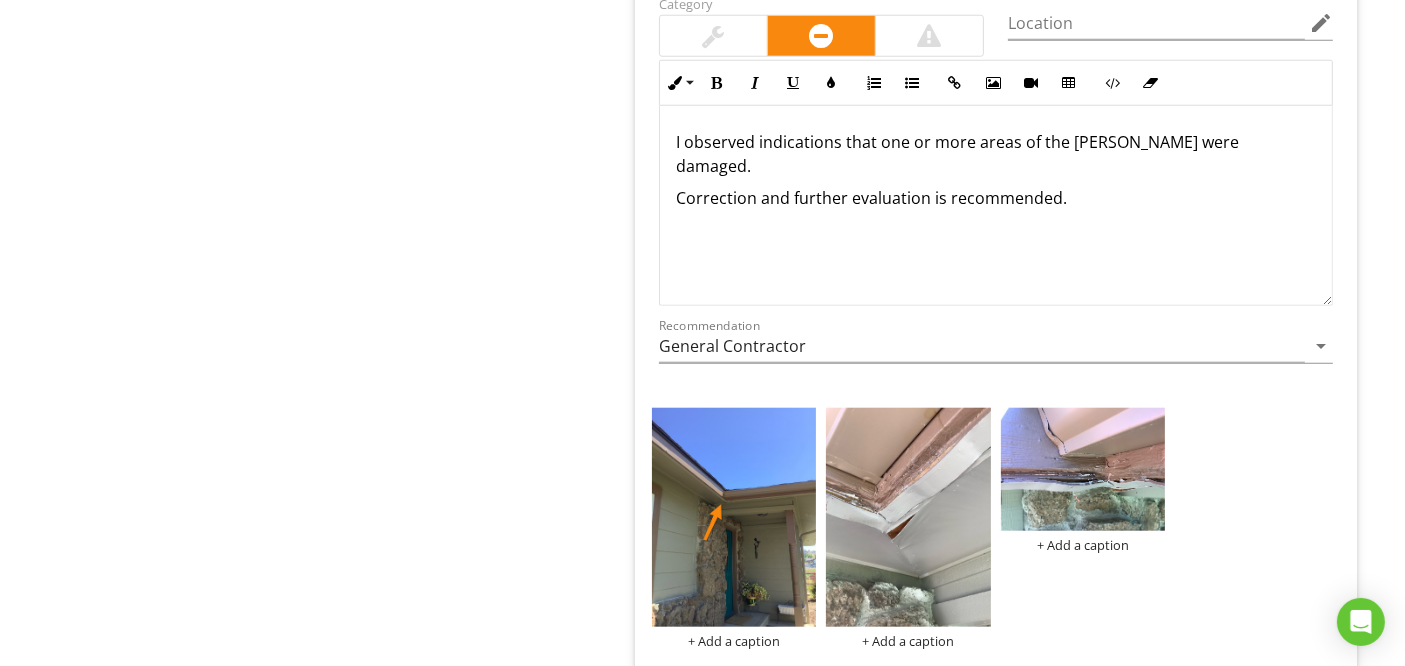 scroll, scrollTop: 1931, scrollLeft: 0, axis: vertical 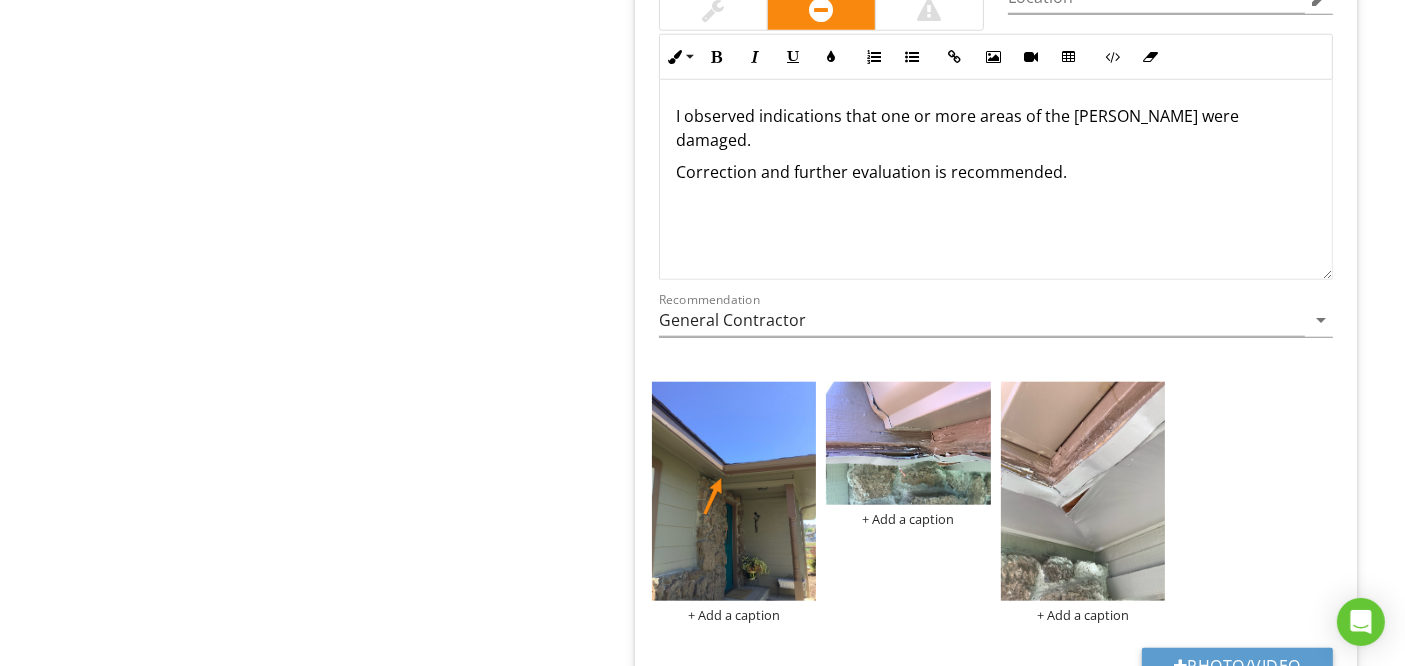 click on "I observed indications that one or more areas of the eaves were damaged." at bounding box center [996, 128] 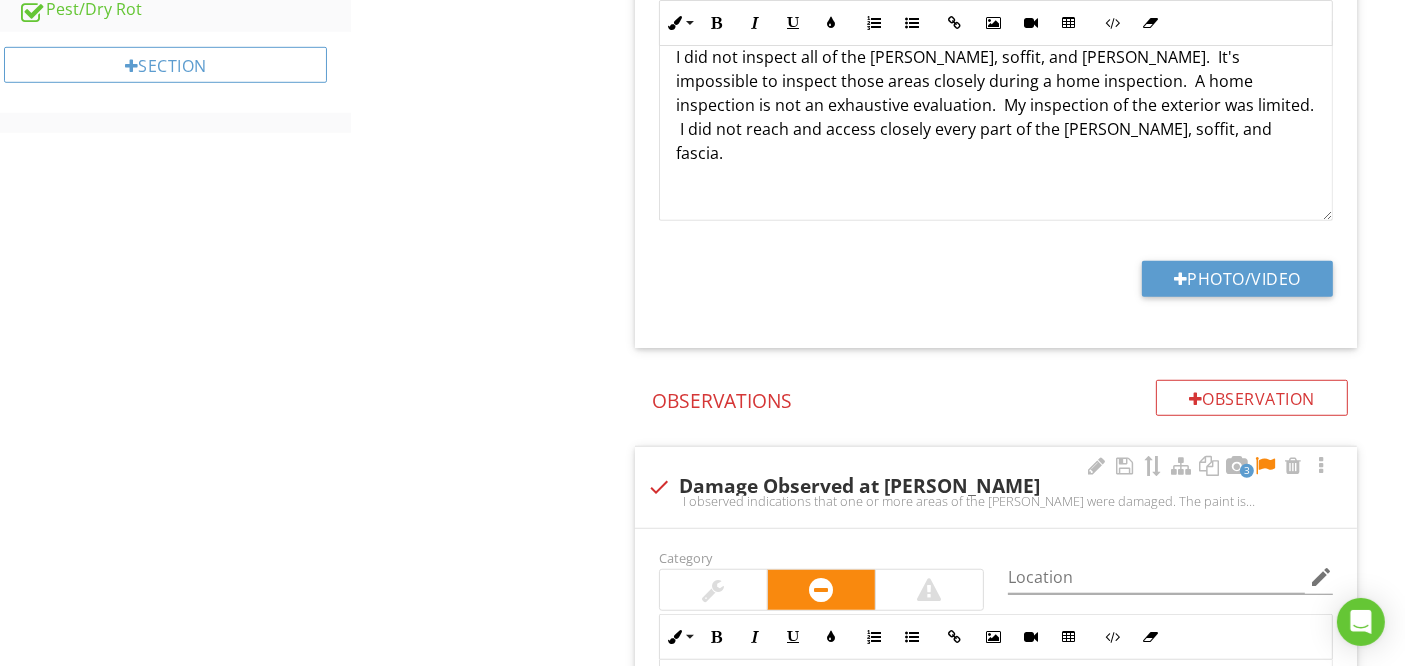 scroll, scrollTop: 1354, scrollLeft: 0, axis: vertical 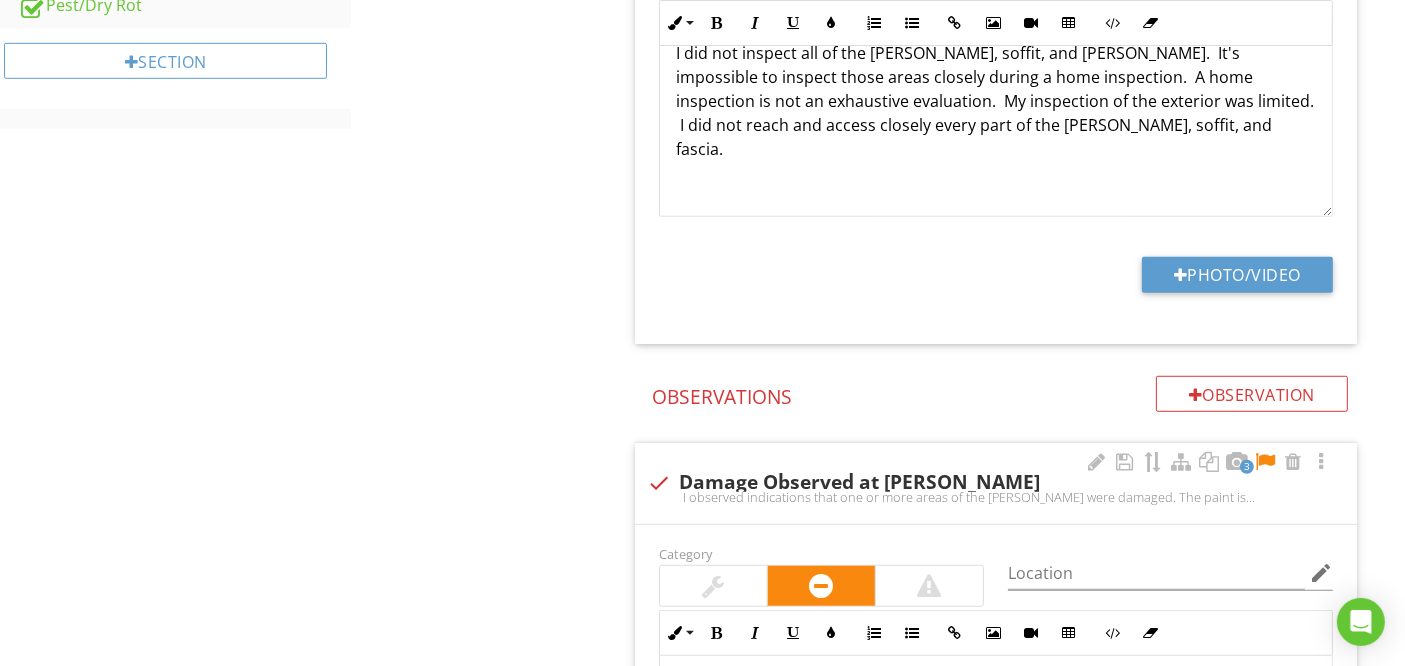drag, startPoint x: 1269, startPoint y: 455, endPoint x: 1284, endPoint y: 454, distance: 15.033297 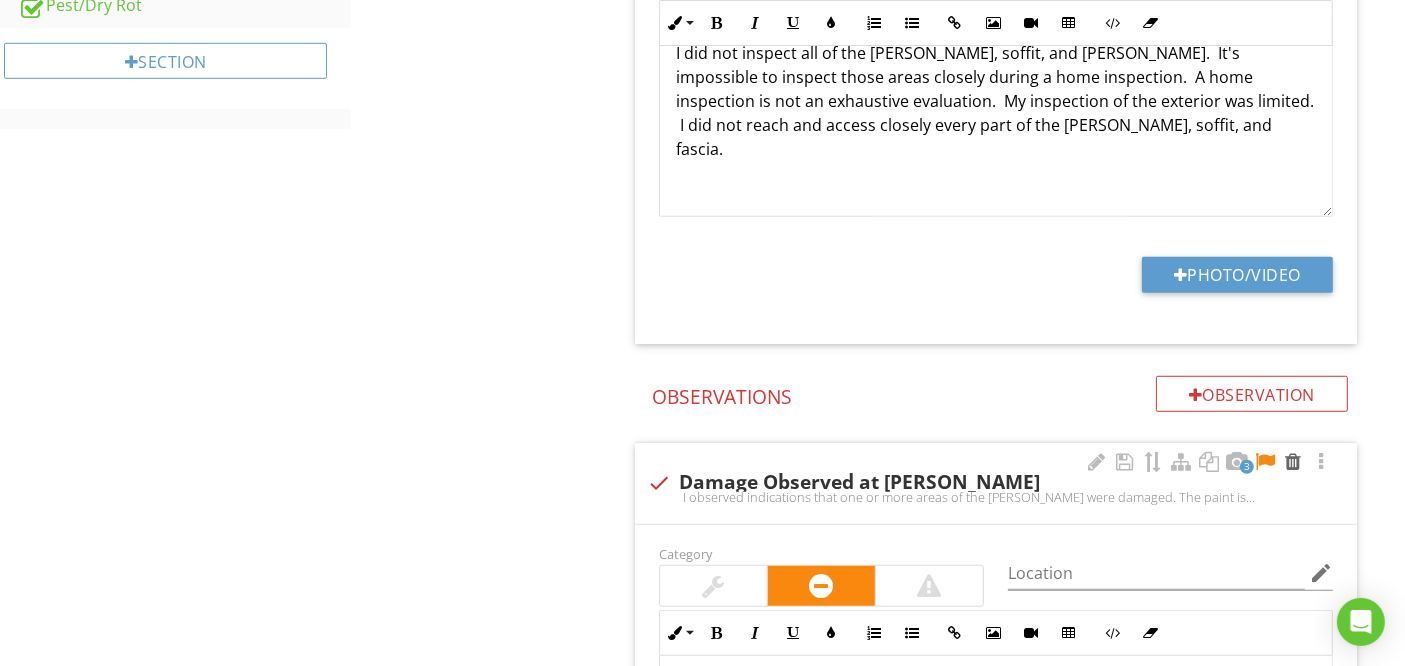 click at bounding box center [1265, 462] 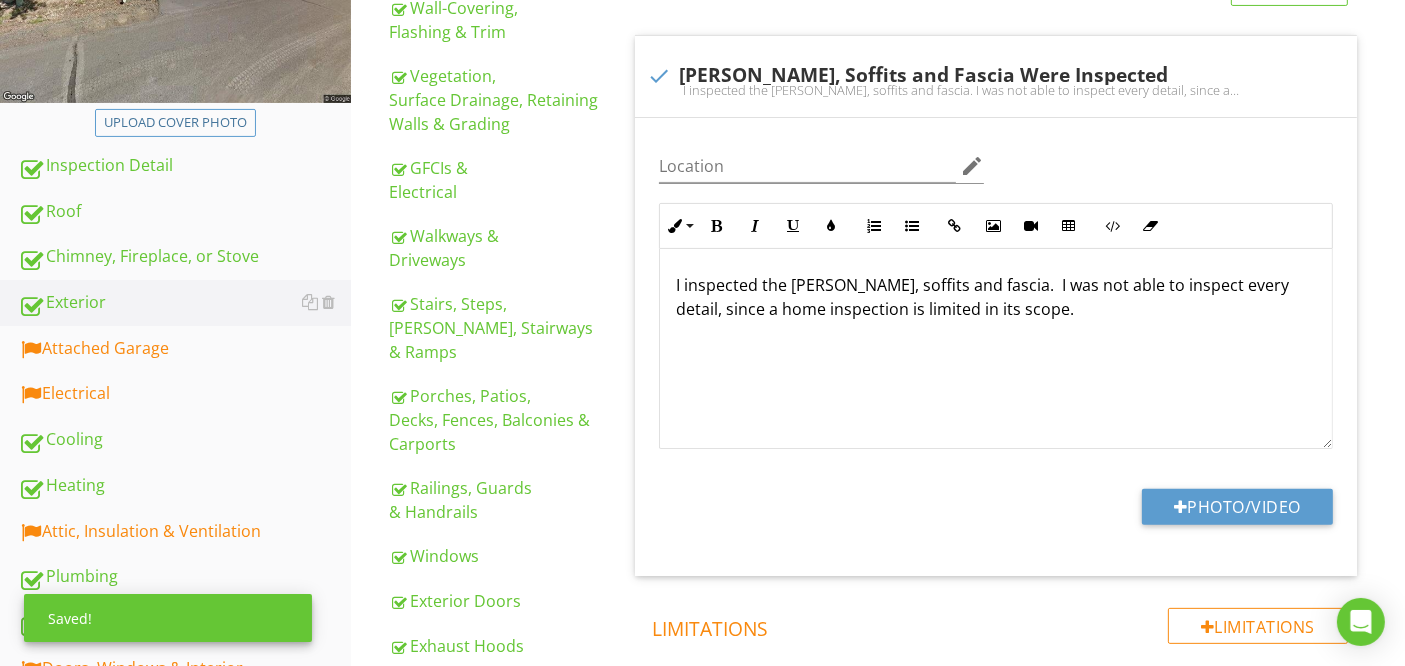 scroll, scrollTop: 488, scrollLeft: 0, axis: vertical 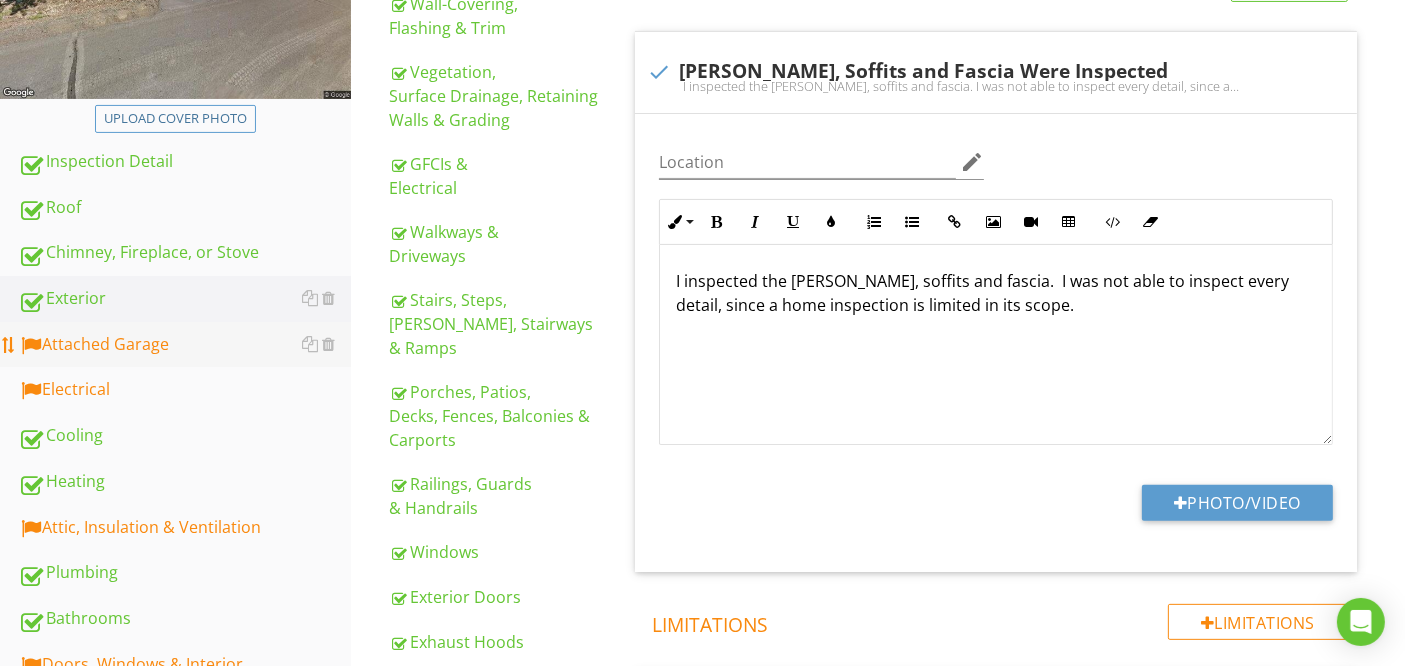 click on "Attached Garage" at bounding box center (184, 345) 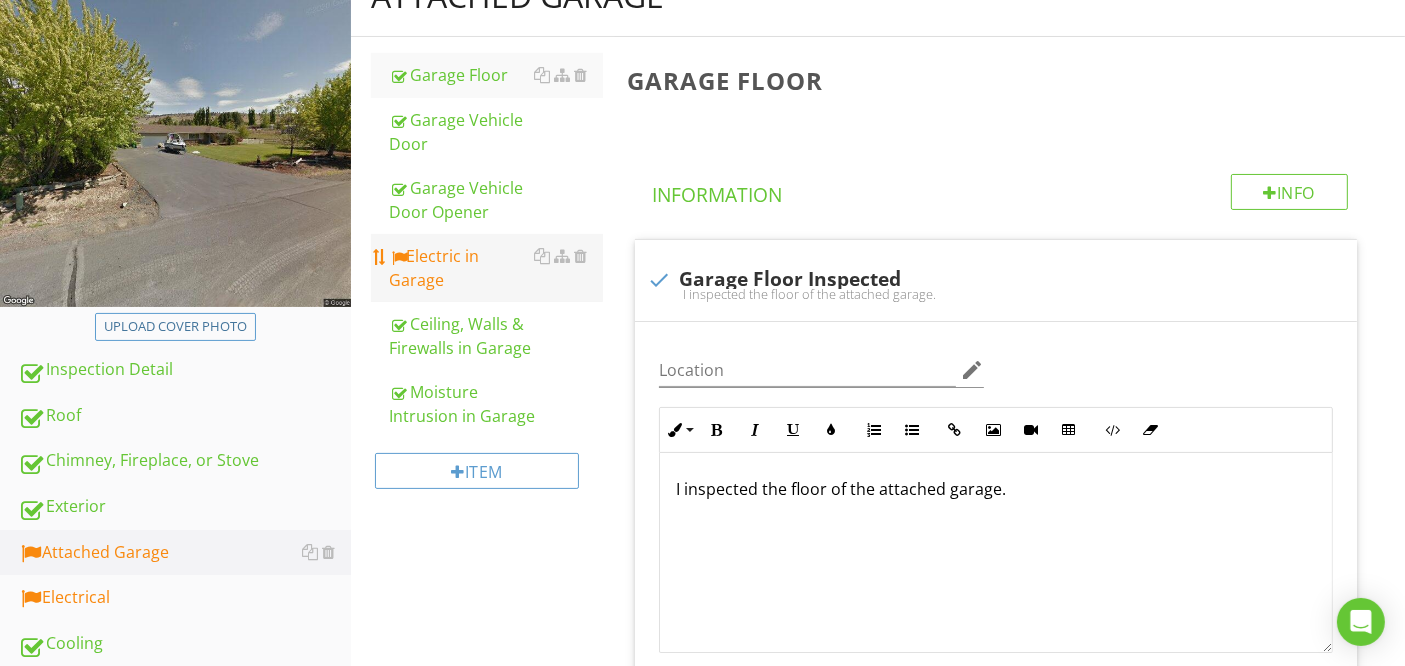 scroll, scrollTop: 265, scrollLeft: 0, axis: vertical 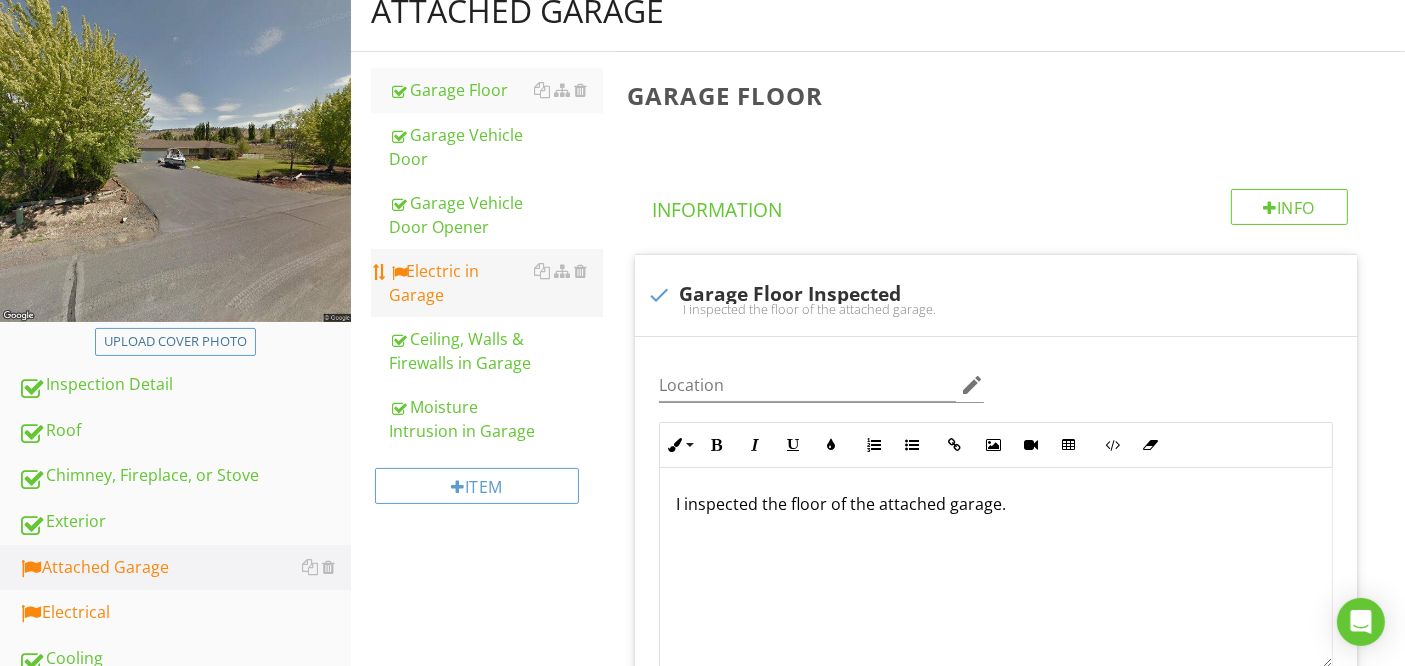 click on "Electric in Garage" at bounding box center (495, 283) 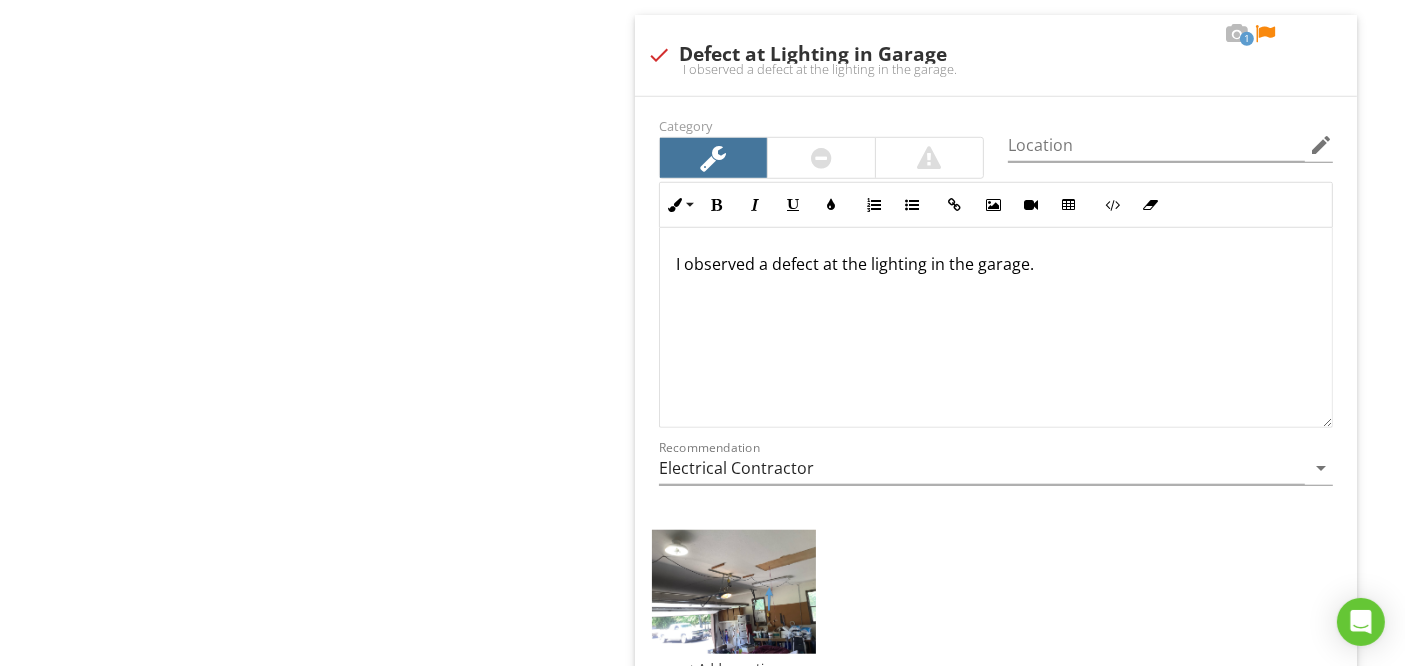 scroll, scrollTop: 1560, scrollLeft: 0, axis: vertical 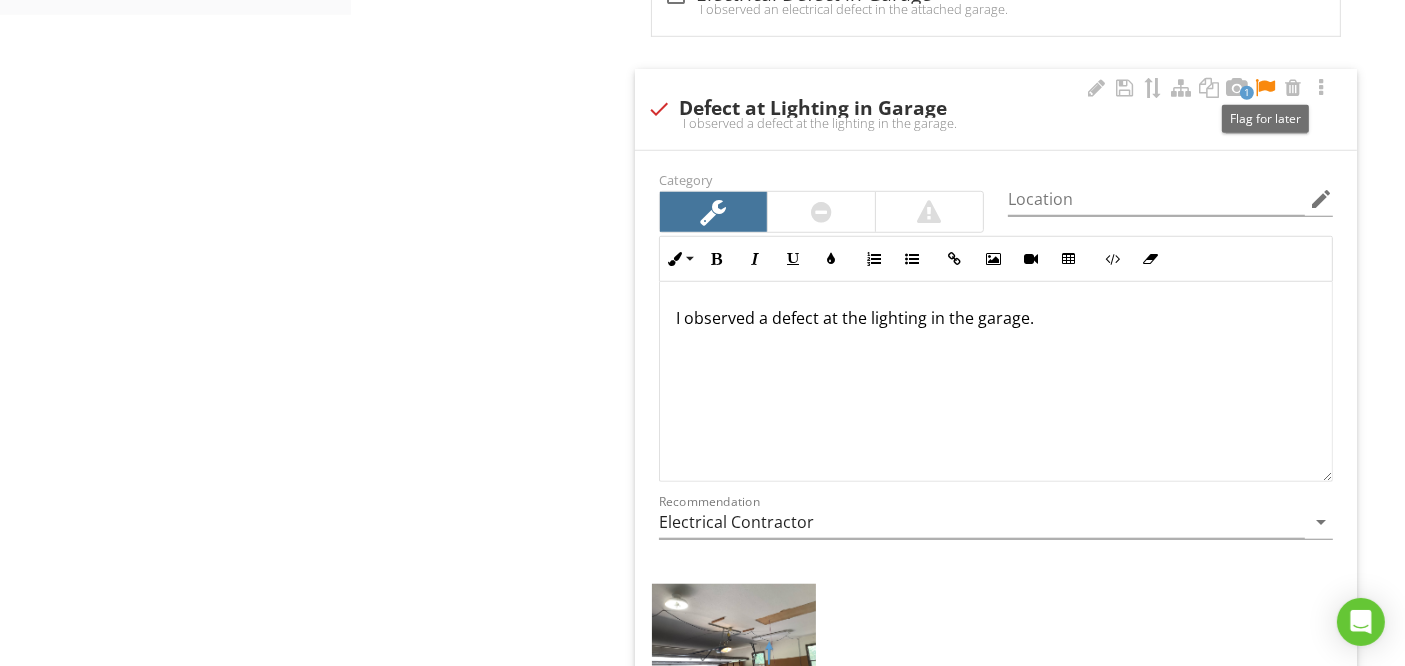 click at bounding box center (1265, 88) 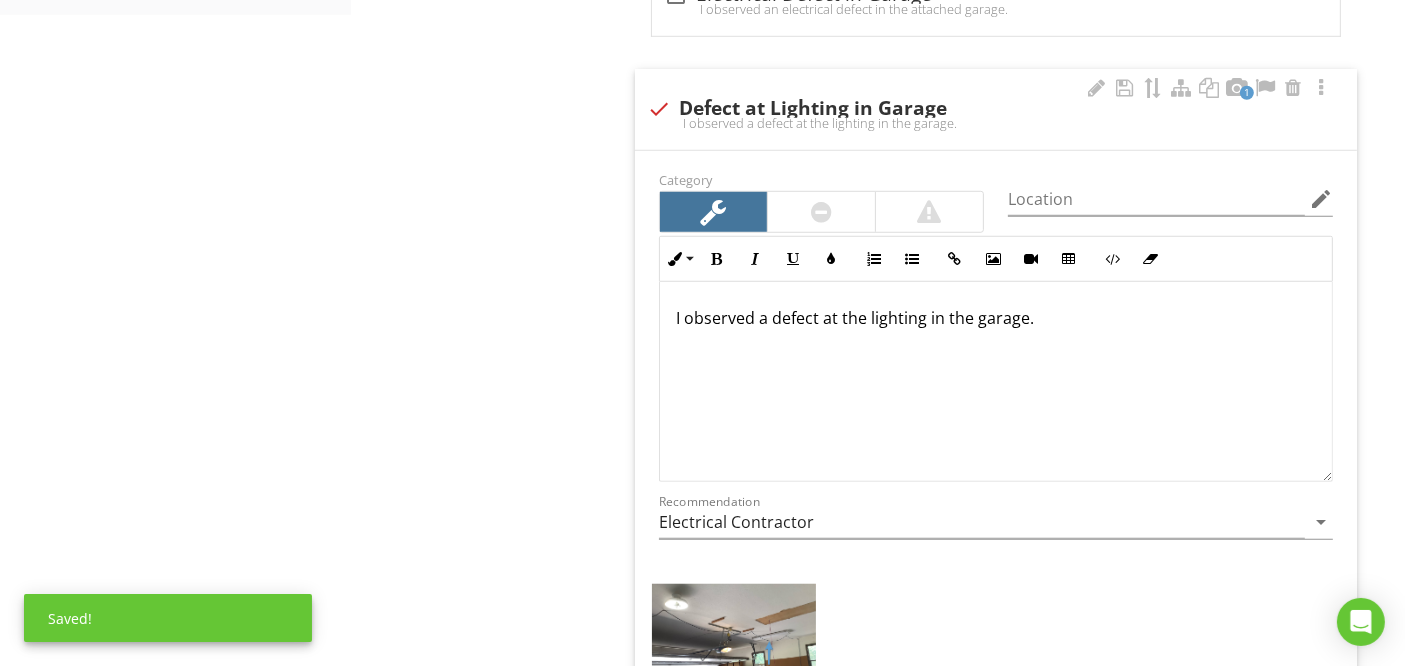 drag, startPoint x: 1050, startPoint y: 310, endPoint x: 671, endPoint y: 344, distance: 380.522 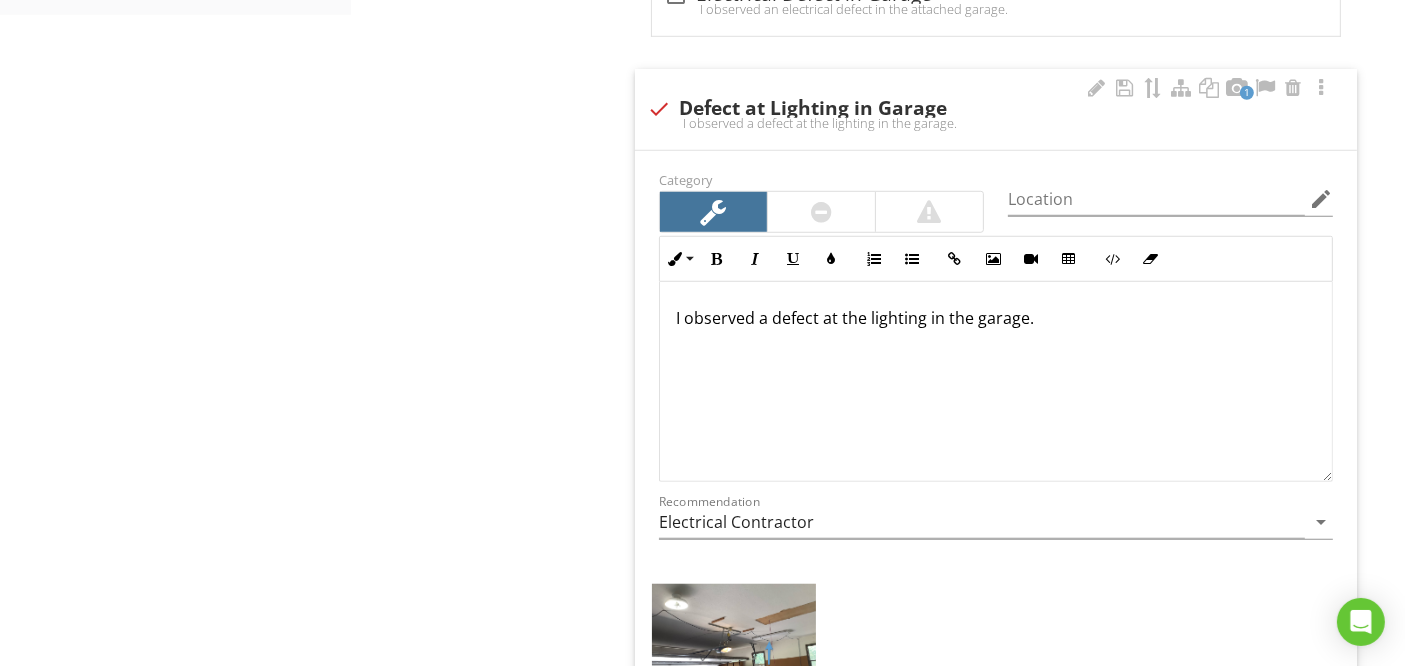 type 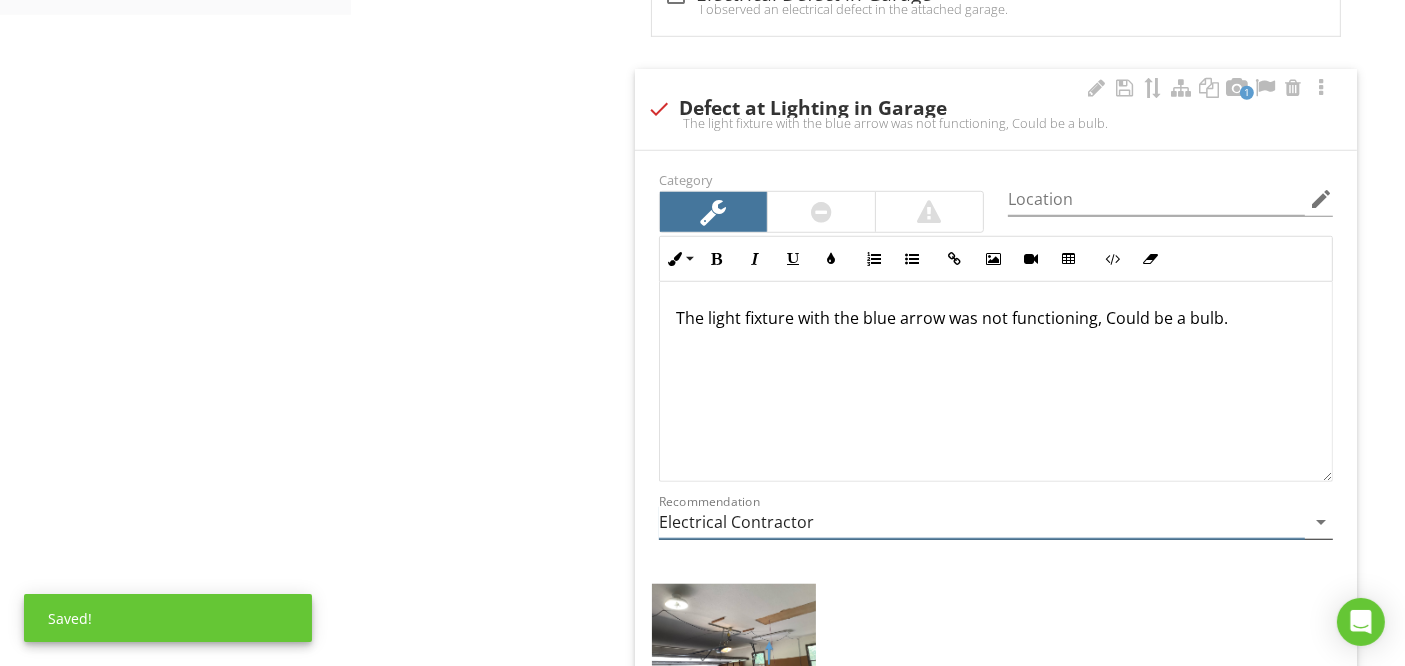 click on "Electrical Contractor" at bounding box center (982, 522) 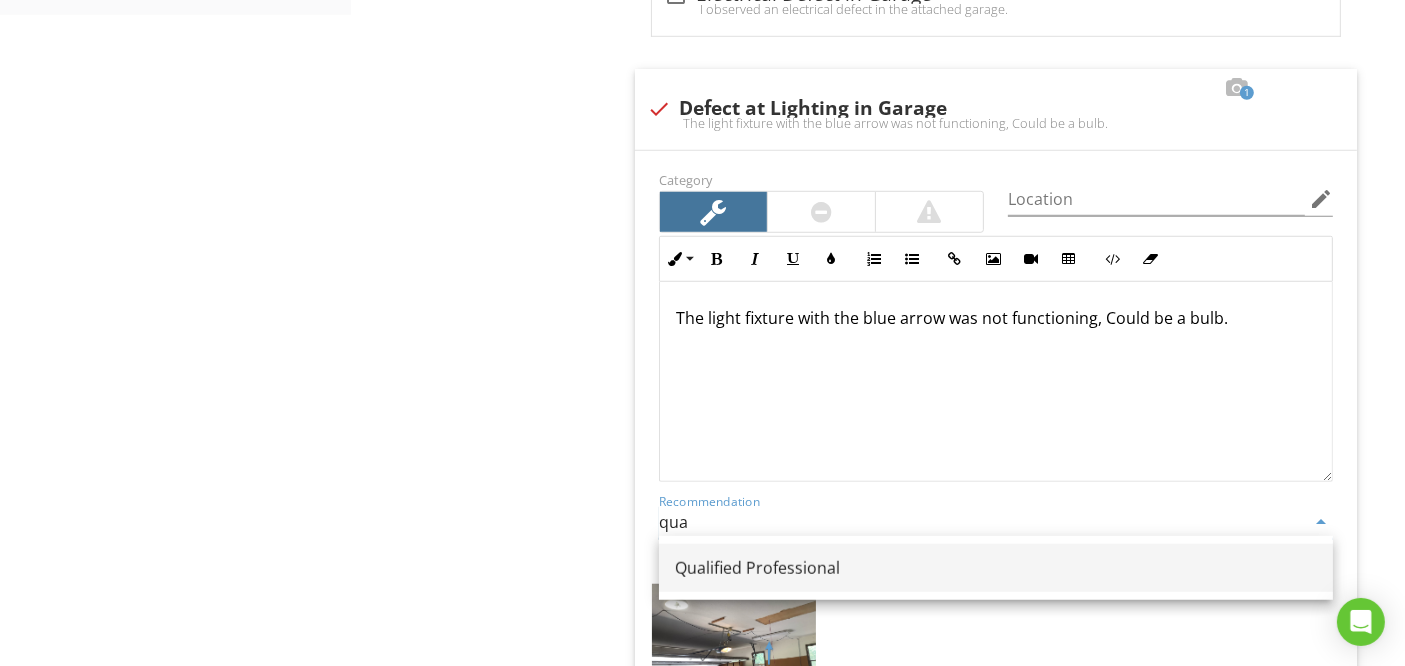 click on "Qualified Professional" at bounding box center [996, 568] 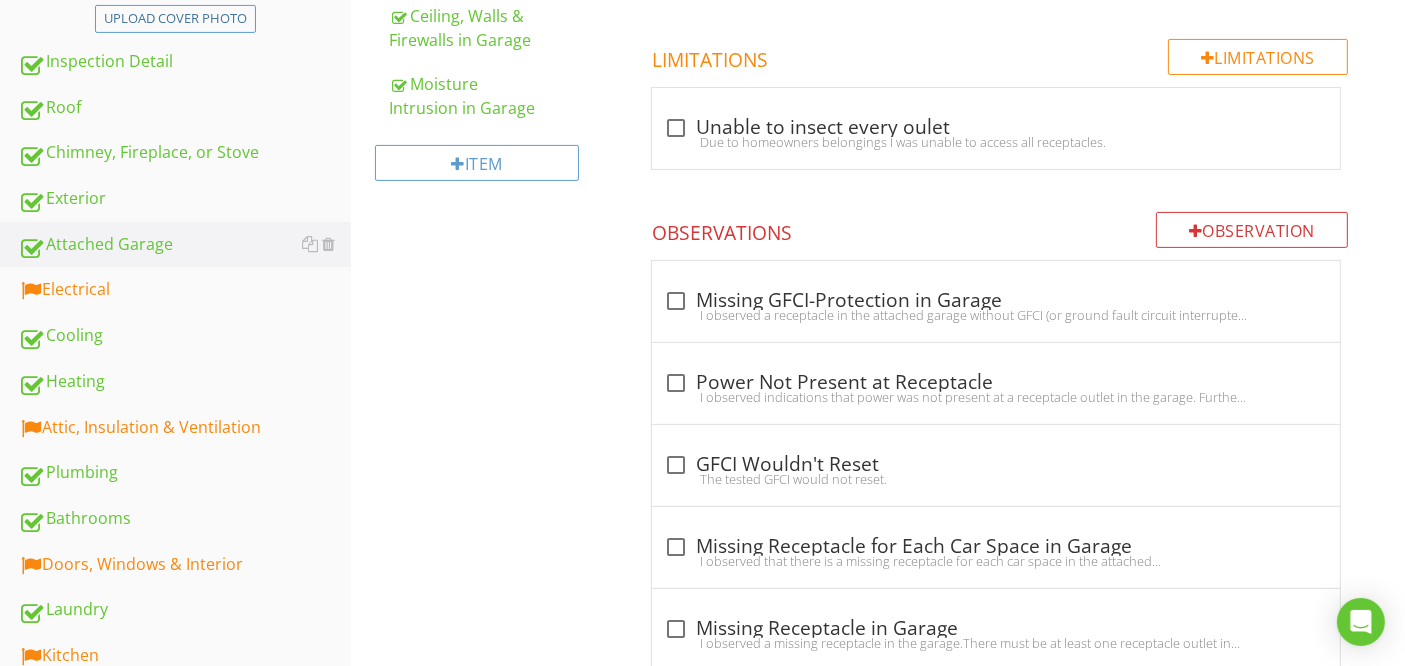 scroll, scrollTop: 618, scrollLeft: 0, axis: vertical 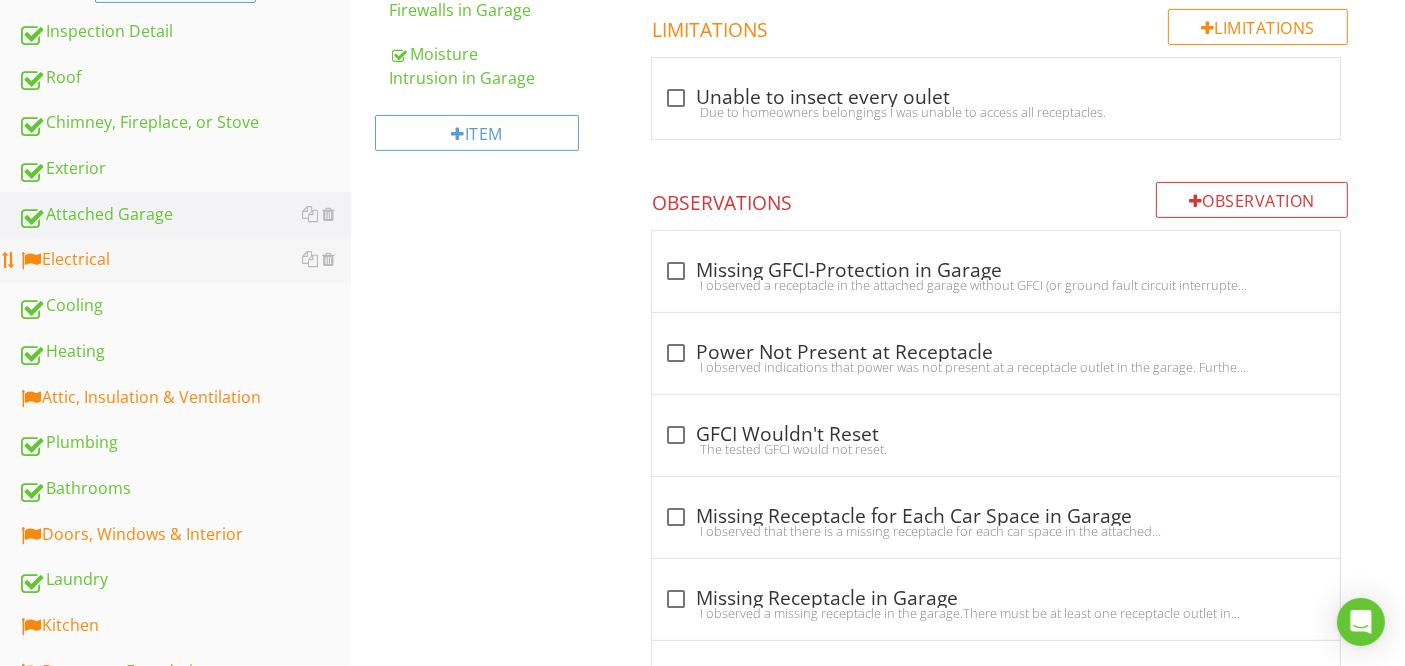 type on "Qualified Professional" 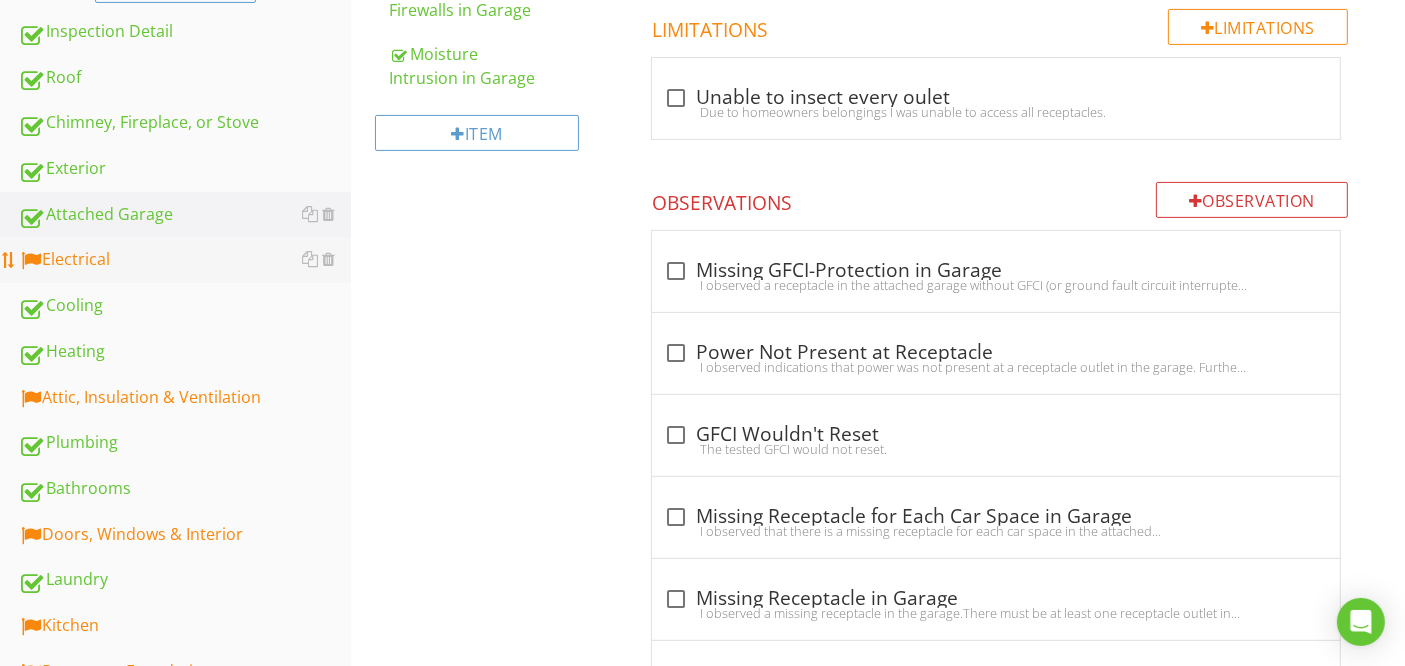 click on "Electrical" at bounding box center (184, 260) 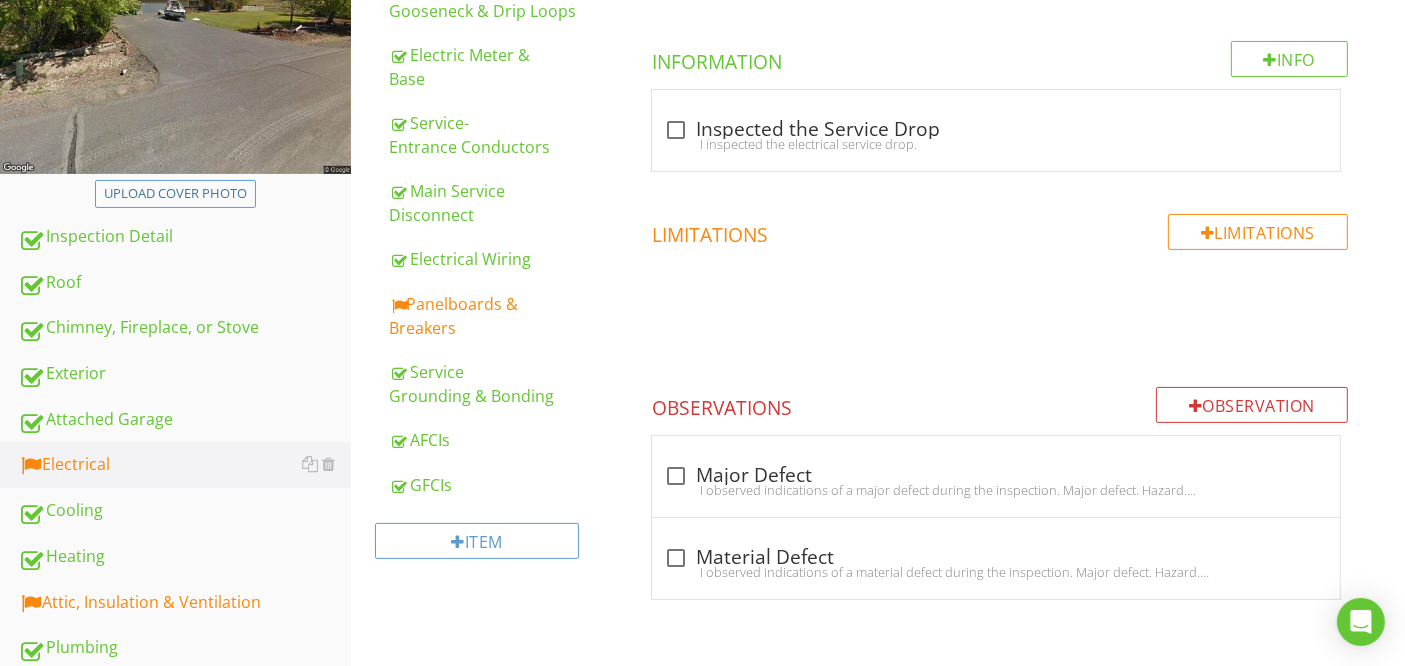 scroll, scrollTop: 396, scrollLeft: 0, axis: vertical 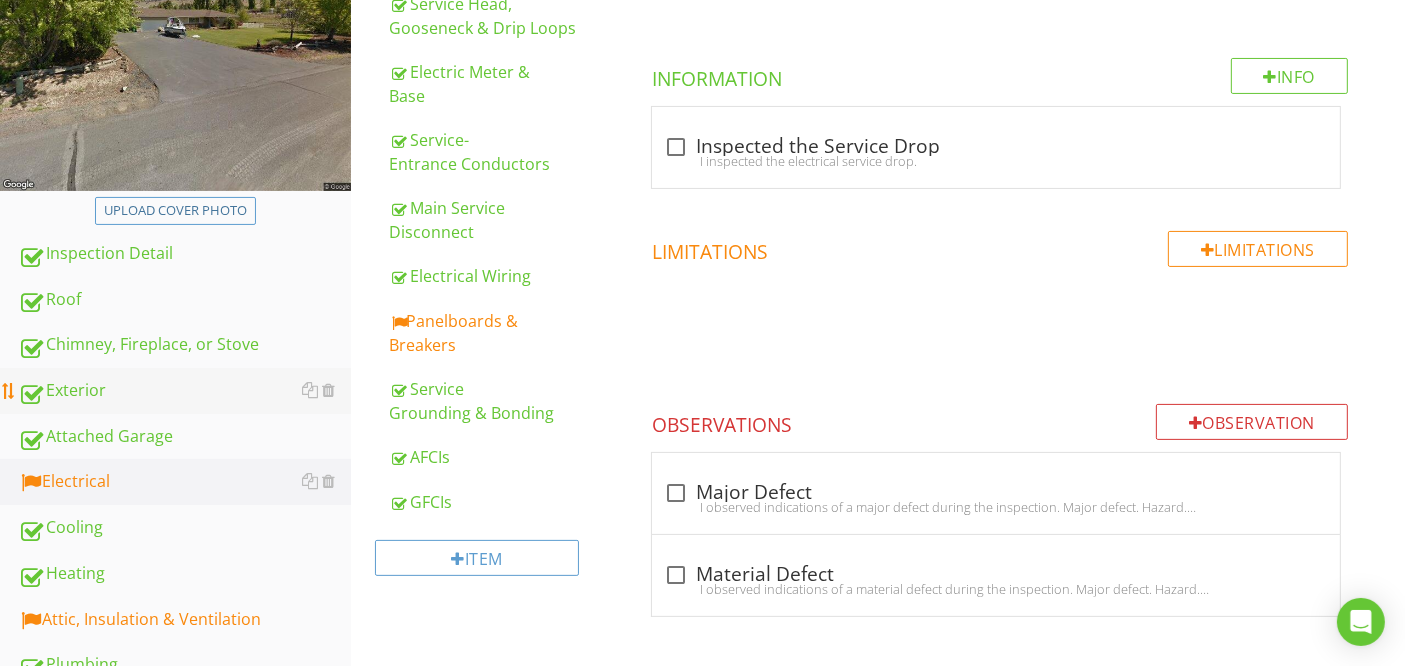click on "Exterior" at bounding box center (184, 391) 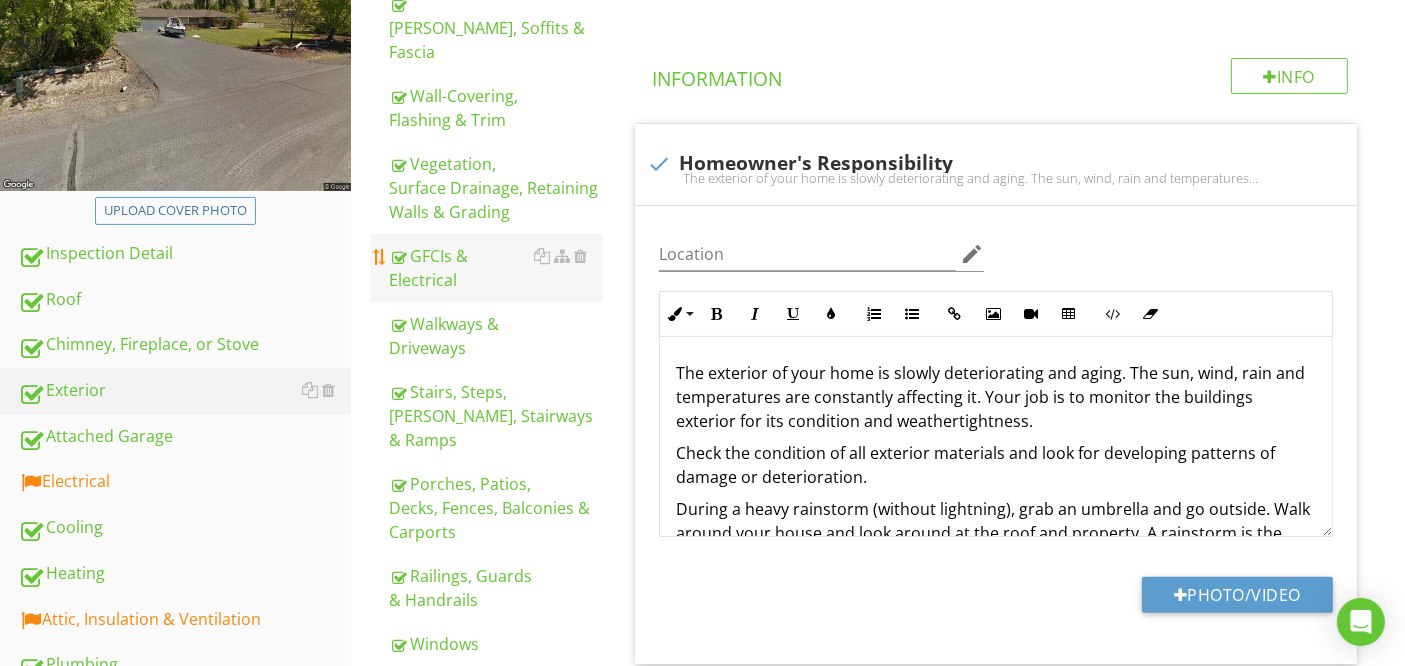 click on "GFCIs & Electrical" at bounding box center (495, 268) 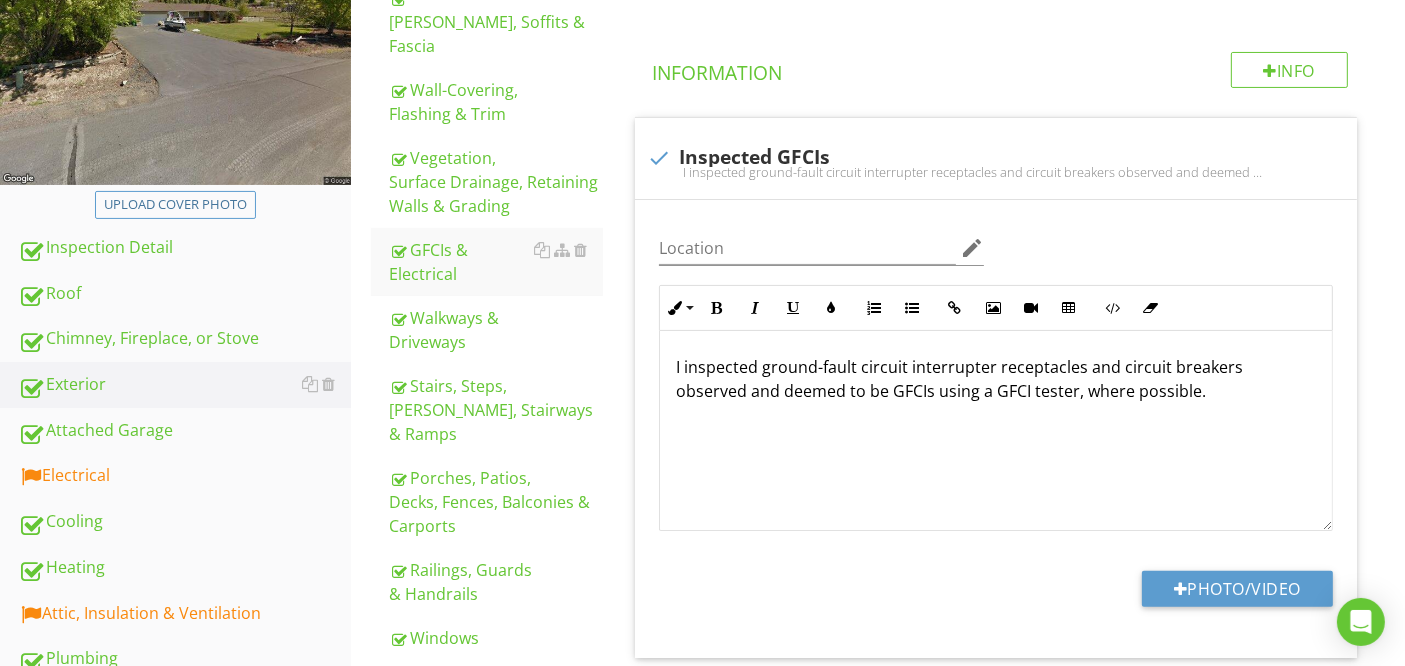 scroll, scrollTop: 417, scrollLeft: 0, axis: vertical 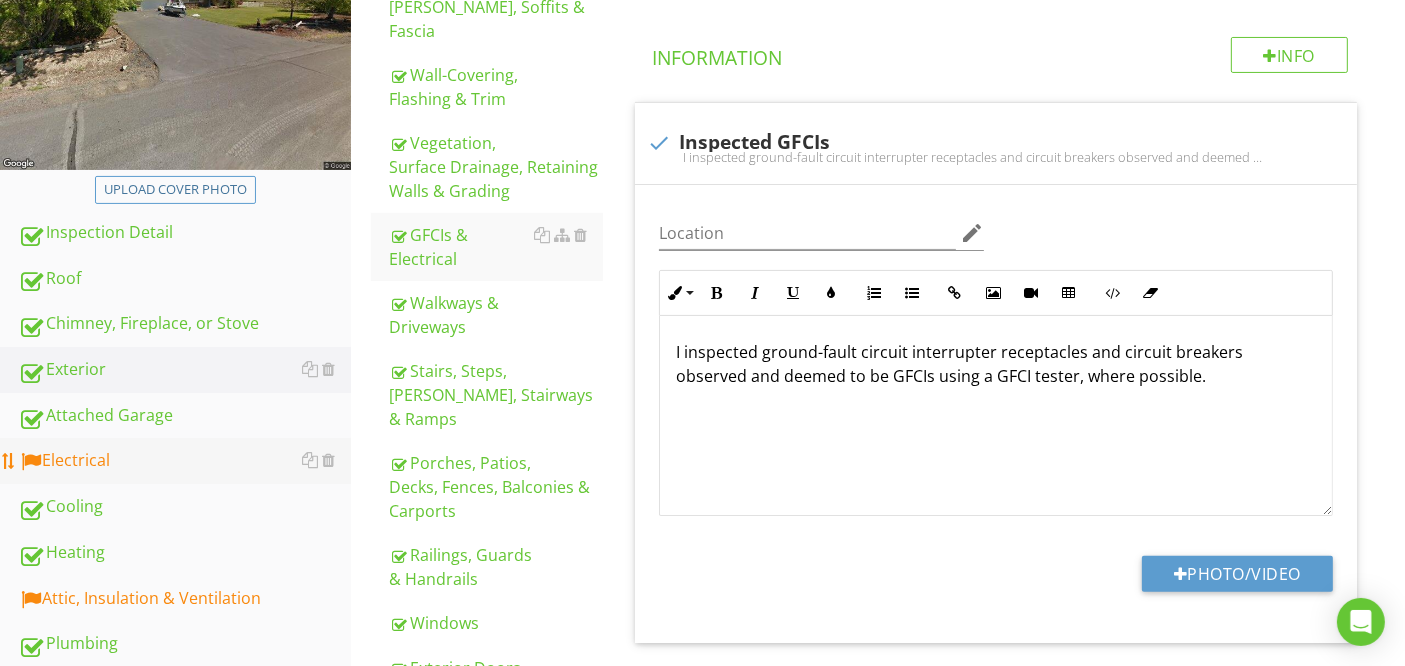 click on "Electrical" at bounding box center (184, 461) 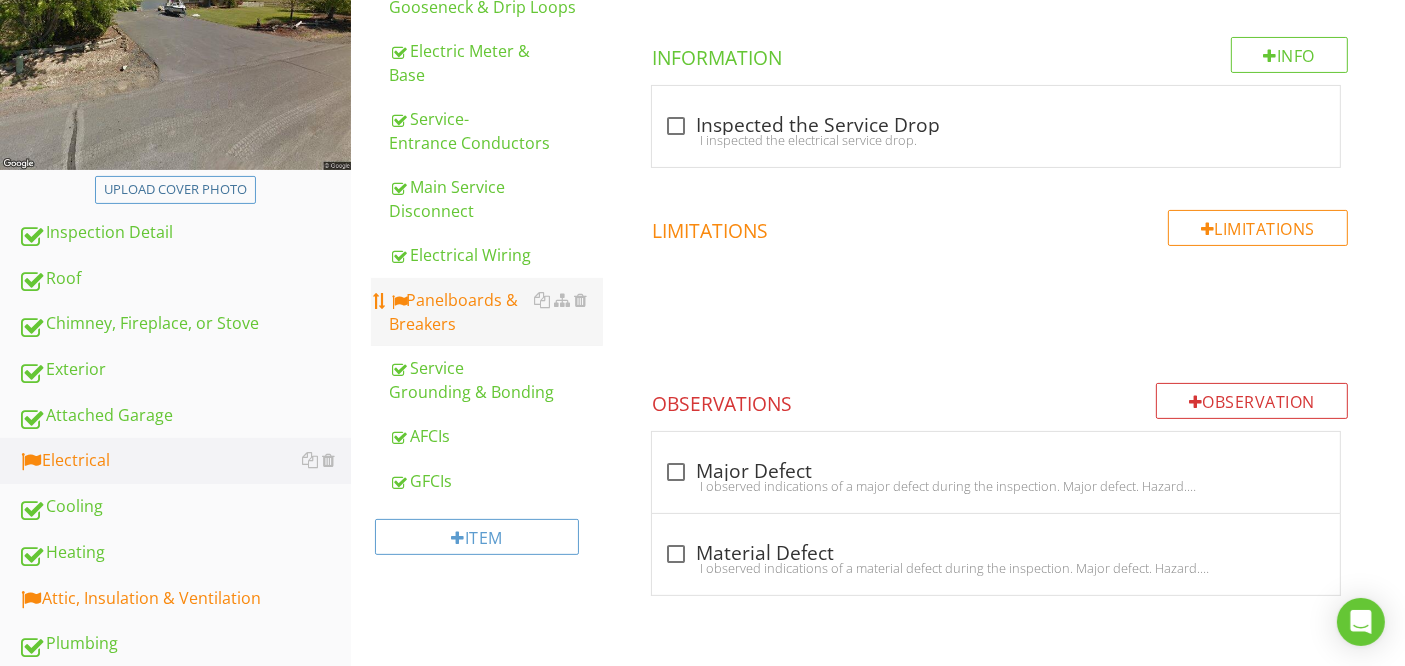 click on "Panelboards & Breakers" at bounding box center [495, 312] 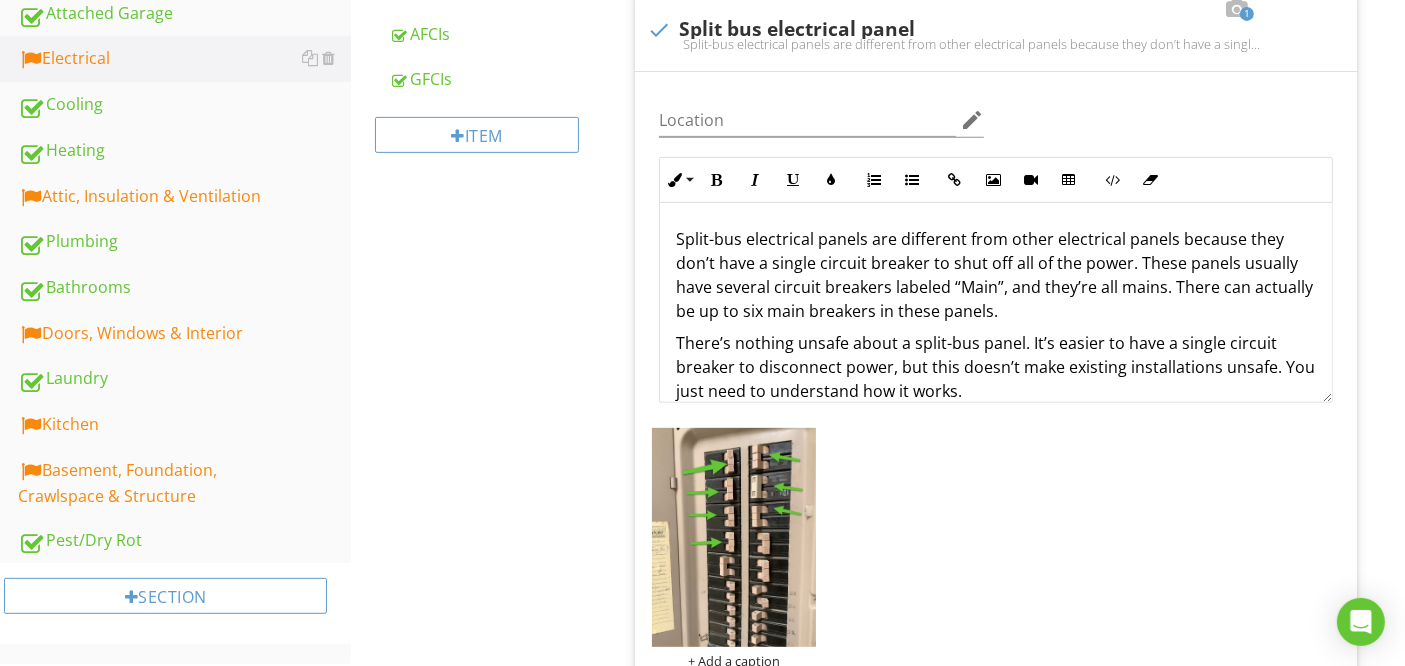 scroll, scrollTop: 828, scrollLeft: 0, axis: vertical 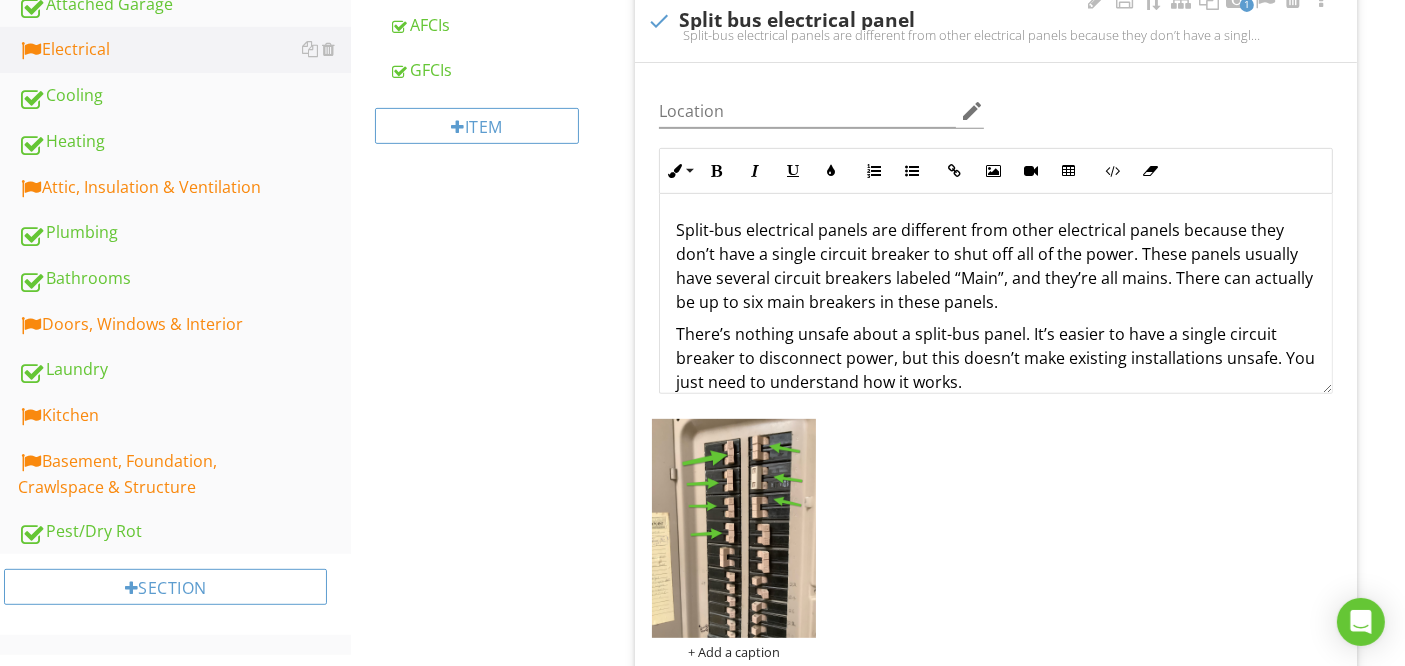 click on "Split-bus electrical panels are different from other electrical panels because they don’t have a single circuit breaker to shut off all of the power. These panels usually have several circuit breakers labeled “Main”, and they’re all mains. There can actually be up to six main breakers in these panels." at bounding box center (996, 266) 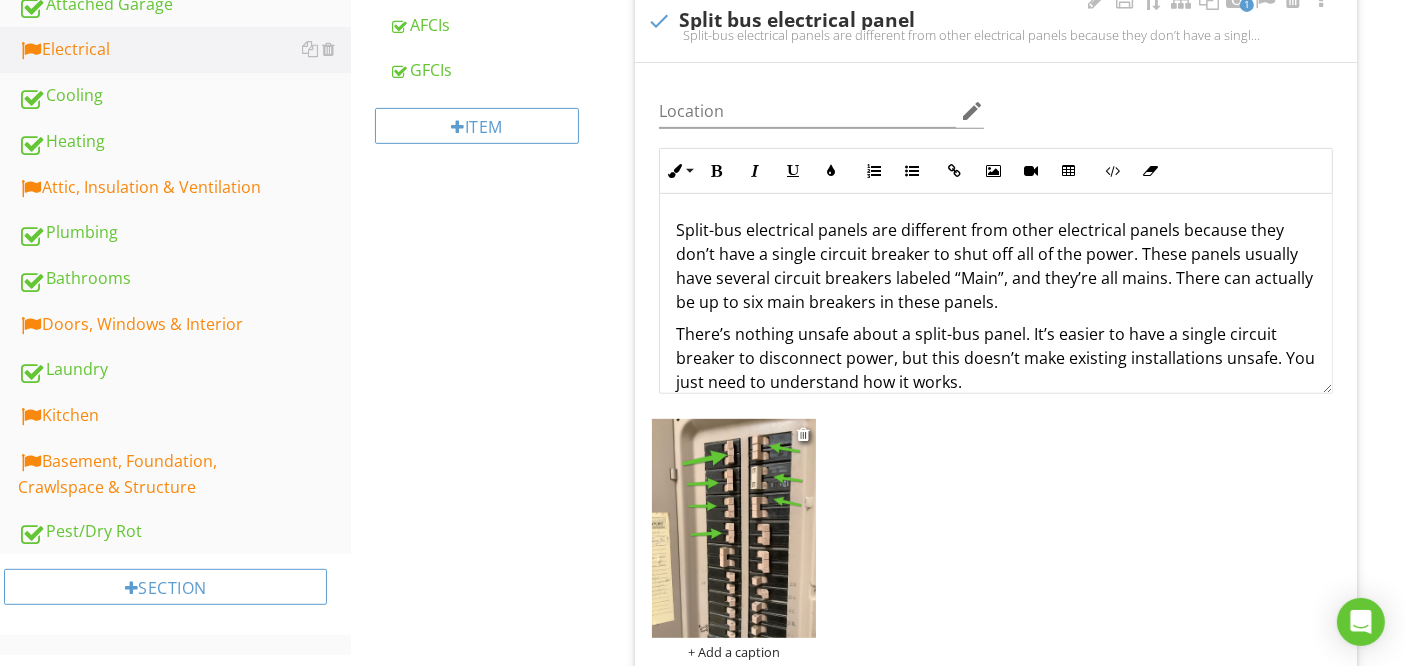 click at bounding box center (734, 528) 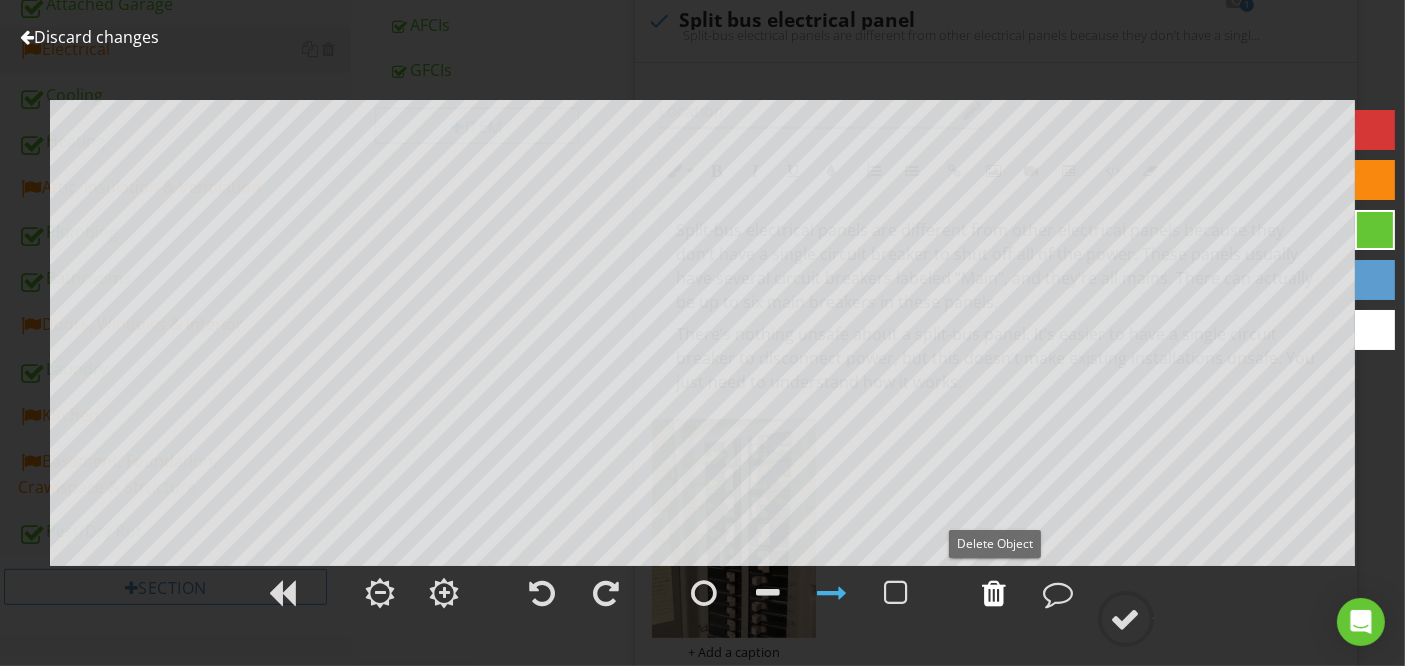 click at bounding box center (995, 593) 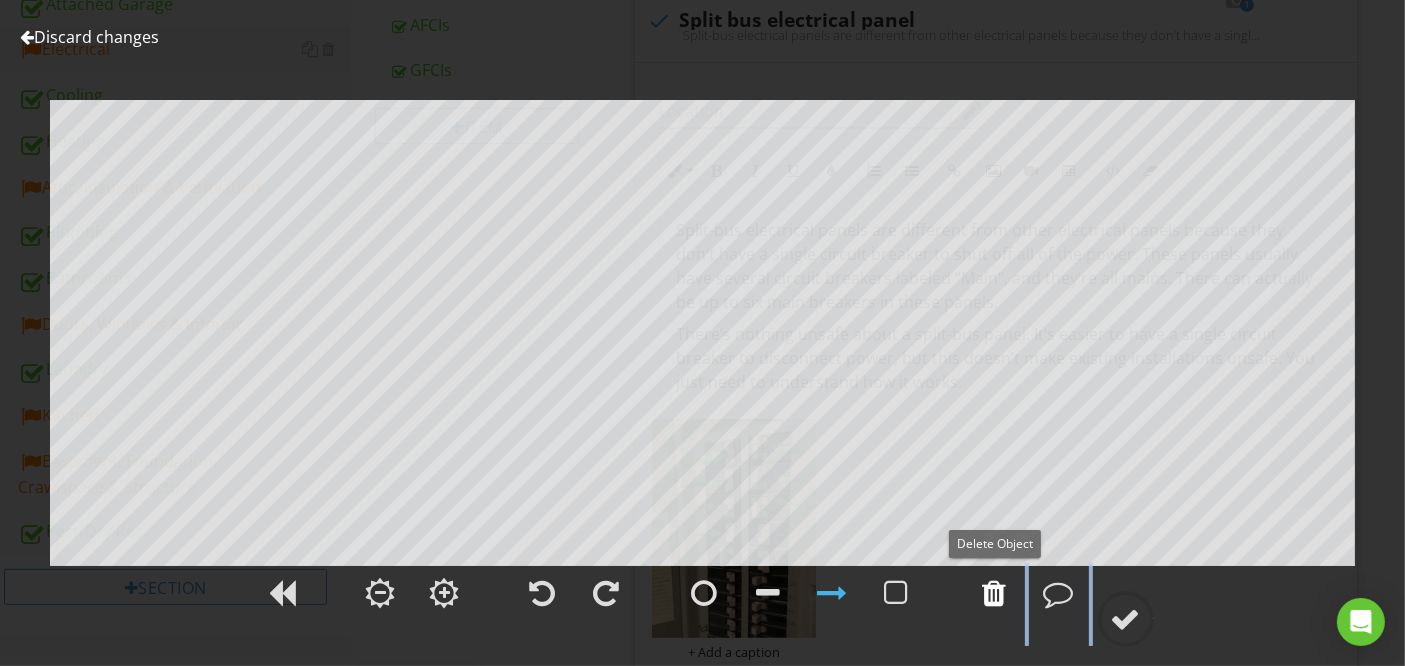 click at bounding box center (995, 593) 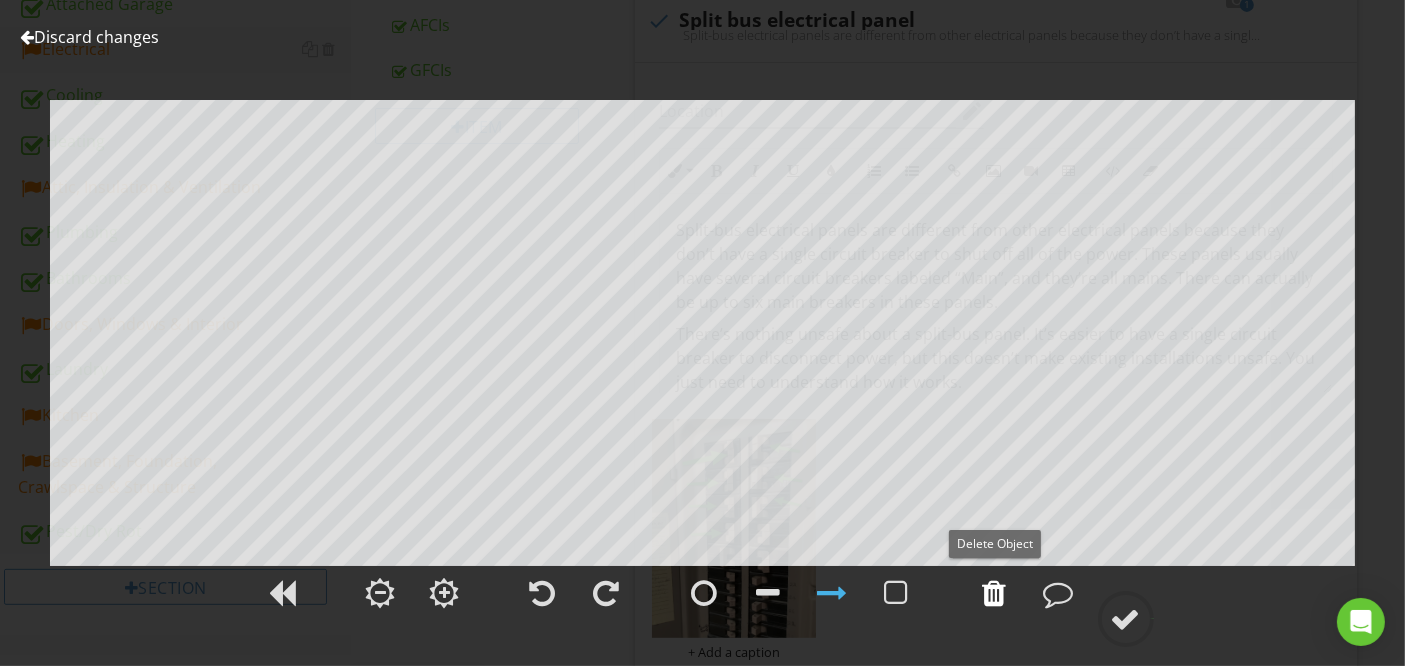 click at bounding box center [995, 593] 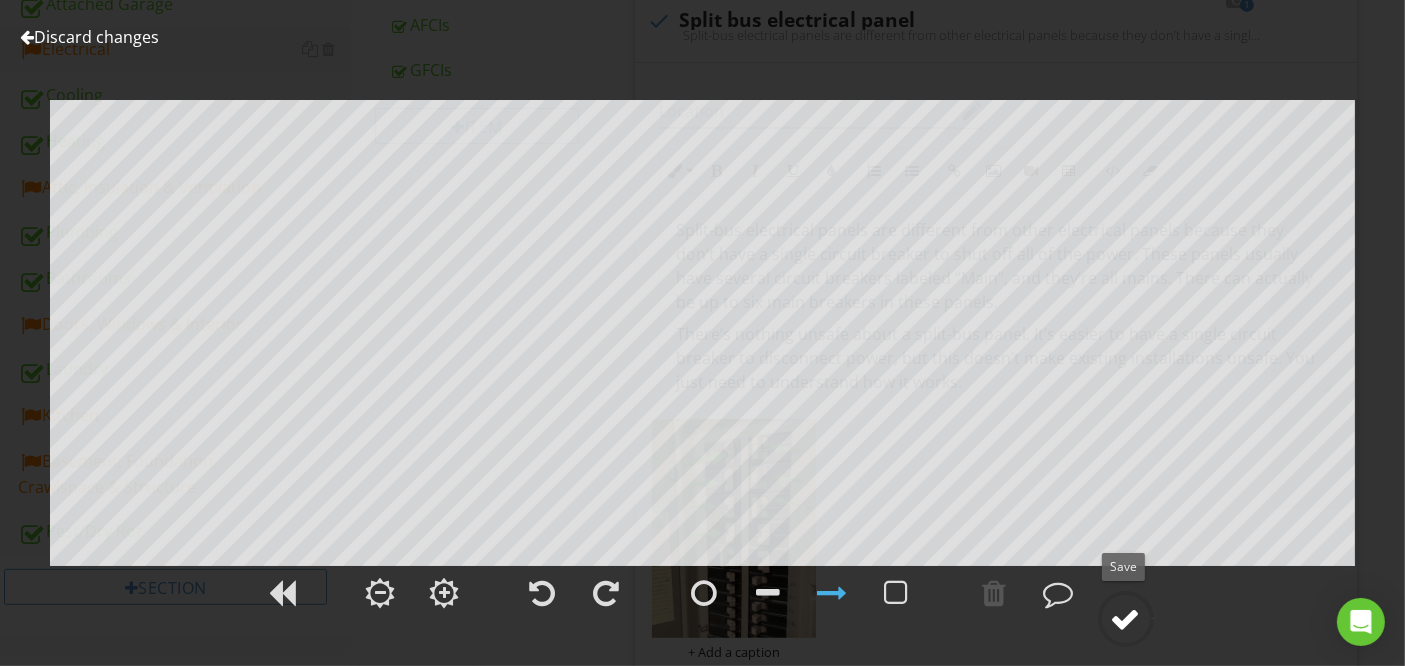 click at bounding box center (1126, 619) 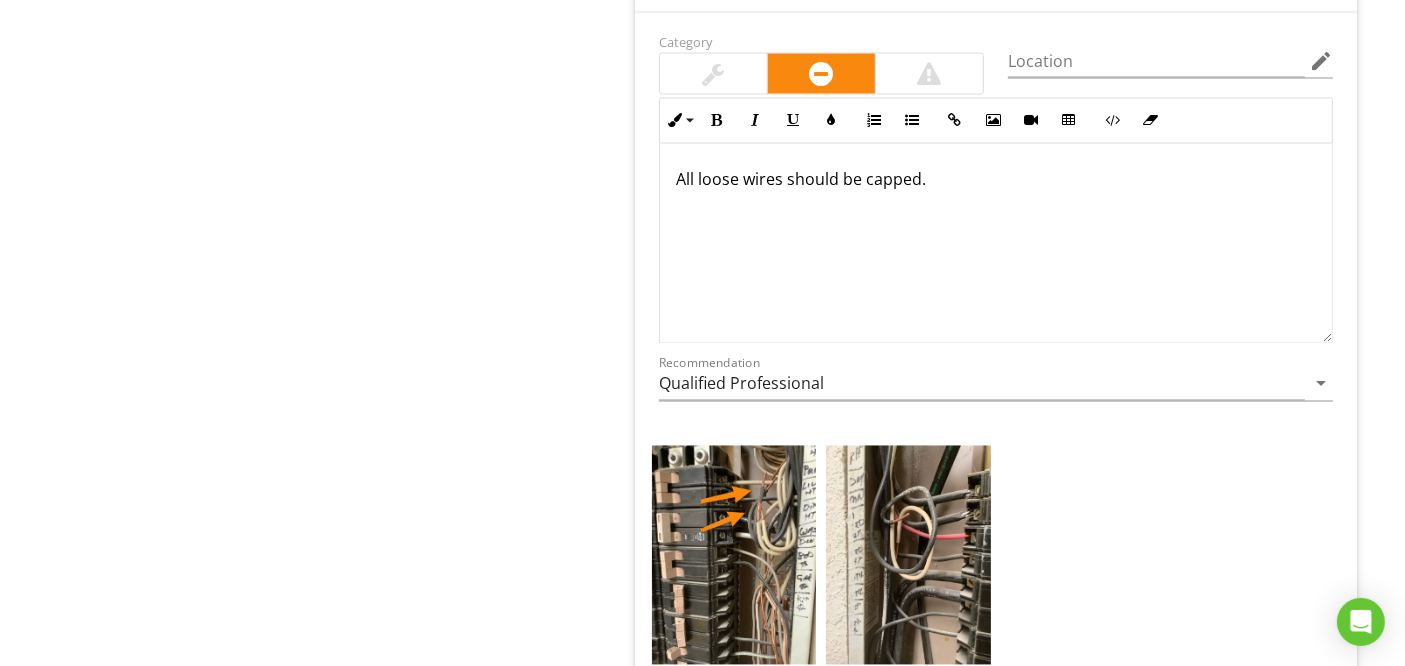 scroll, scrollTop: 3725, scrollLeft: 0, axis: vertical 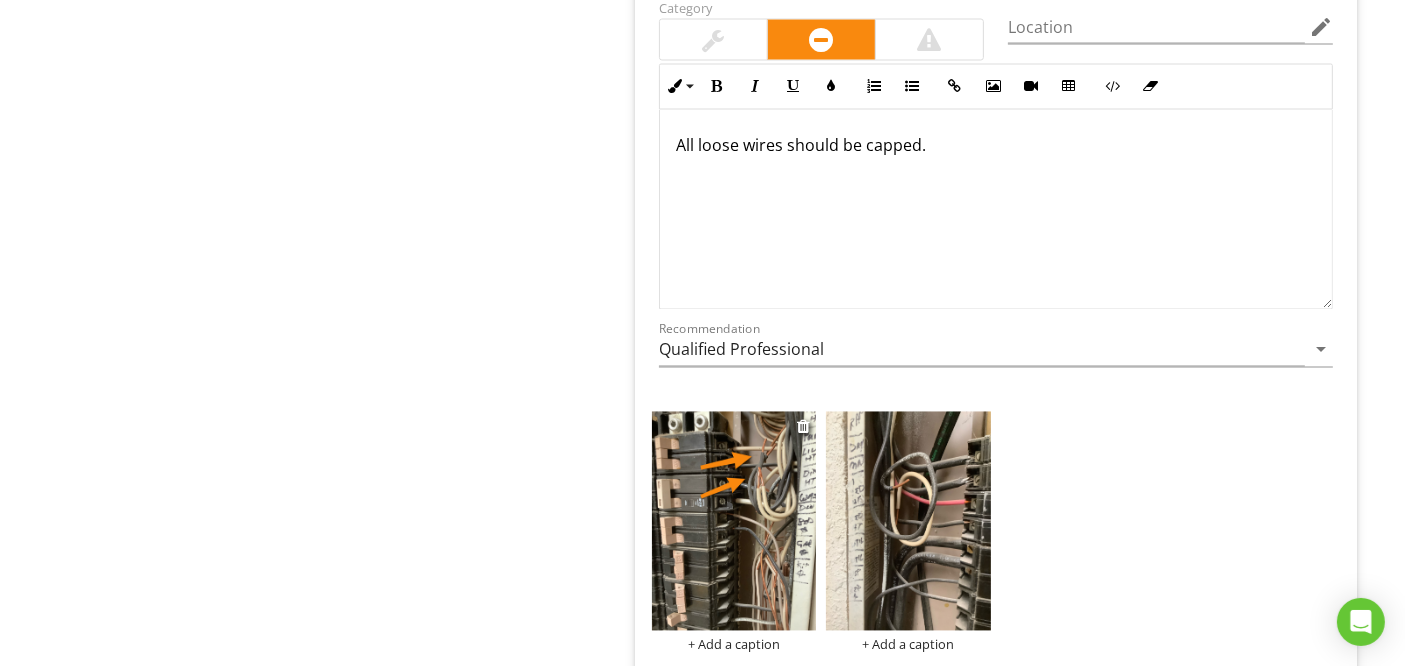 click at bounding box center [734, 521] 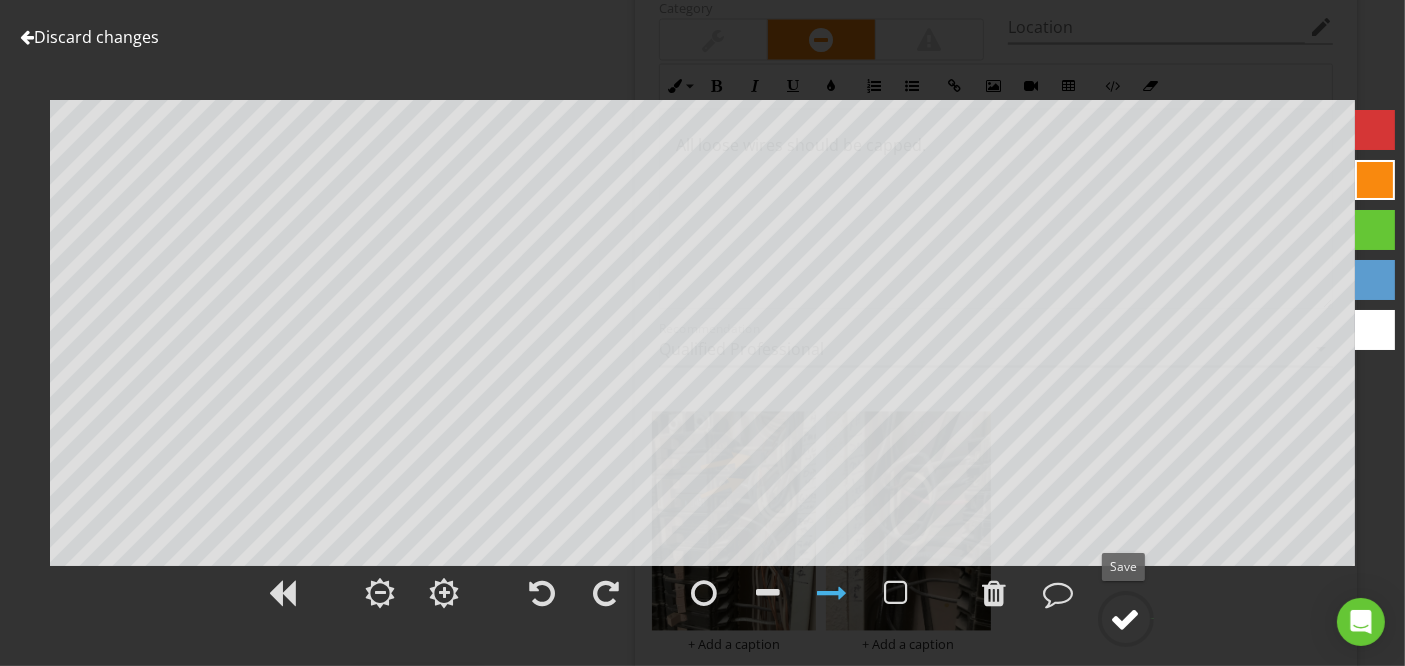 click at bounding box center (1126, 619) 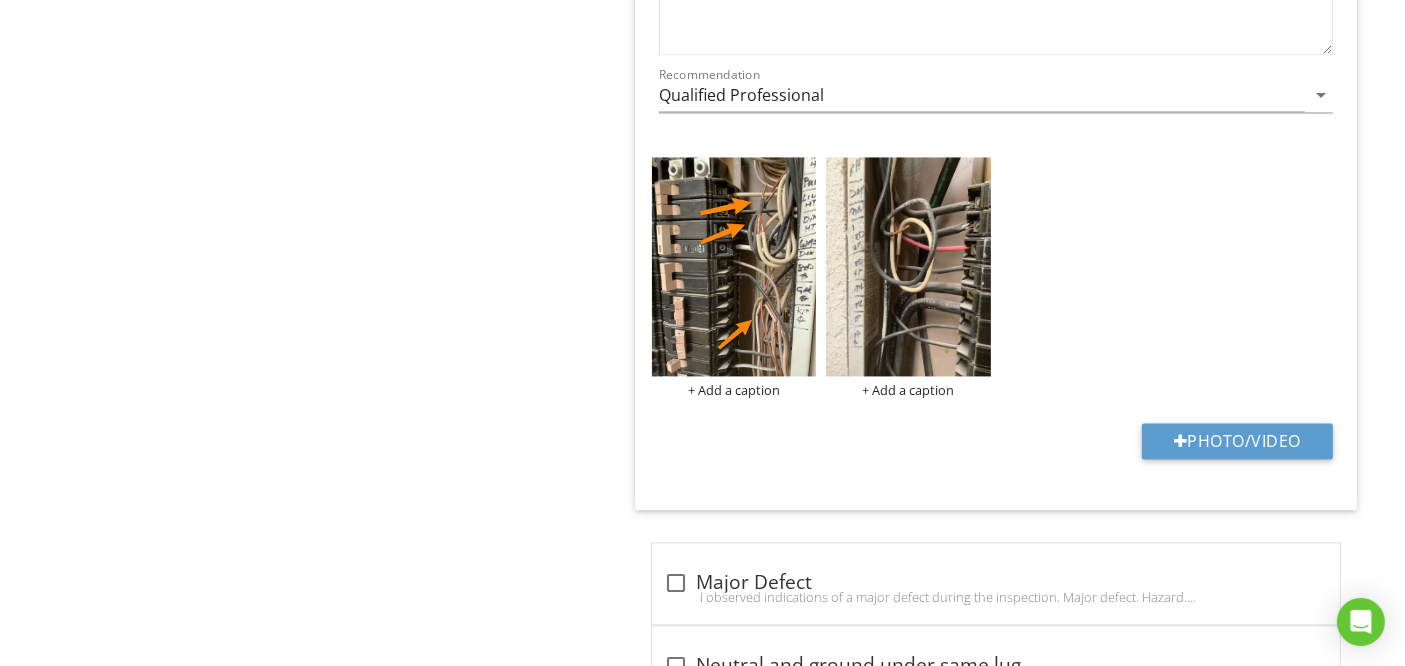 scroll, scrollTop: 3617, scrollLeft: 0, axis: vertical 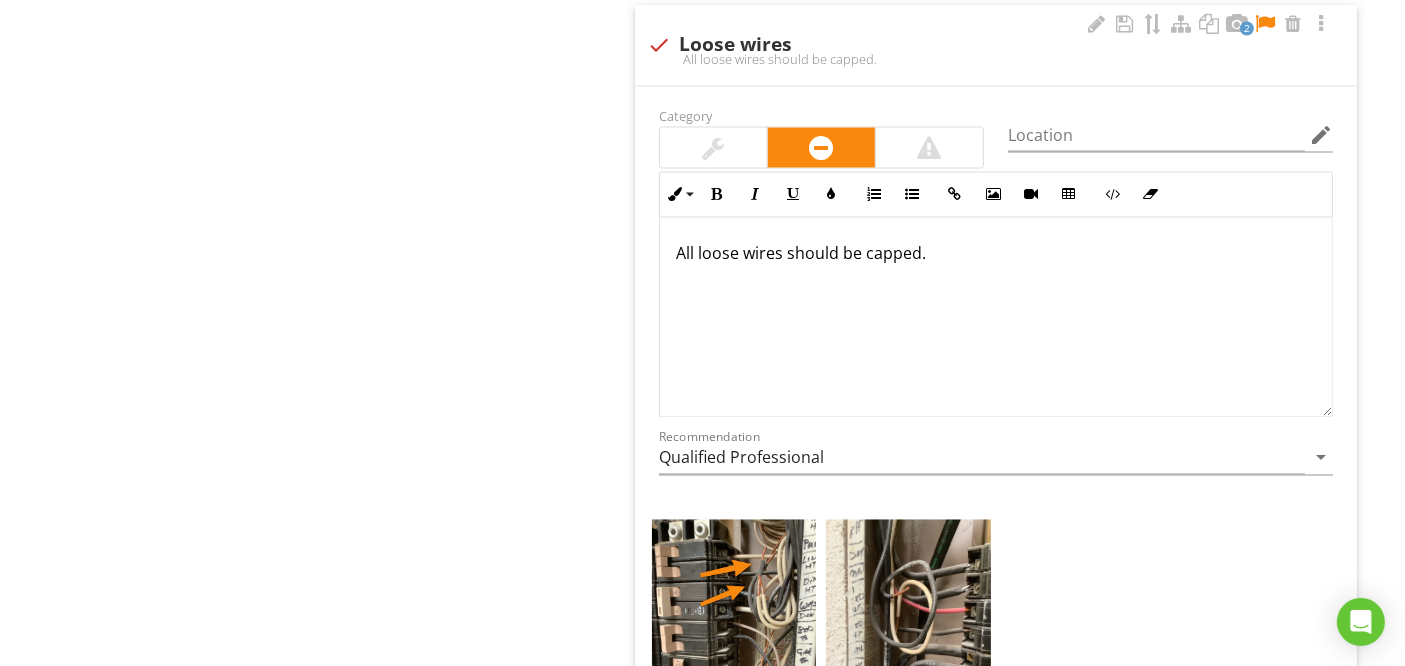 click on "All loose wires should be capped." at bounding box center [996, 318] 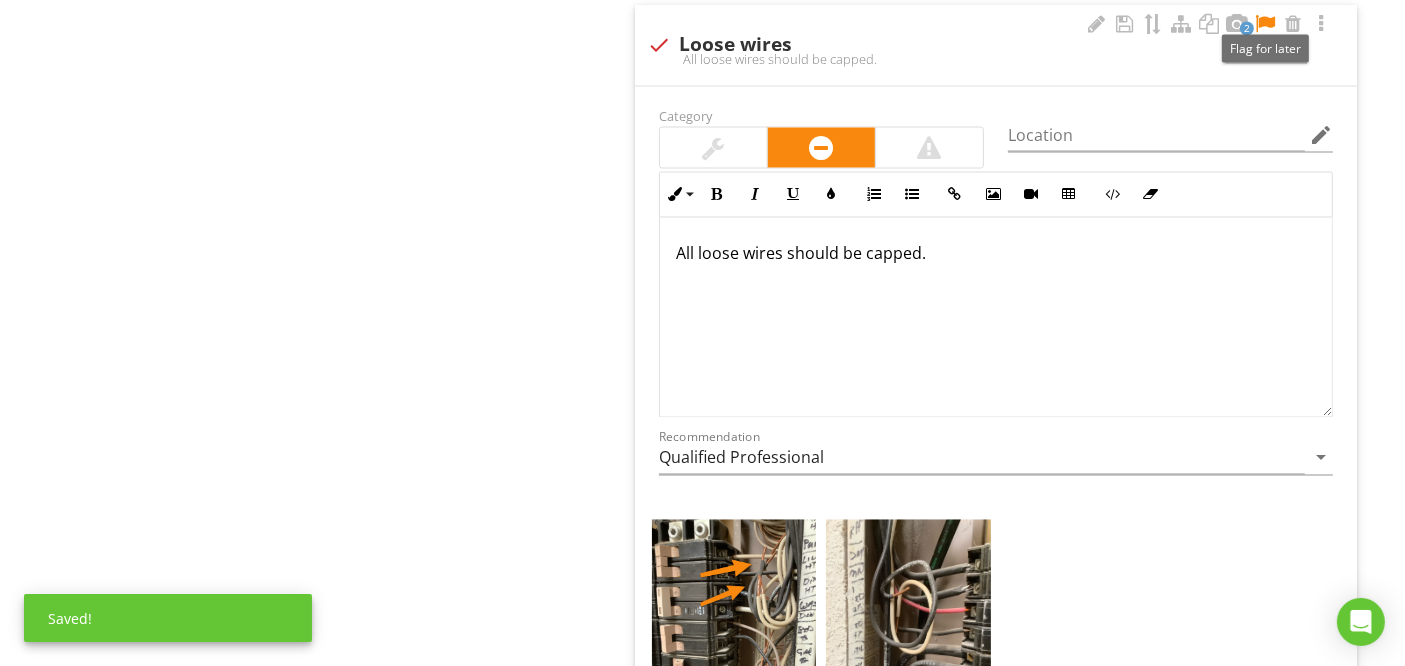 click at bounding box center (1265, 24) 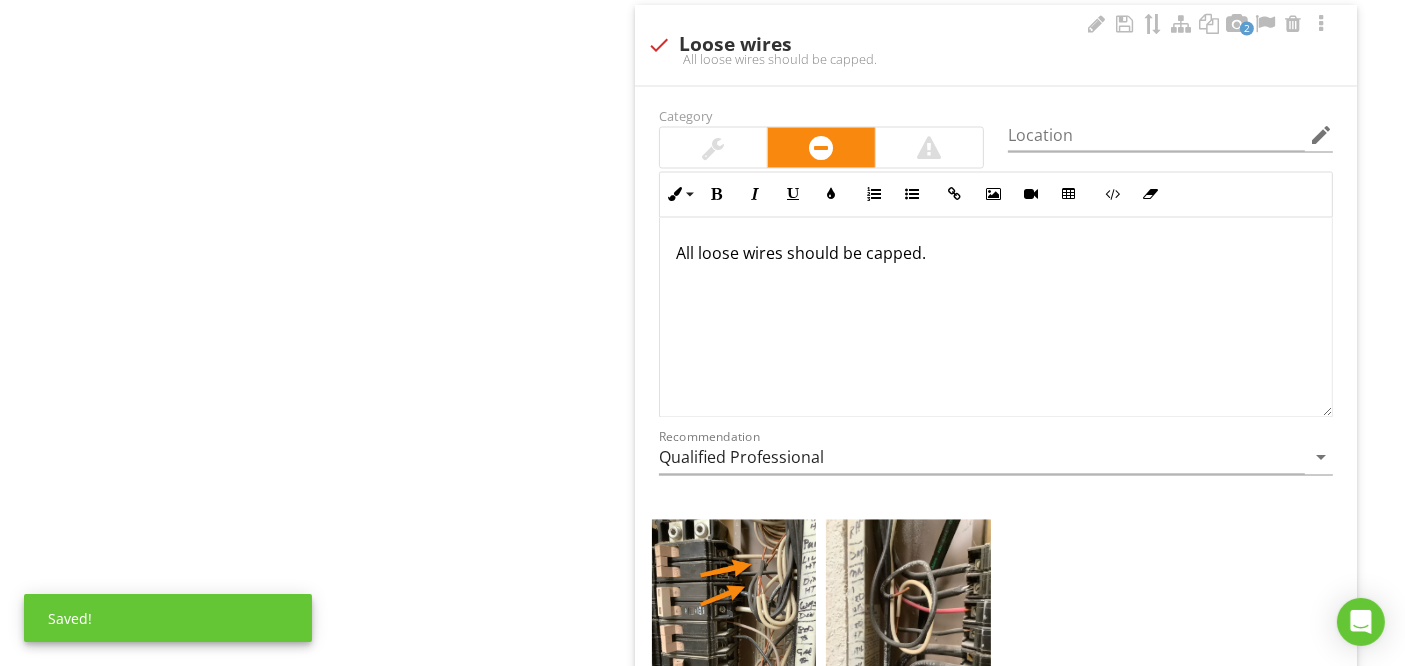 click on "All loose wires should be capped." at bounding box center (996, 254) 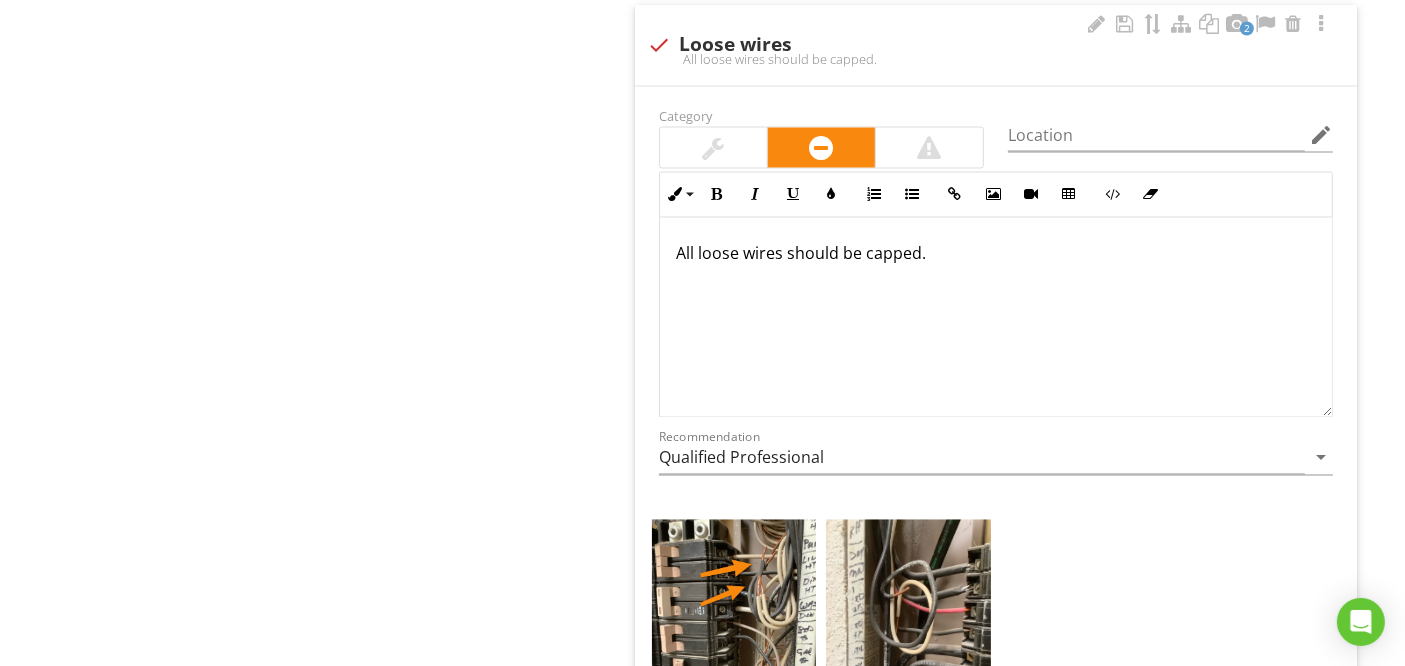 type 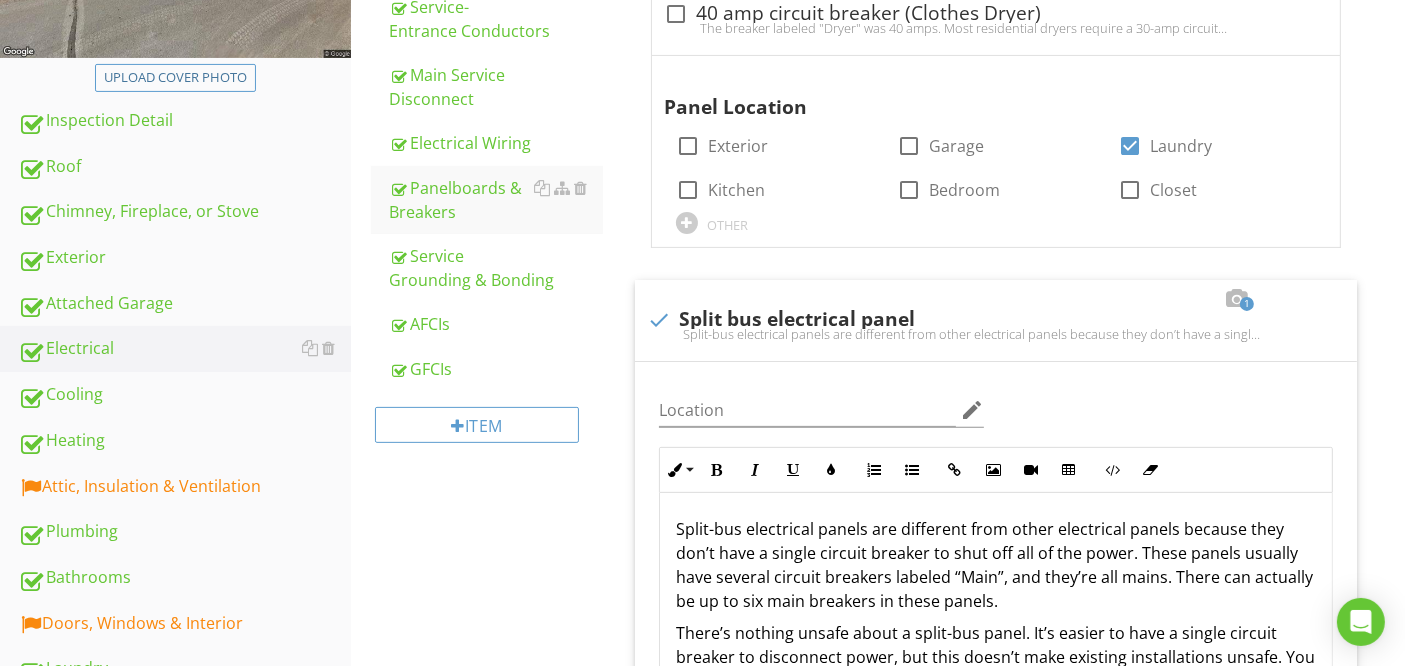 scroll, scrollTop: 555, scrollLeft: 0, axis: vertical 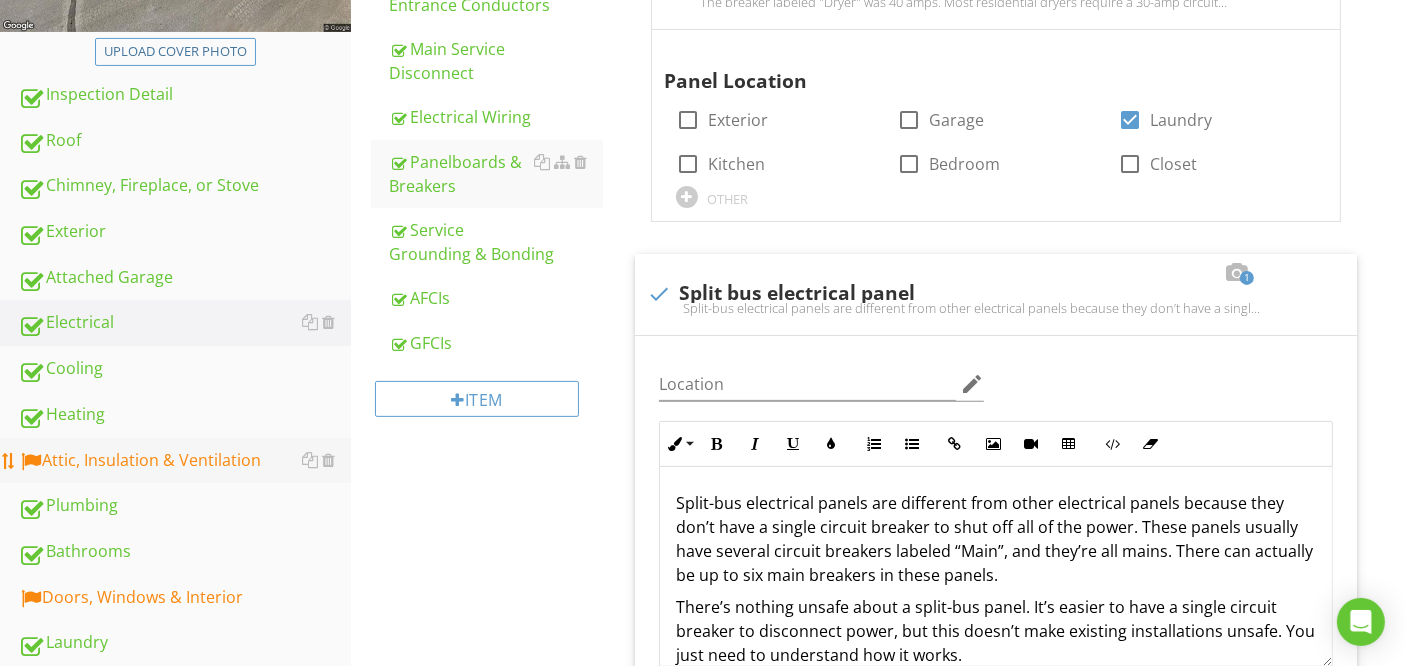 drag, startPoint x: 202, startPoint y: 451, endPoint x: 188, endPoint y: 452, distance: 14.035668 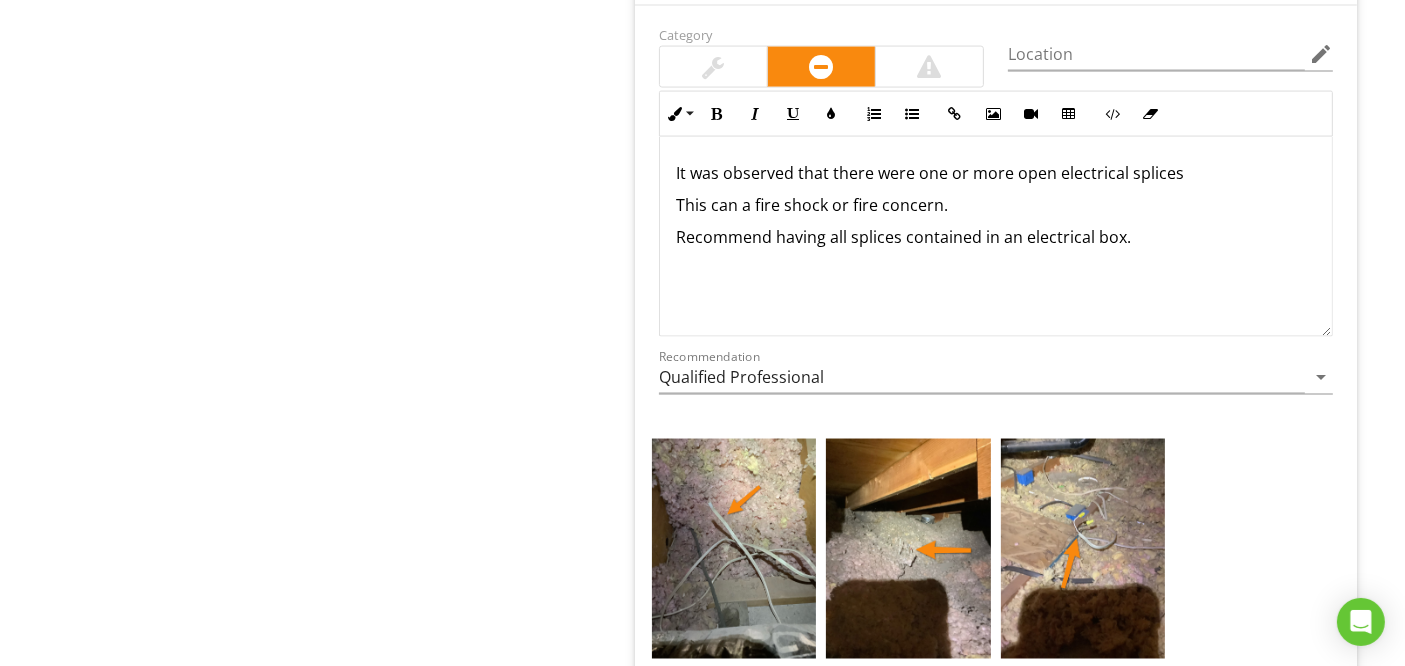 scroll, scrollTop: 3162, scrollLeft: 0, axis: vertical 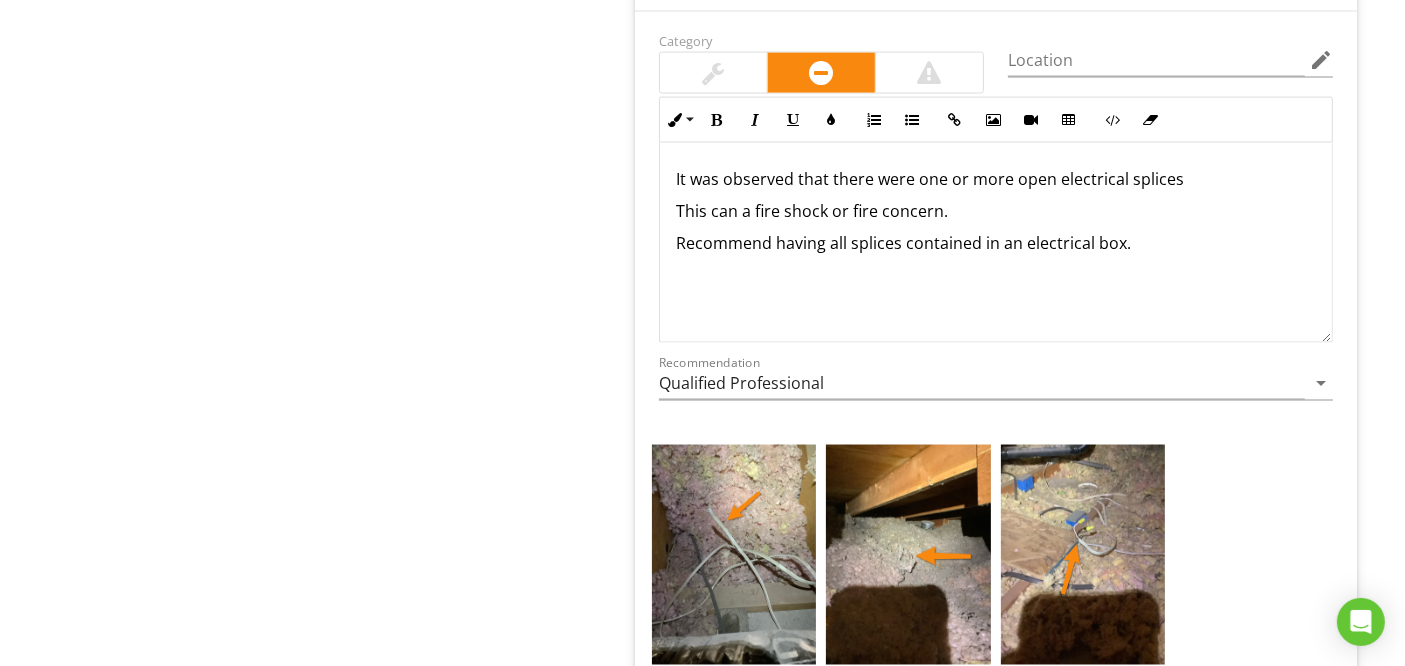 click on "Recommend having all splices contained in an electrical box." at bounding box center (996, 243) 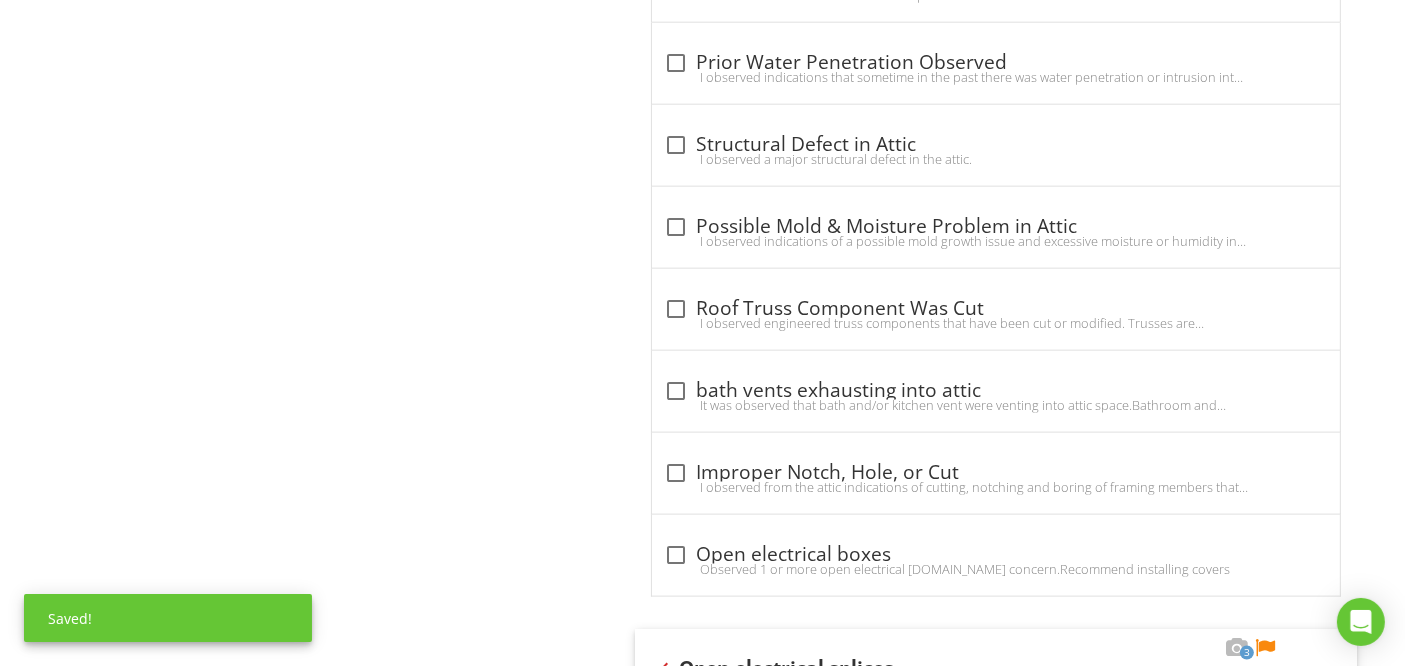 scroll, scrollTop: 2657, scrollLeft: 0, axis: vertical 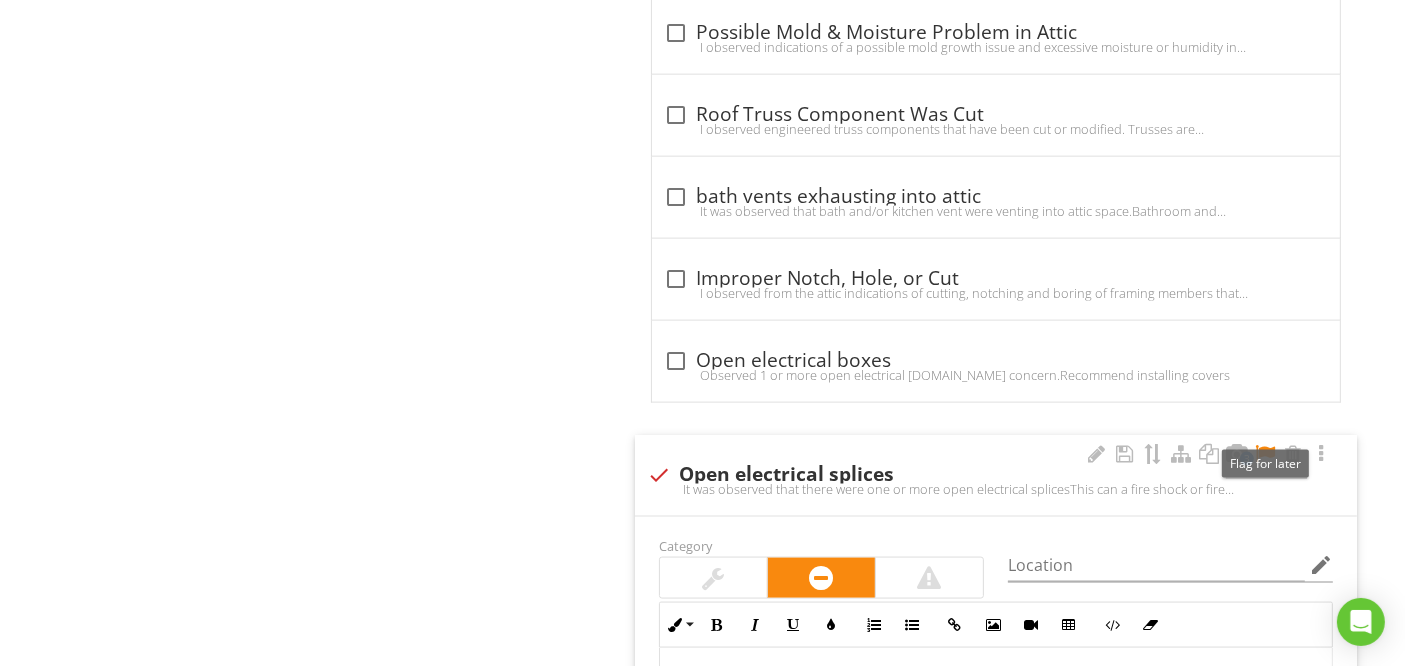 click at bounding box center (1265, 454) 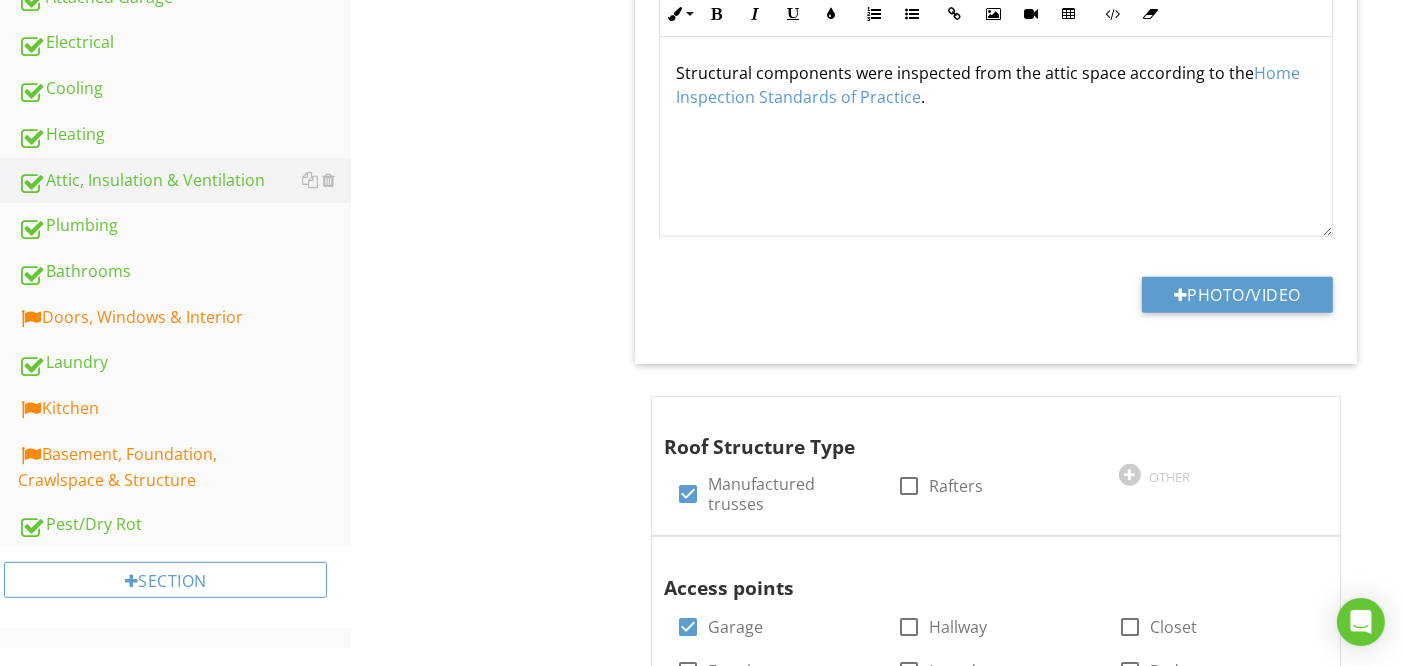 scroll, scrollTop: 893, scrollLeft: 0, axis: vertical 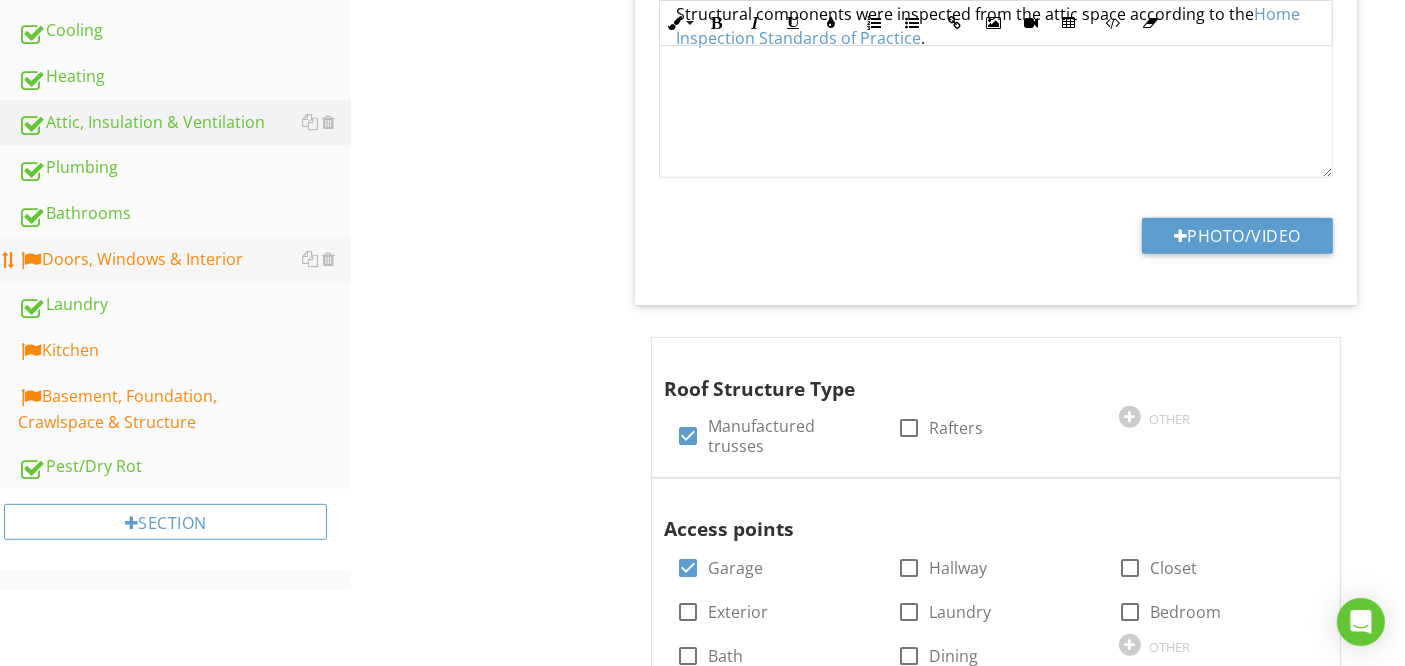 click on "Doors, Windows & Interior" at bounding box center [184, 260] 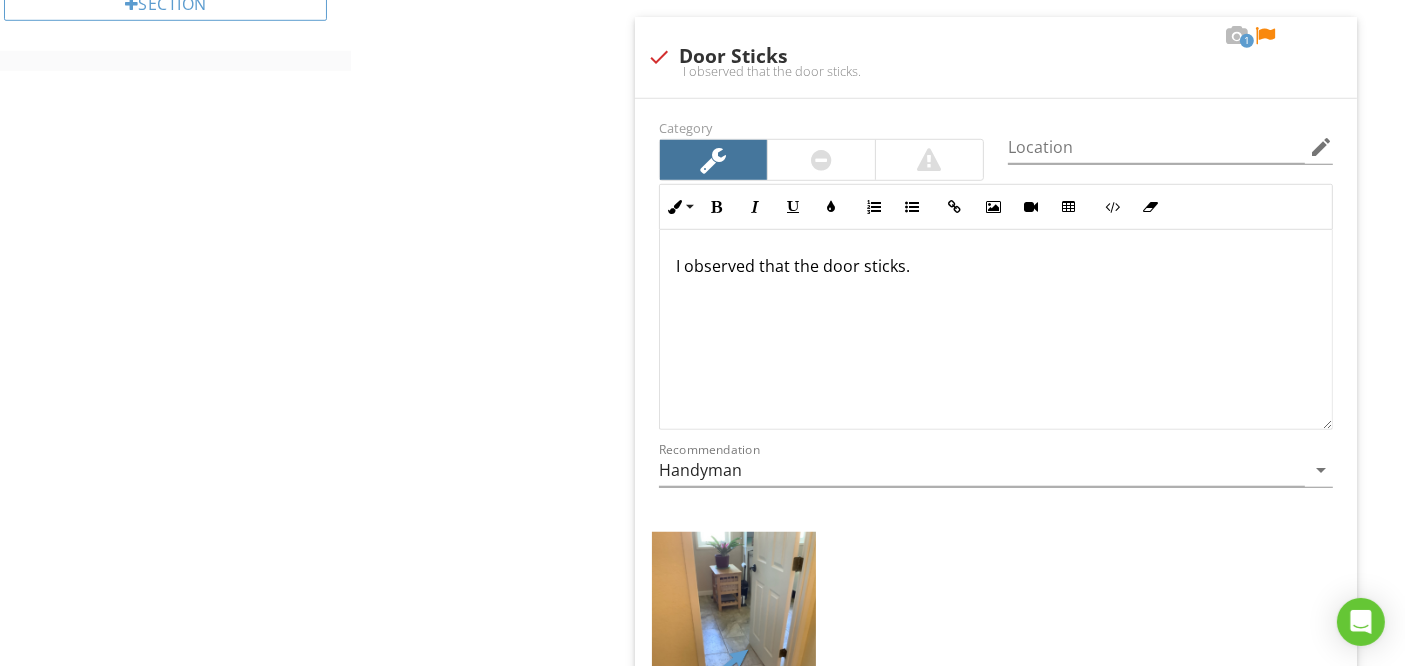 scroll, scrollTop: 1422, scrollLeft: 0, axis: vertical 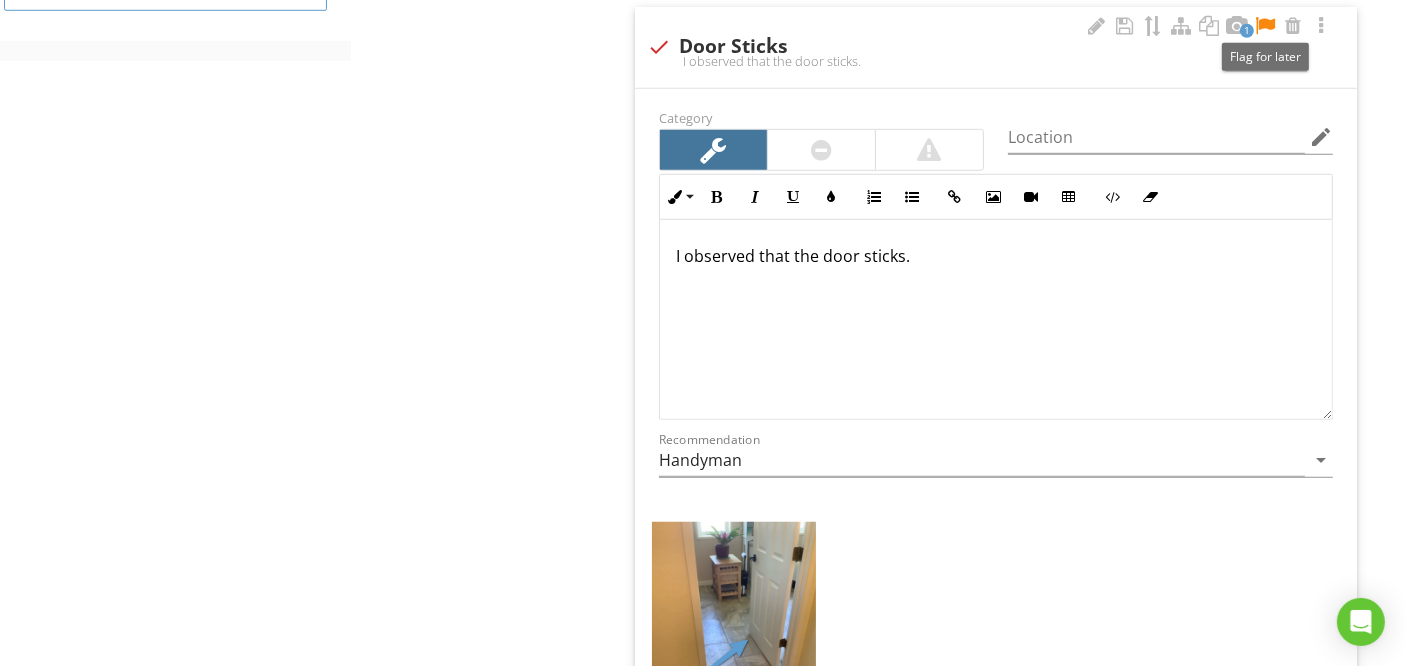 click at bounding box center (1265, 26) 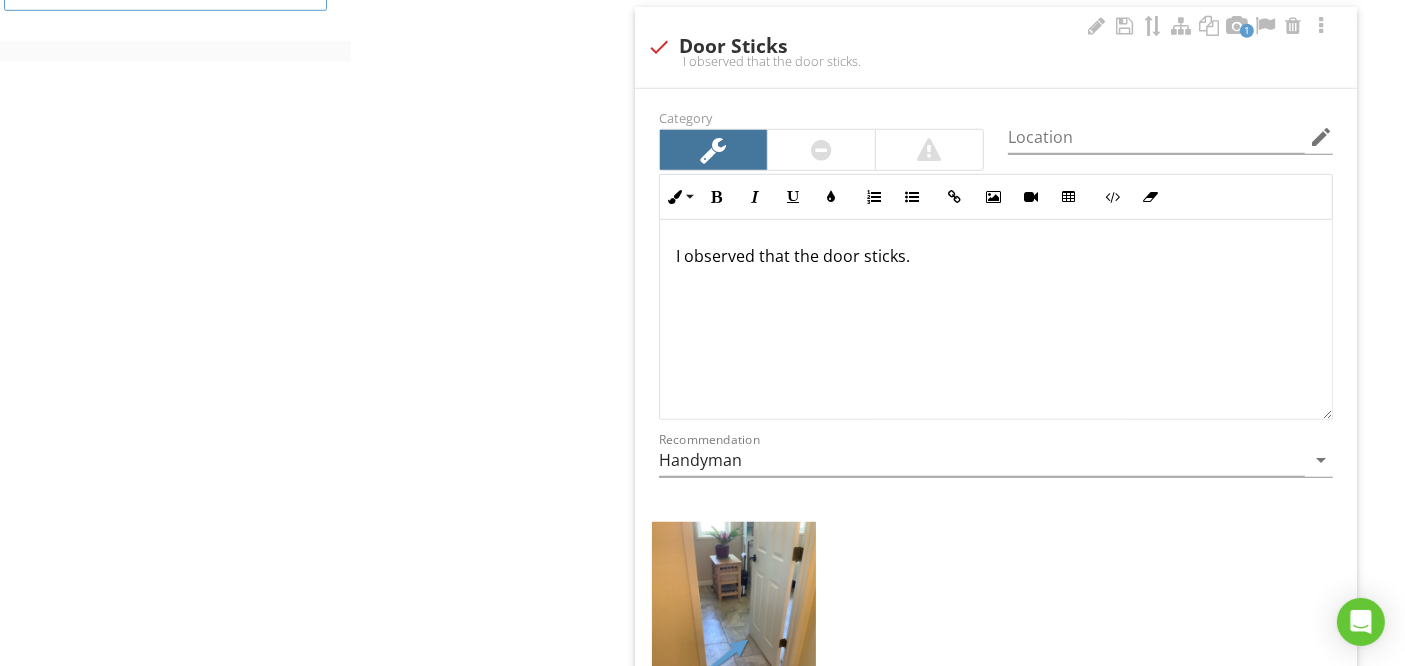 drag, startPoint x: 927, startPoint y: 251, endPoint x: 822, endPoint y: 255, distance: 105.076164 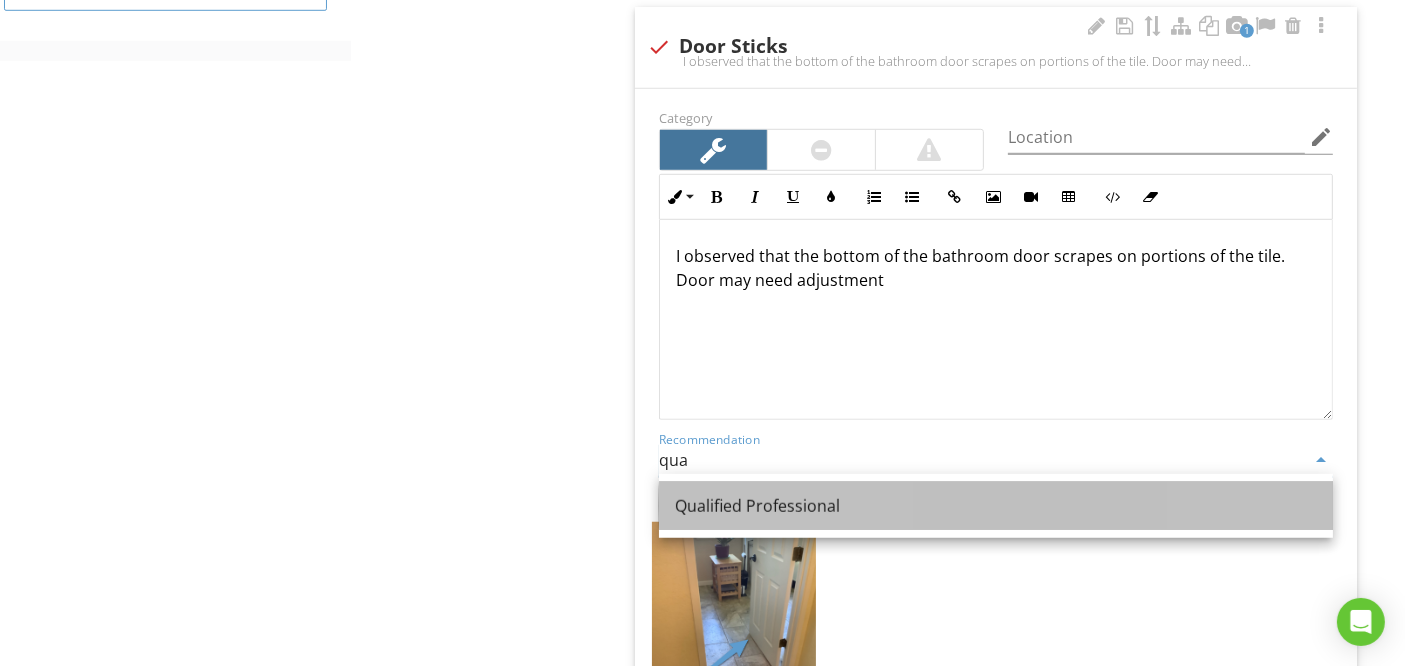 click on "Qualified Professional" at bounding box center [996, 506] 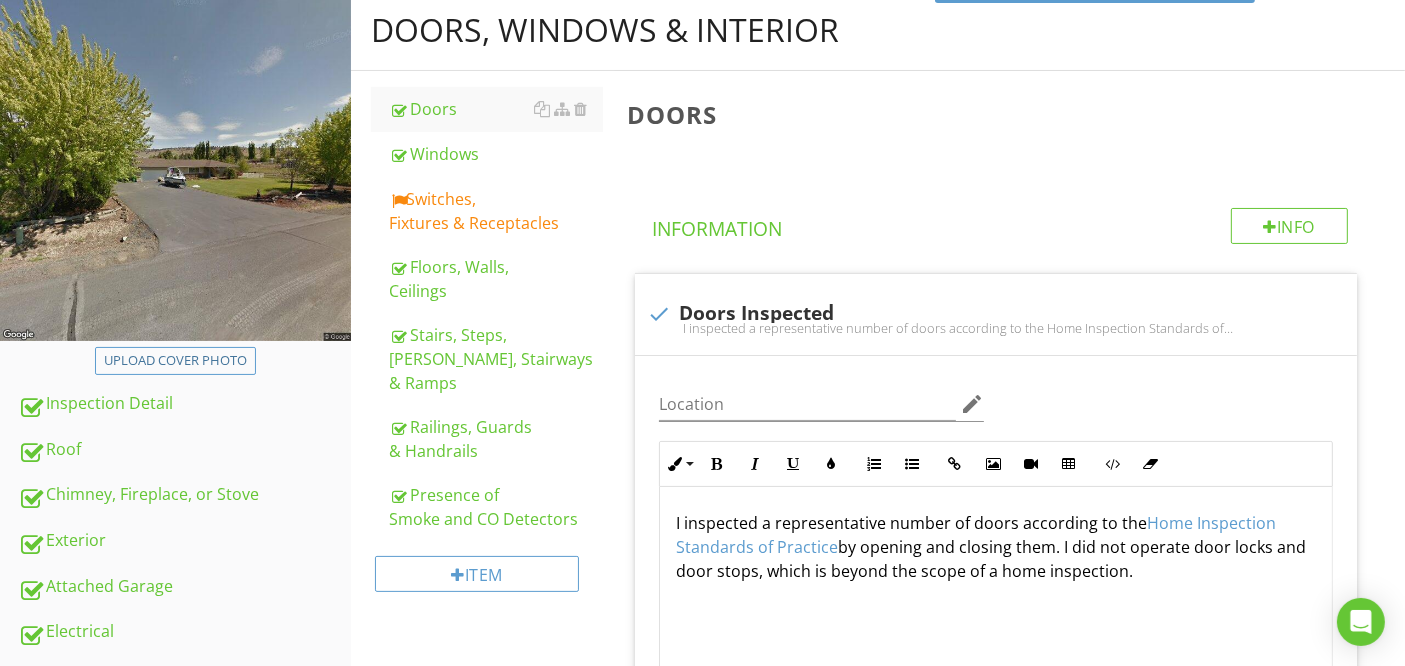 scroll, scrollTop: 242, scrollLeft: 0, axis: vertical 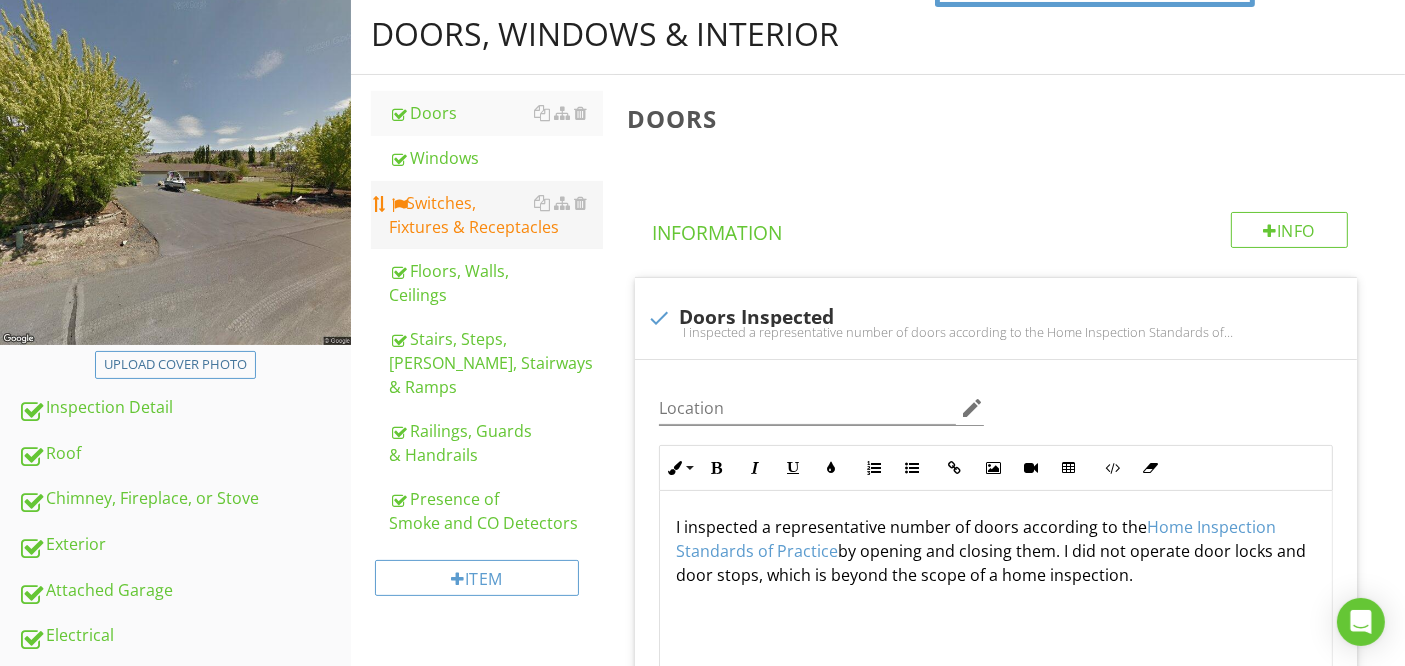 type on "Qualified Professional" 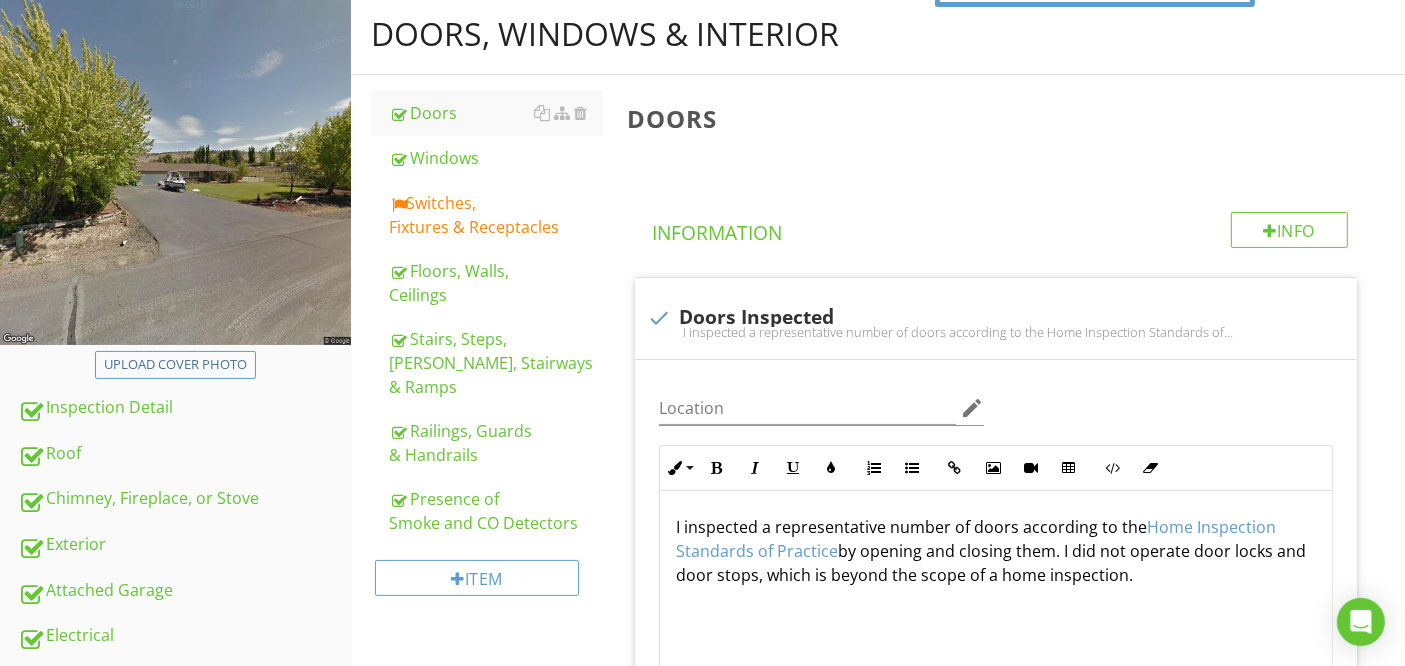 type on "<p>I inspected a representative number of doors according to the <a fr-original-style="" href="https://www.nachi.org/sop.htm#doors" rel="noopener noreferrer" style="color: rgb(92, 156, 207);" target="_blank">Home Inspection Standards of Practice</a> by opening and closing them. I did not operate door locks and door stops, which is beyond the scope of a home inspection.&nbsp;</p><p><br></p>" 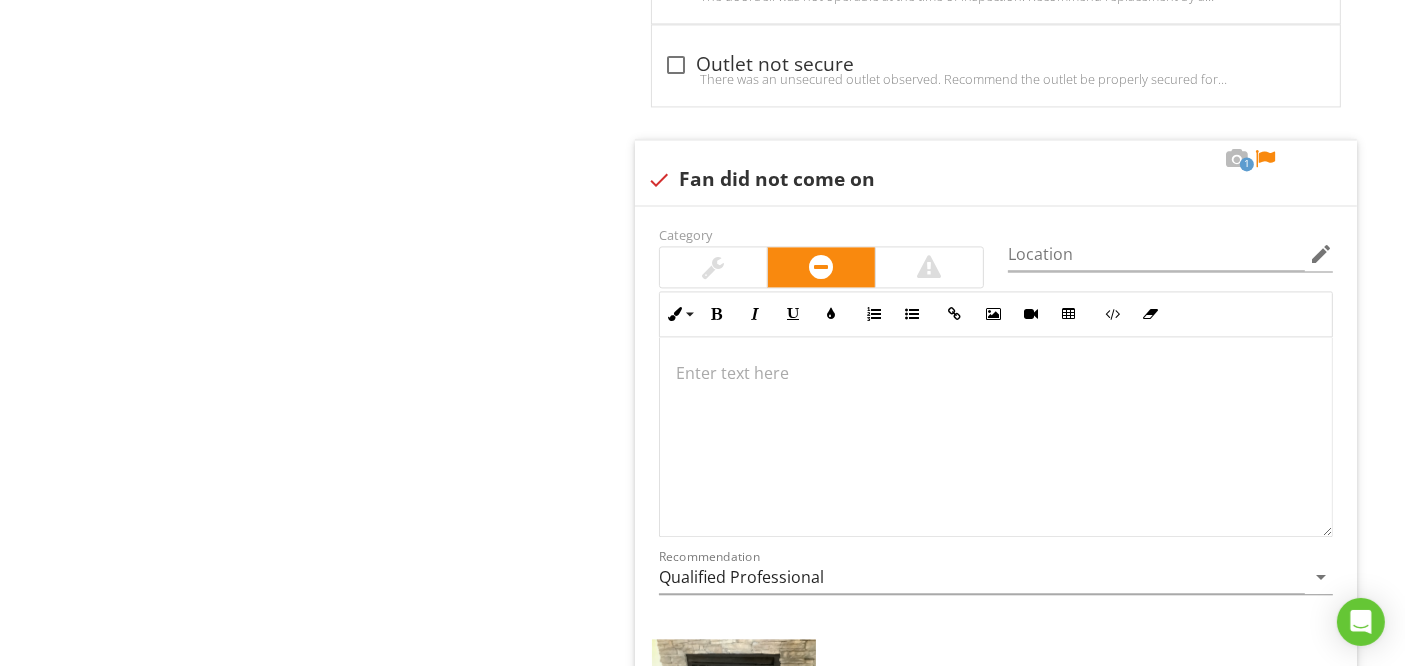 scroll, scrollTop: 4237, scrollLeft: 0, axis: vertical 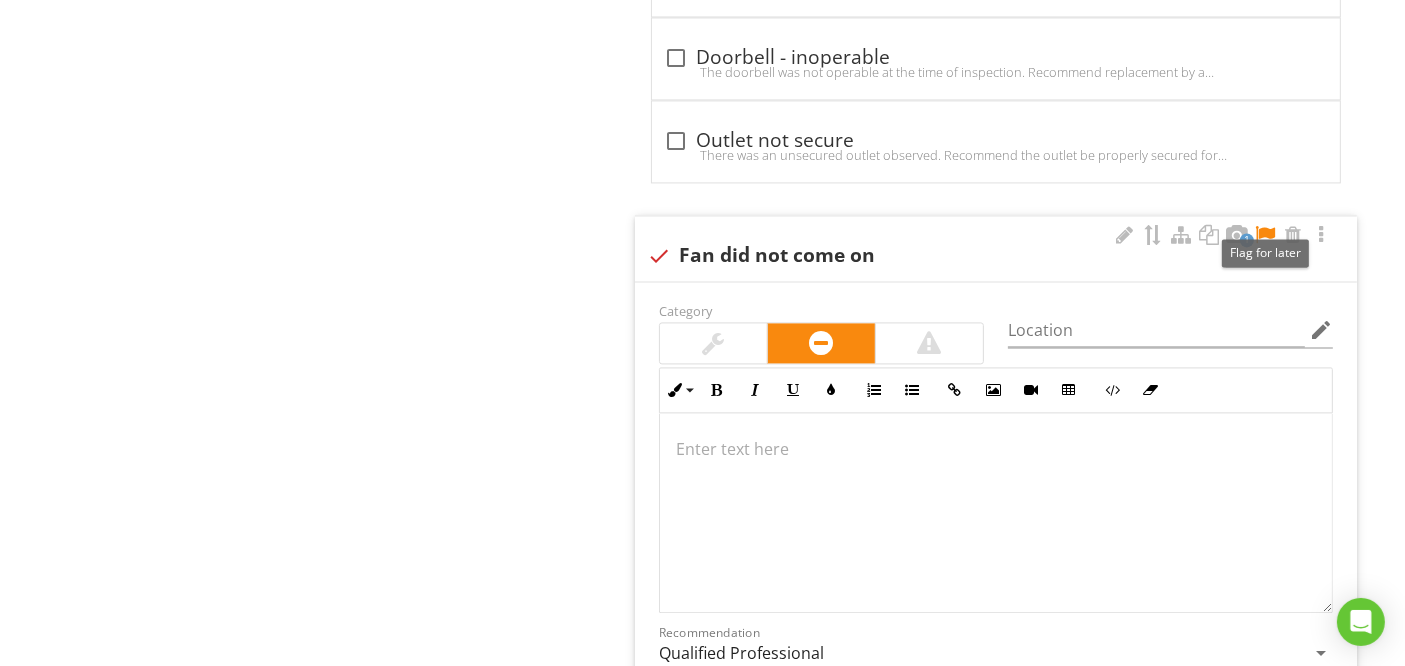 click at bounding box center [1265, 235] 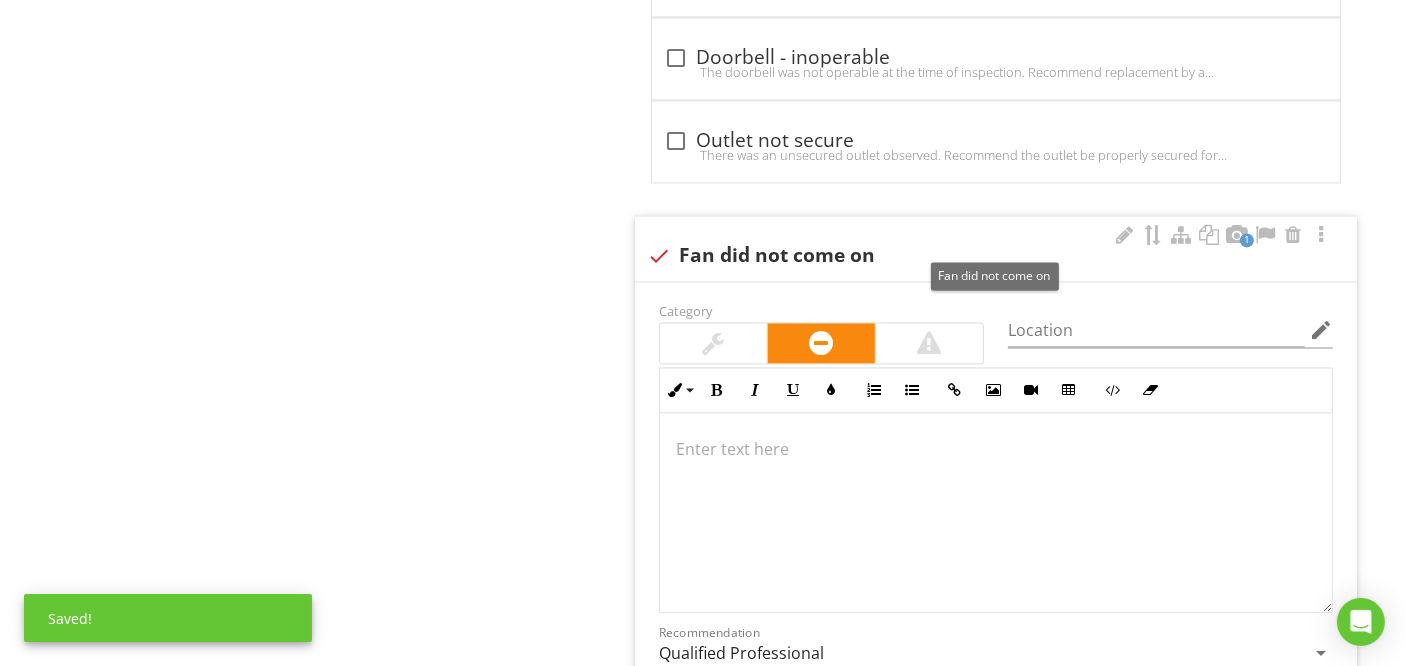 click at bounding box center (659, 256) 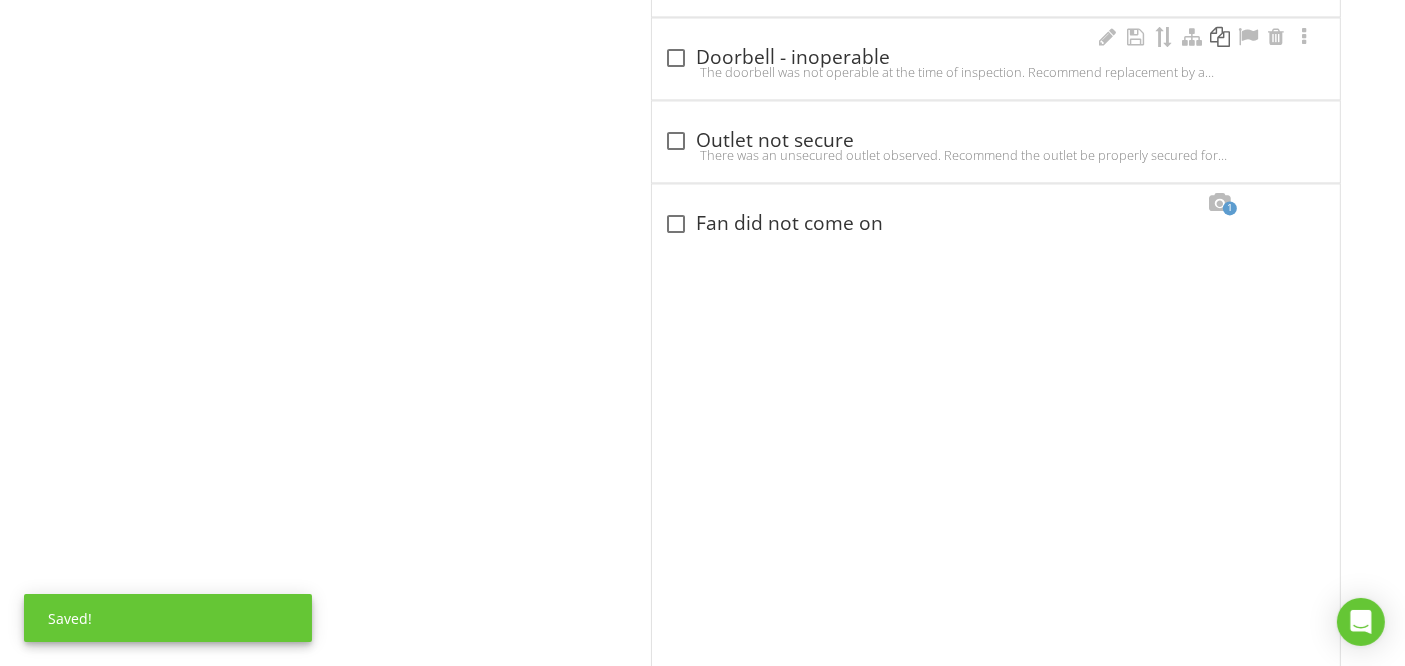 scroll, scrollTop: 3854, scrollLeft: 0, axis: vertical 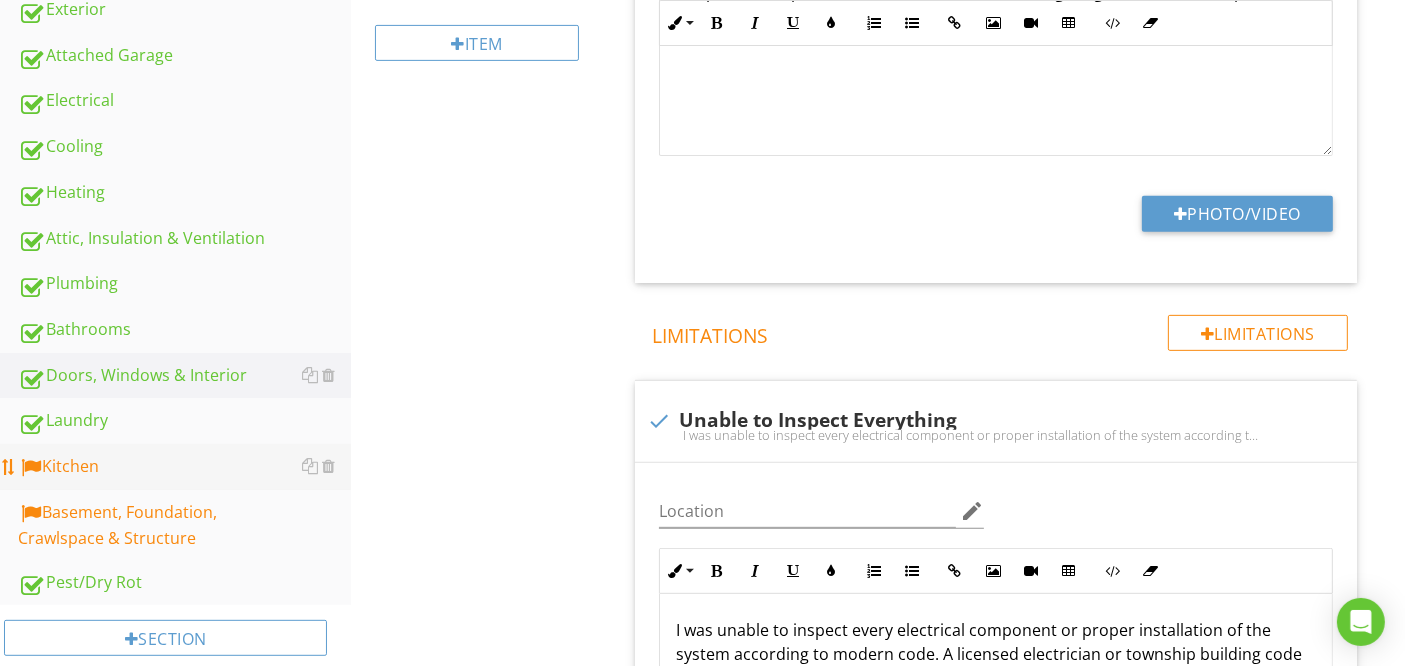 click on "Kitchen" at bounding box center [184, 467] 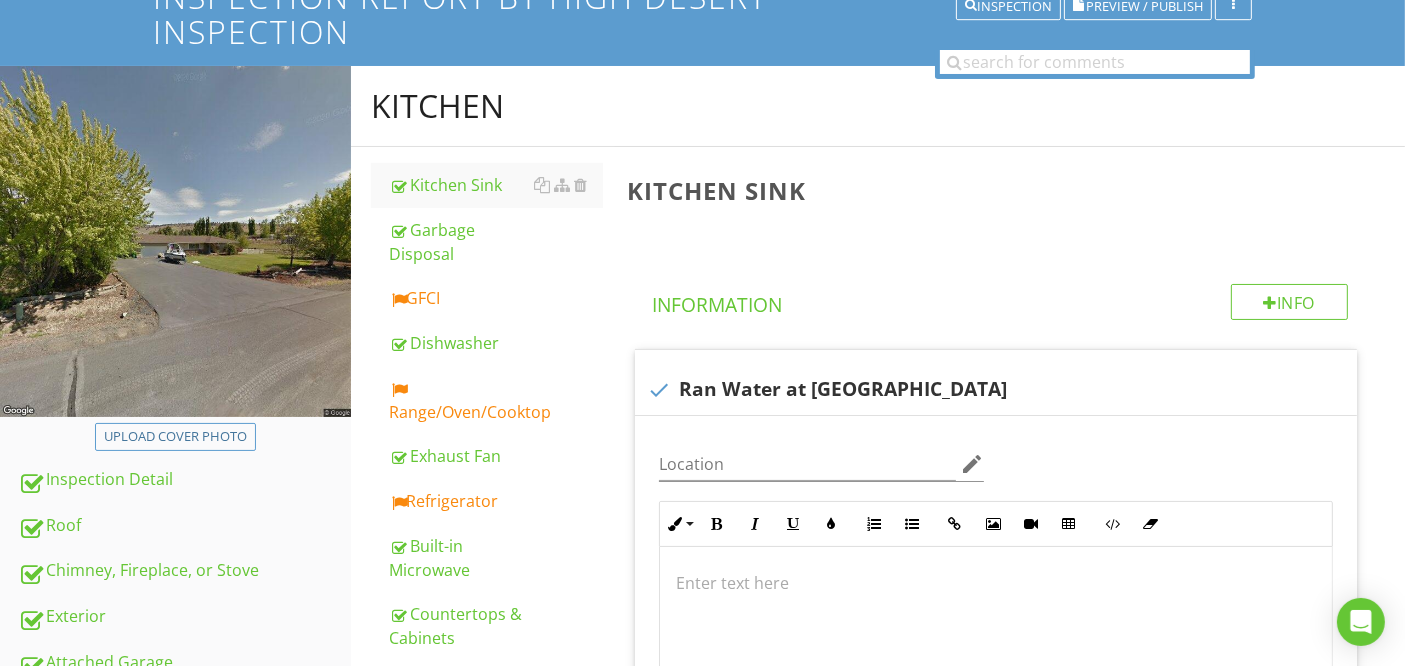 scroll, scrollTop: 146, scrollLeft: 0, axis: vertical 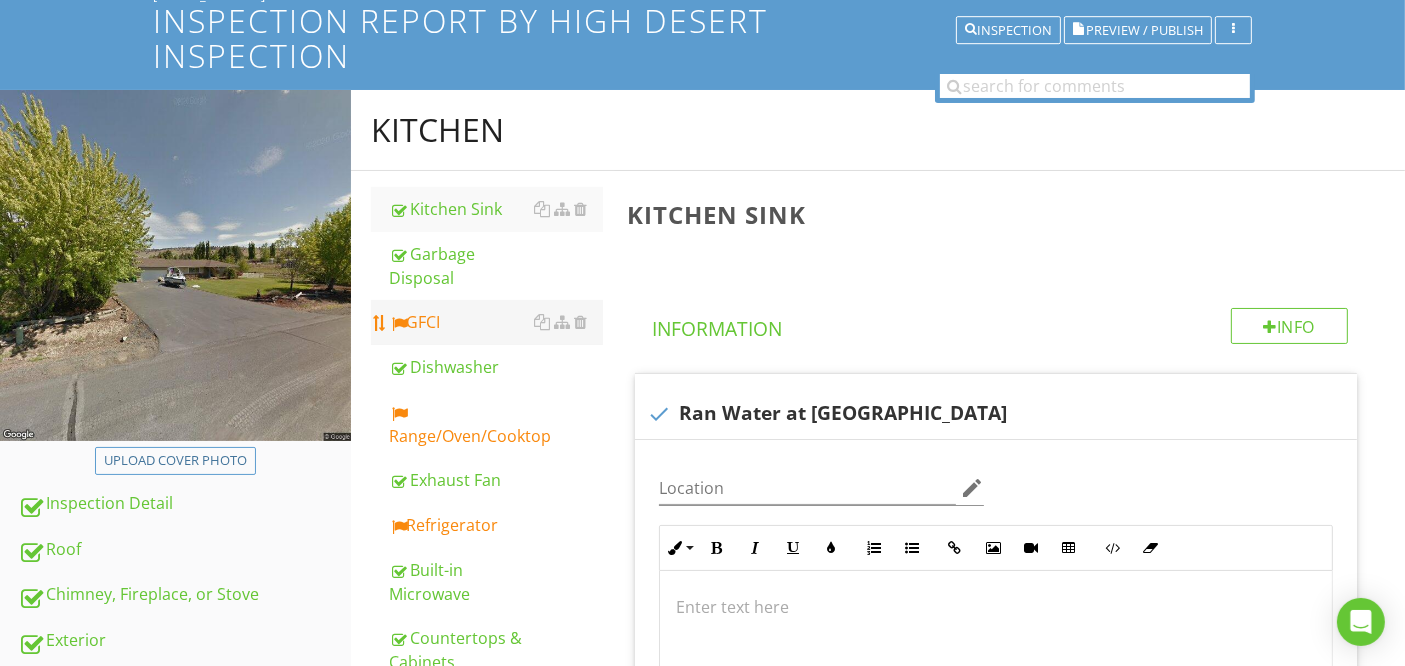 click on "GFCI" at bounding box center [495, 322] 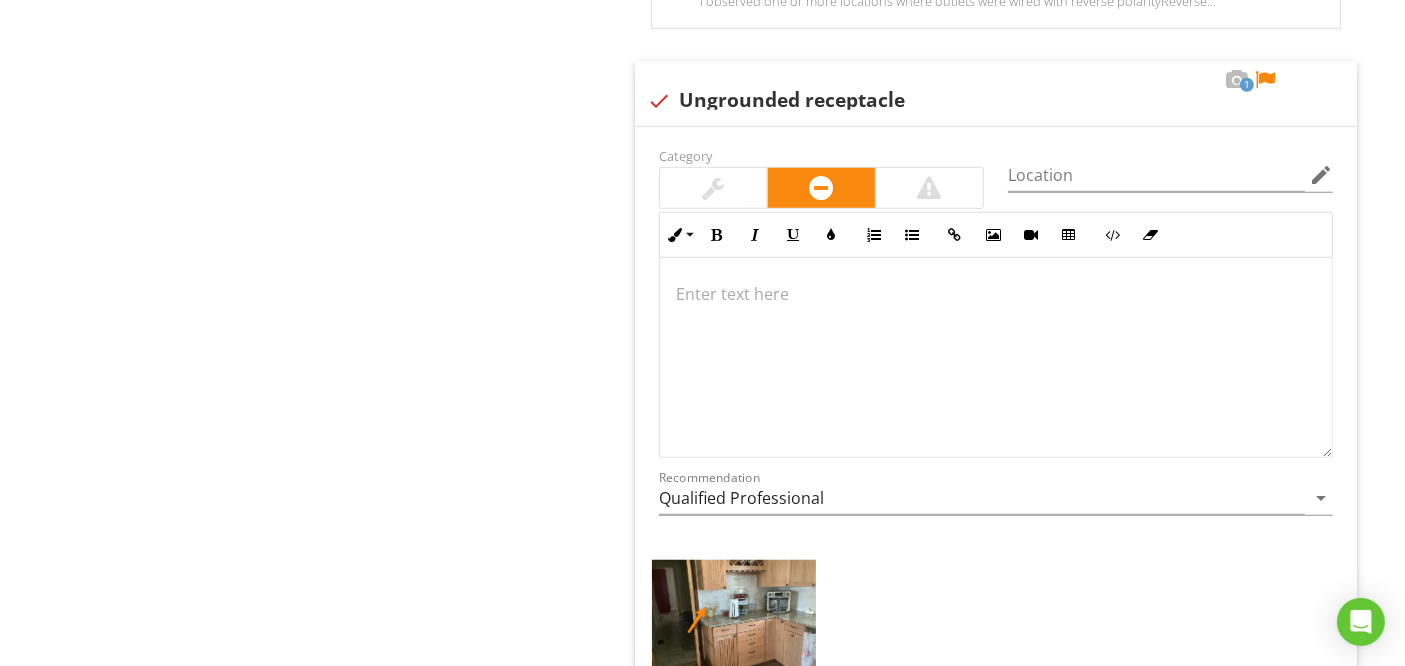 scroll, scrollTop: 1526, scrollLeft: 0, axis: vertical 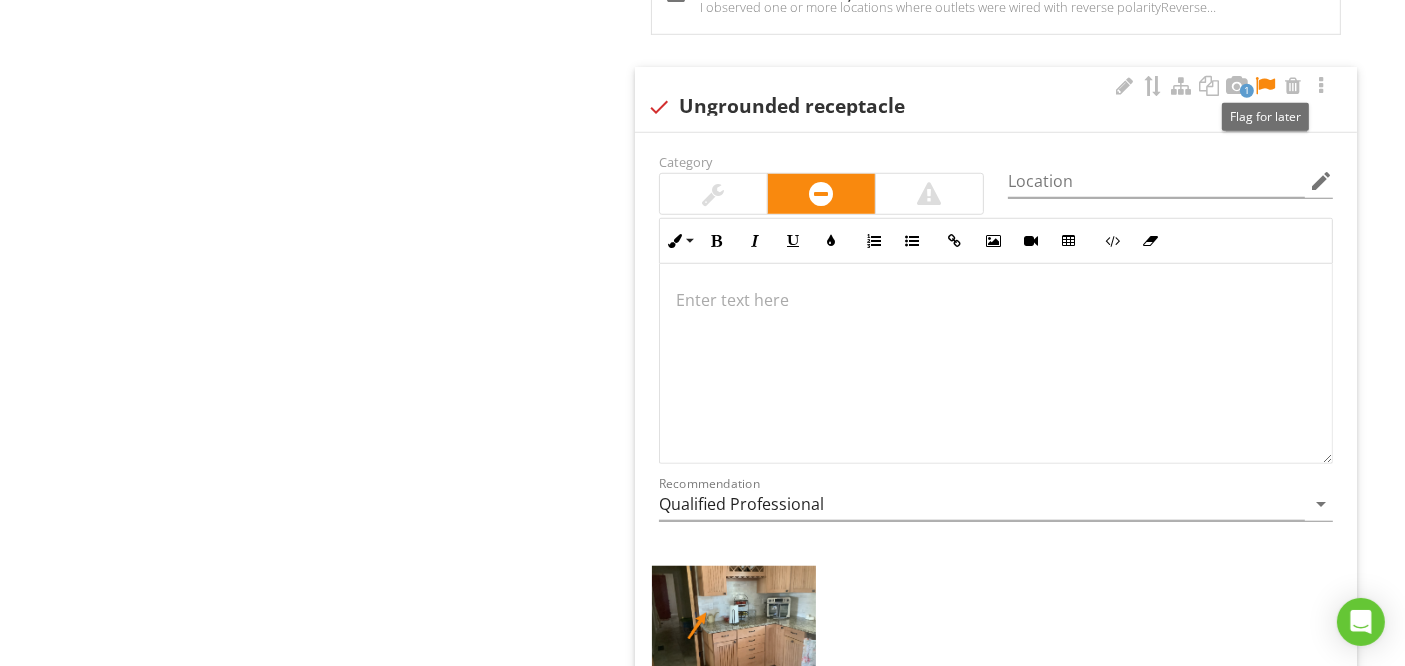 click at bounding box center (1265, 86) 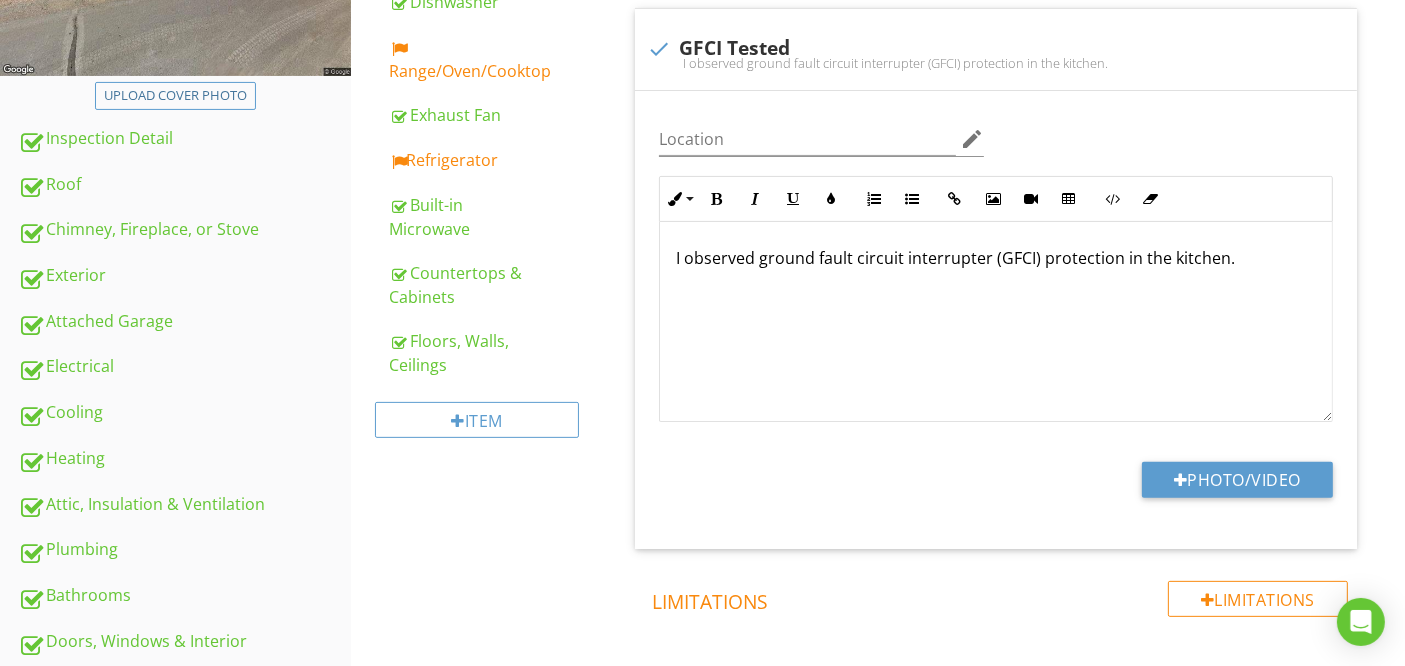 scroll, scrollTop: 448, scrollLeft: 0, axis: vertical 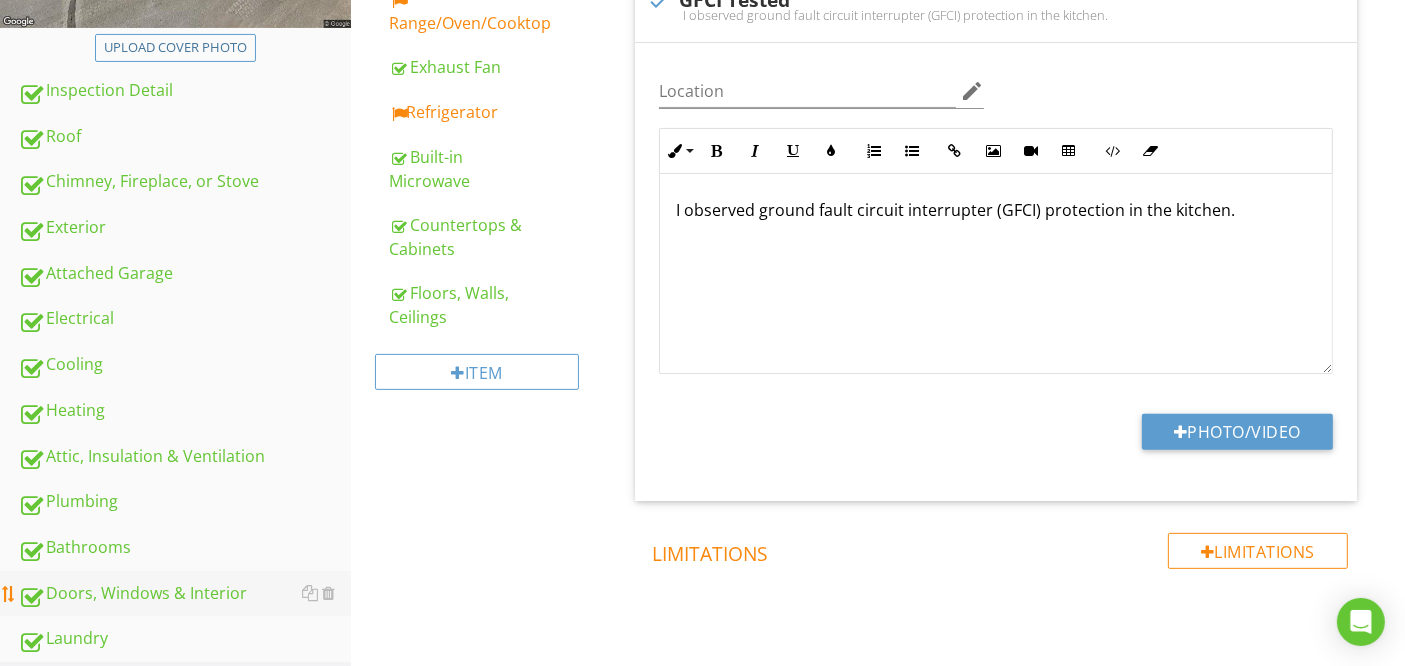 click on "Doors, Windows & Interior" at bounding box center (184, 594) 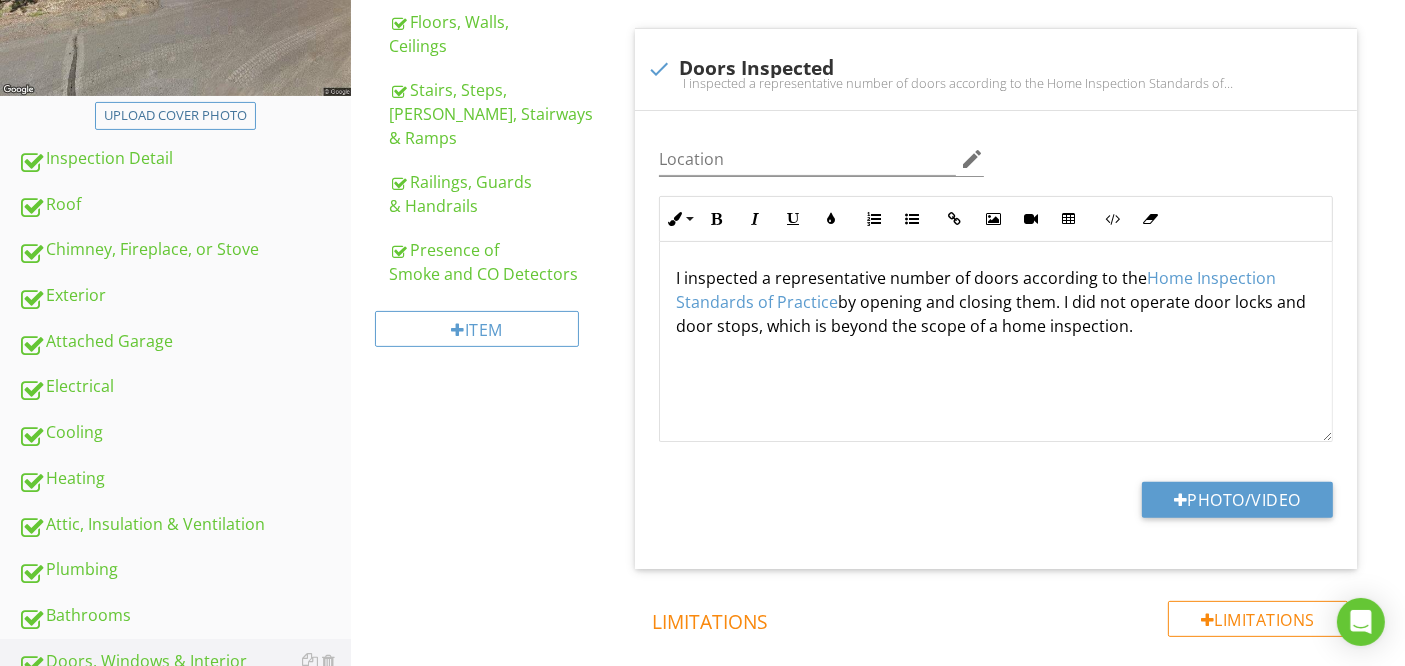 scroll, scrollTop: 337, scrollLeft: 0, axis: vertical 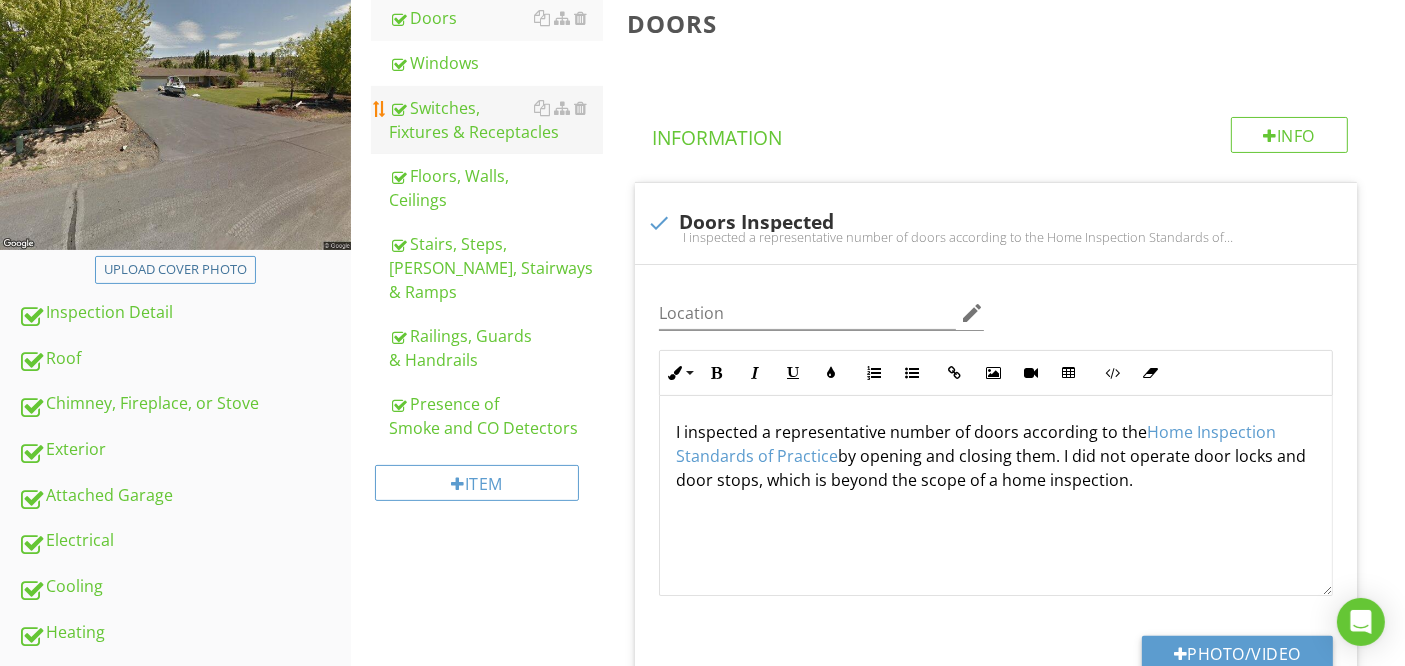 click on "Switches, Fixtures & Receptacles" at bounding box center (495, 120) 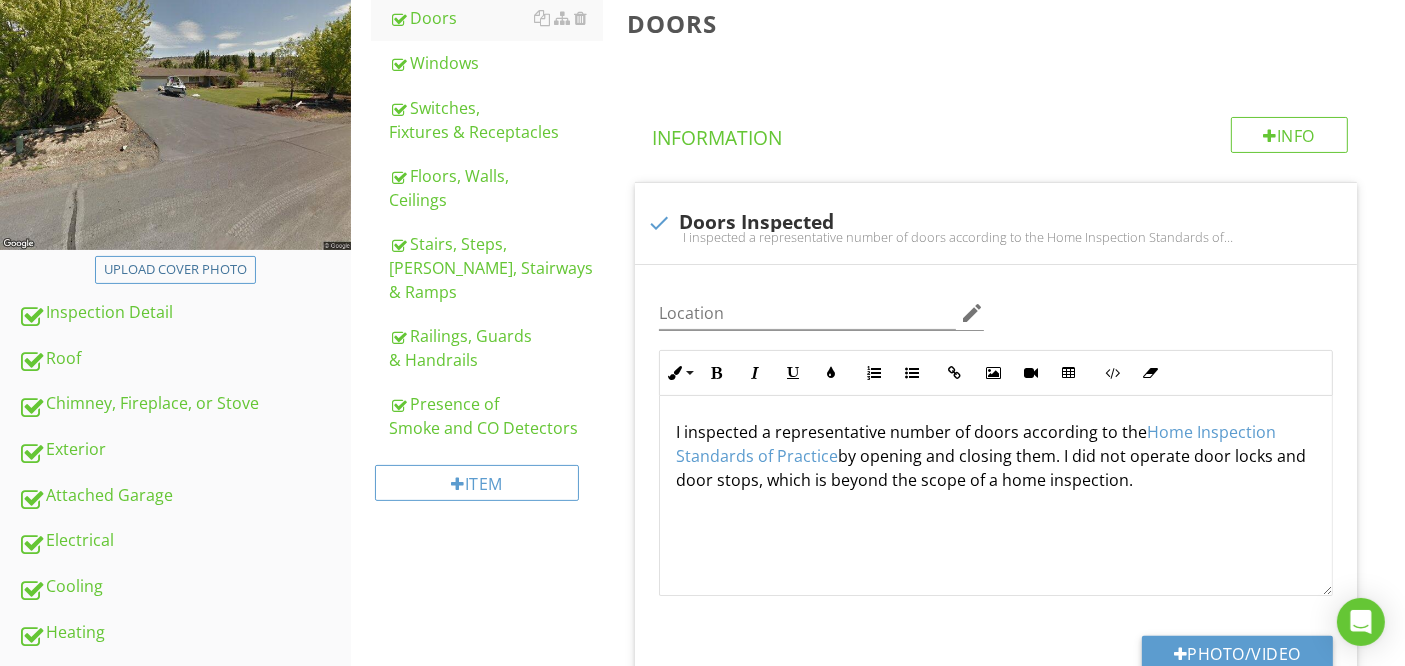 type on "<p>I inspected a representative number of doors according to the <a fr-original-style="" href="https://www.nachi.org/sop.htm#doors" rel="noopener noreferrer" style="color: rgb(92, 156, 207);" target="_blank">Home Inspection Standards of Practice</a> by opening and closing them. I did not operate door locks and door stops, which is beyond the scope of a home inspection.&nbsp;</p><p><br></p>" 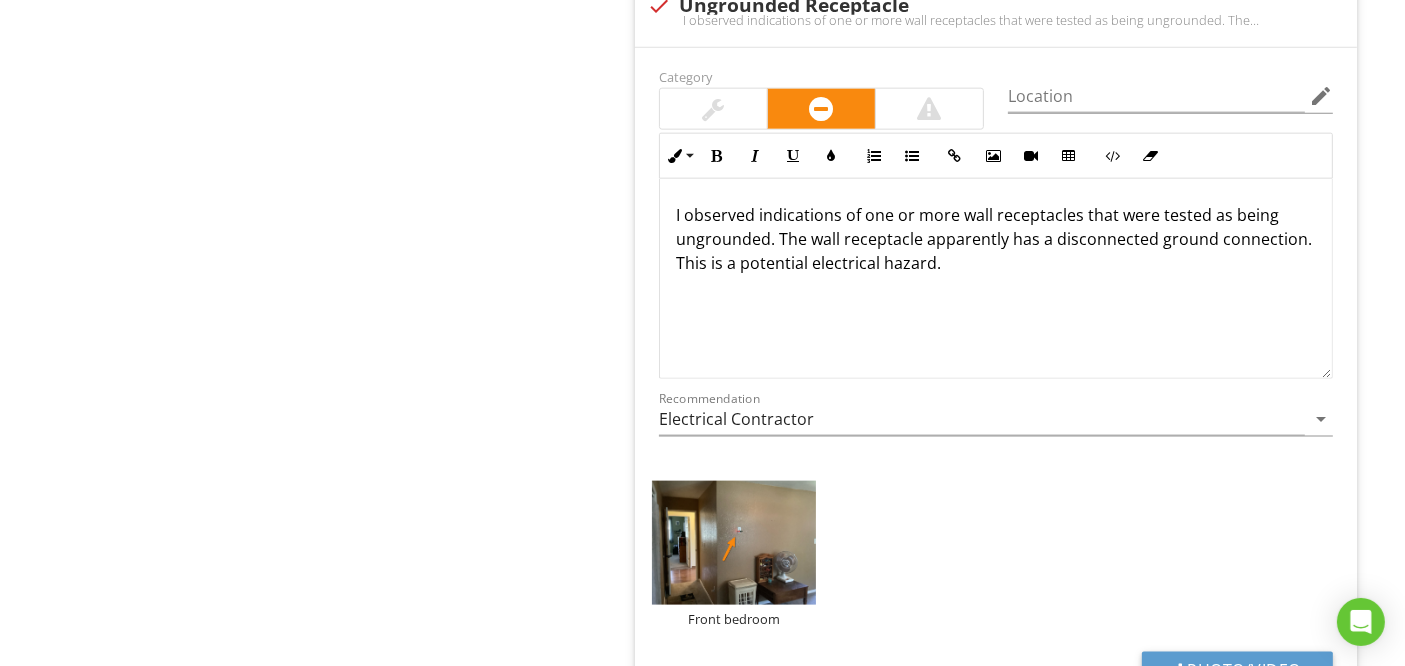 scroll, scrollTop: 2403, scrollLeft: 0, axis: vertical 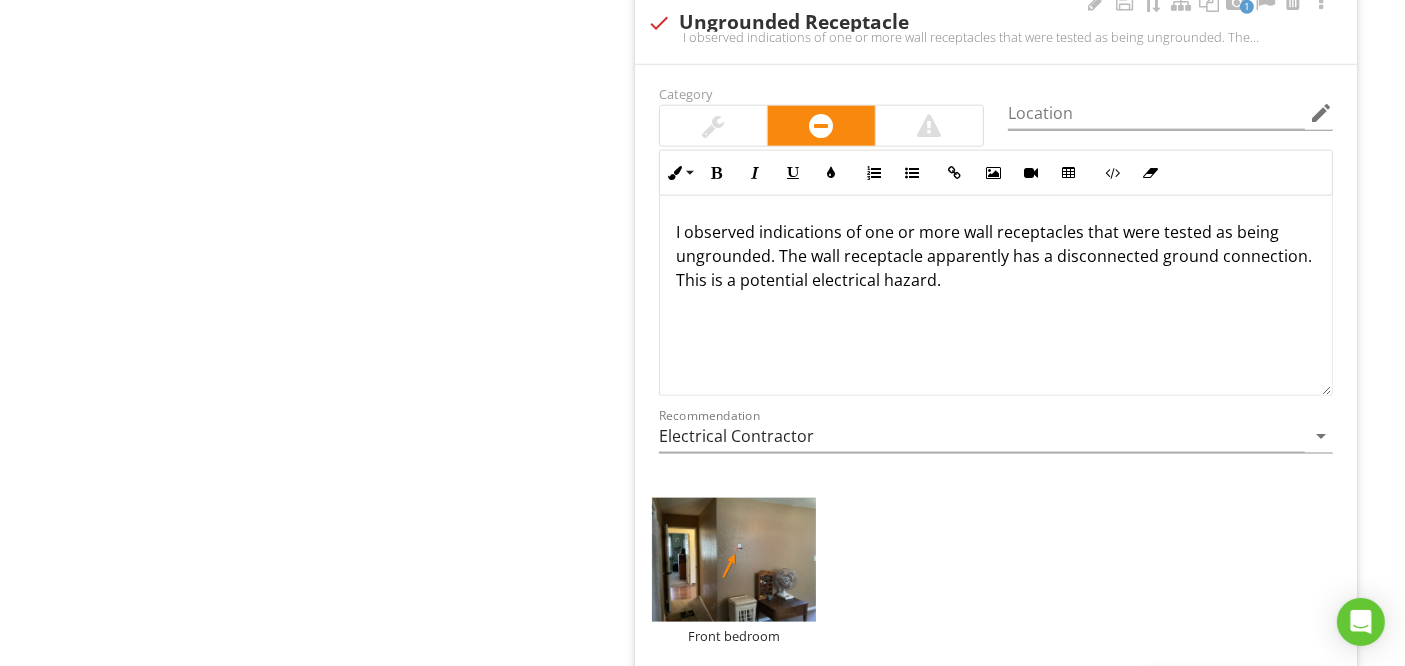 drag, startPoint x: 672, startPoint y: 226, endPoint x: 1051, endPoint y: 270, distance: 381.54553 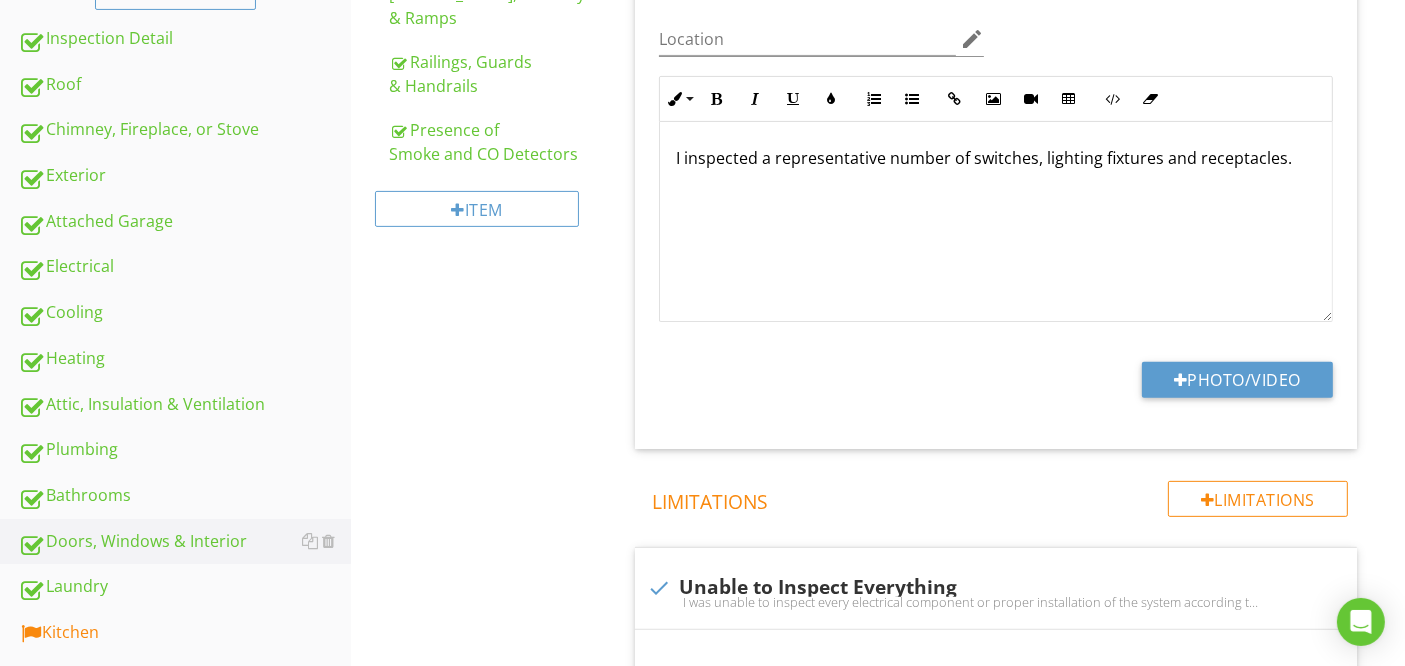 scroll, scrollTop: 725, scrollLeft: 0, axis: vertical 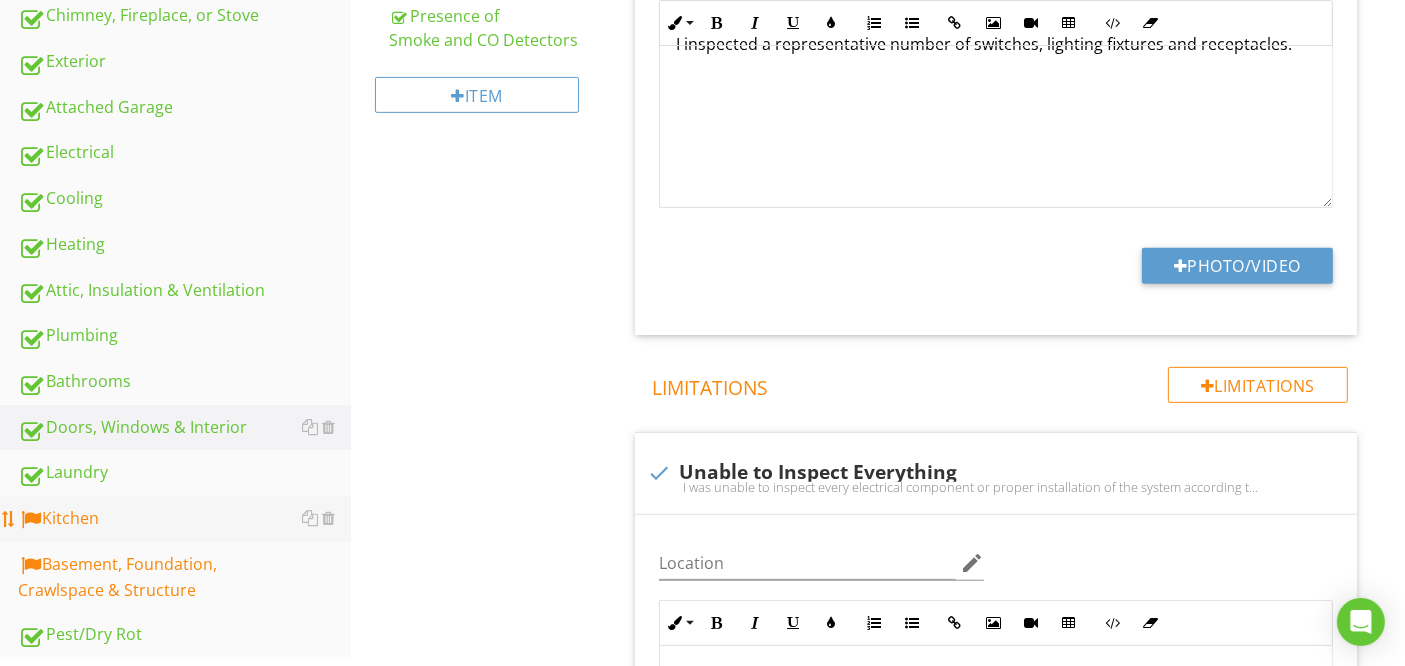 click on "Kitchen" at bounding box center (184, 519) 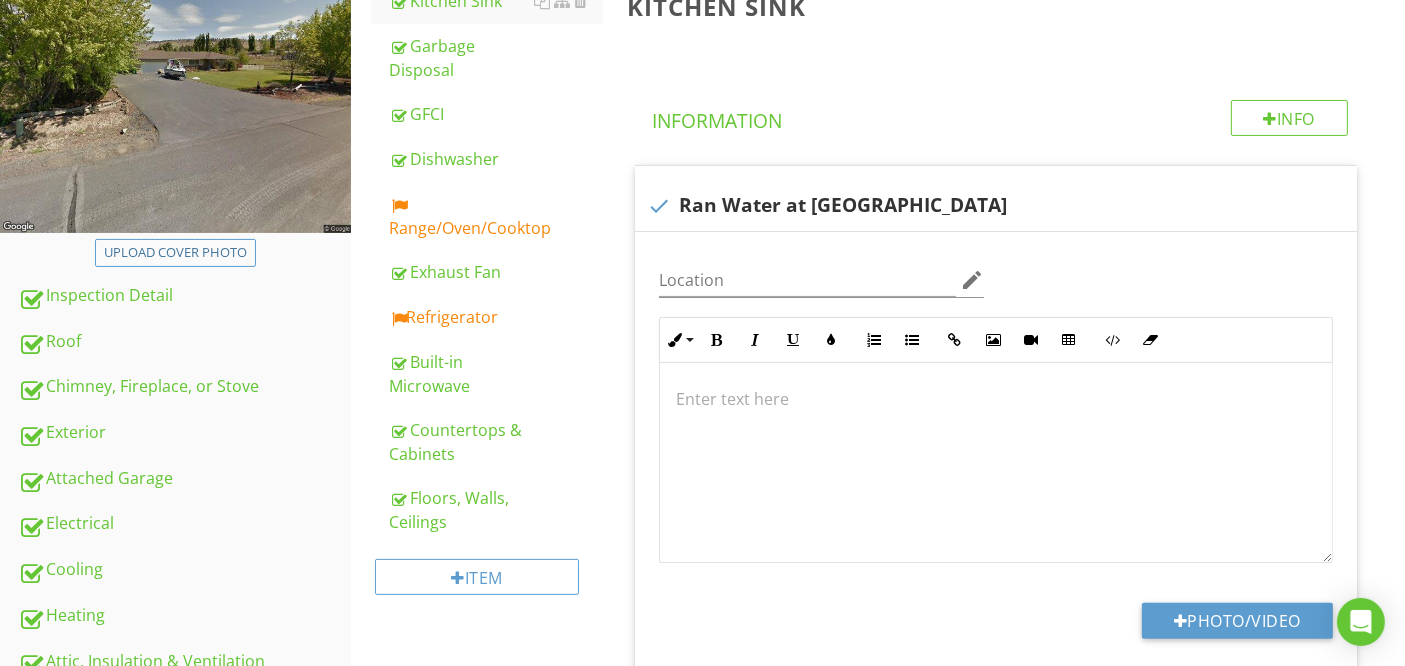 scroll, scrollTop: 333, scrollLeft: 0, axis: vertical 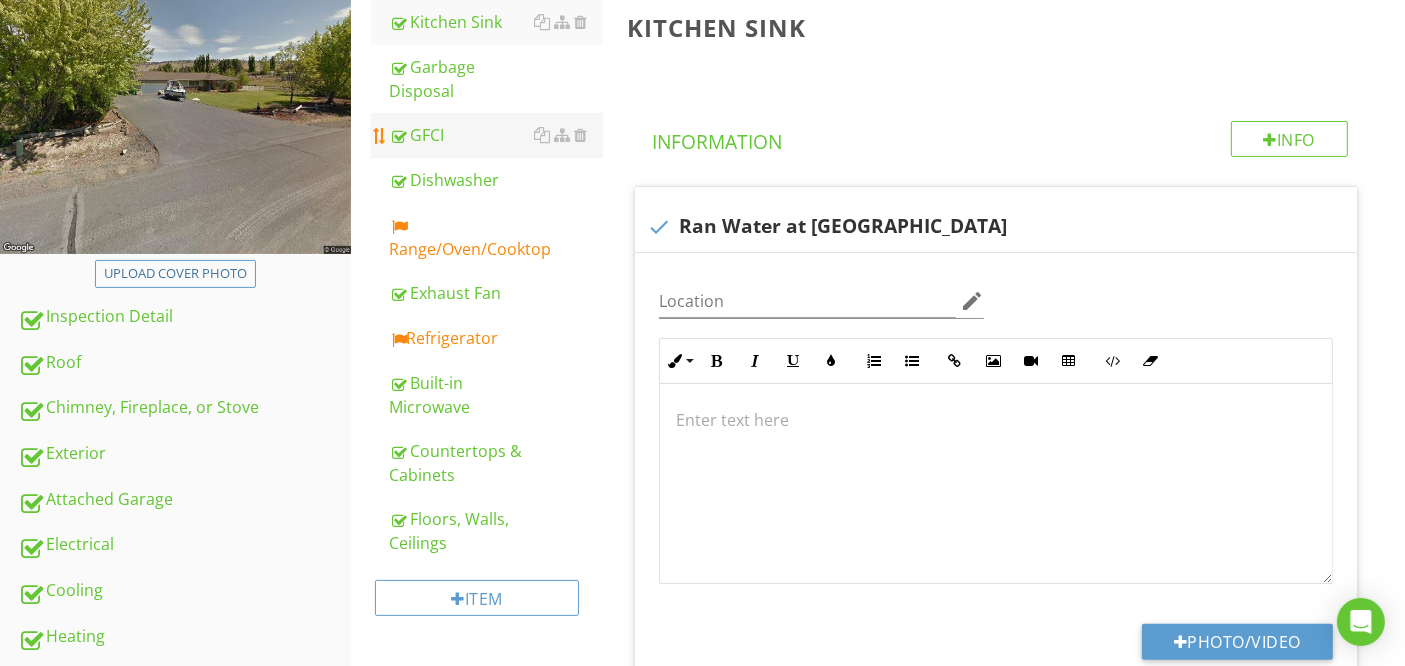 click on "GFCI" at bounding box center (495, 135) 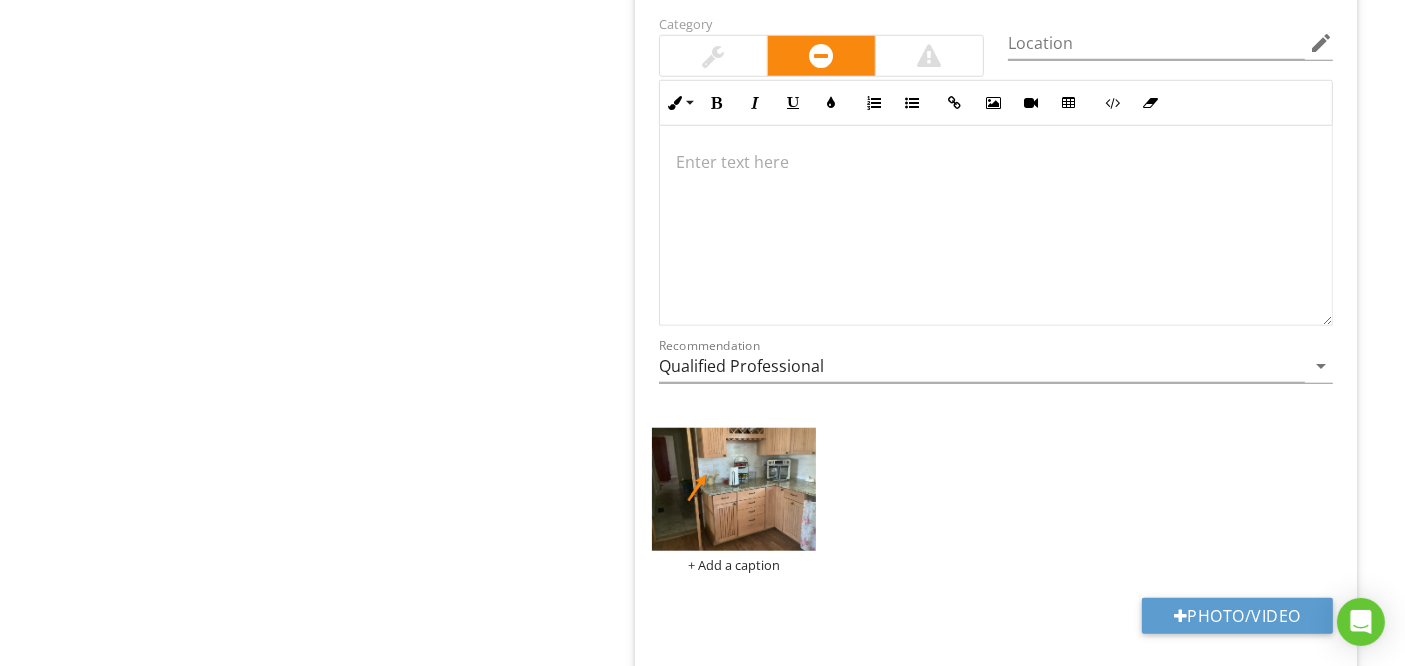 scroll, scrollTop: 1667, scrollLeft: 0, axis: vertical 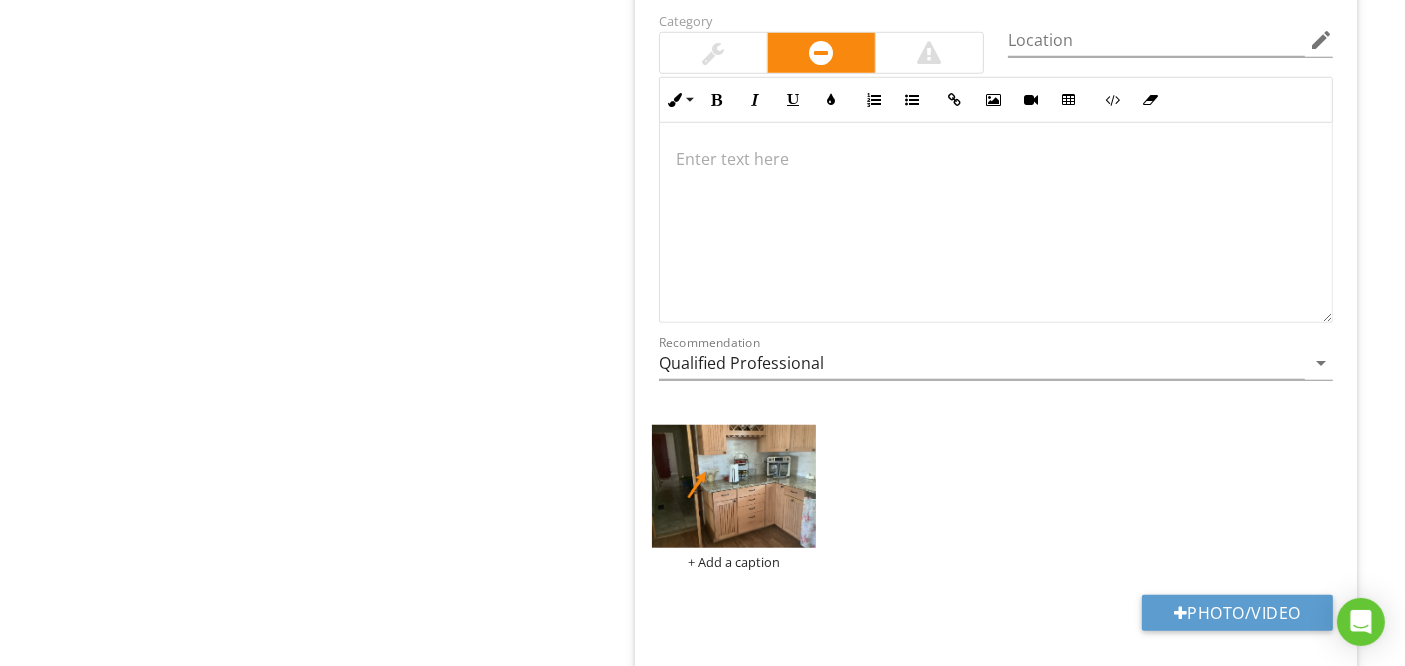 click at bounding box center [996, 223] 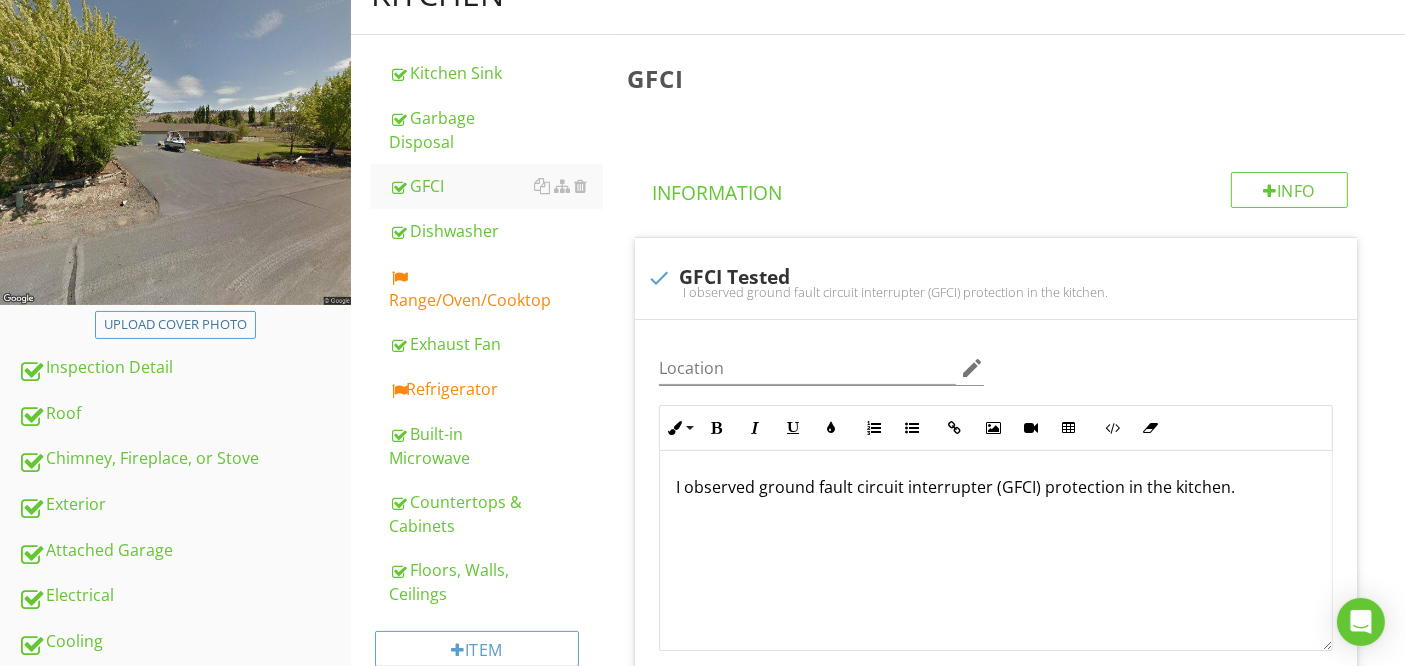 scroll, scrollTop: 253, scrollLeft: 0, axis: vertical 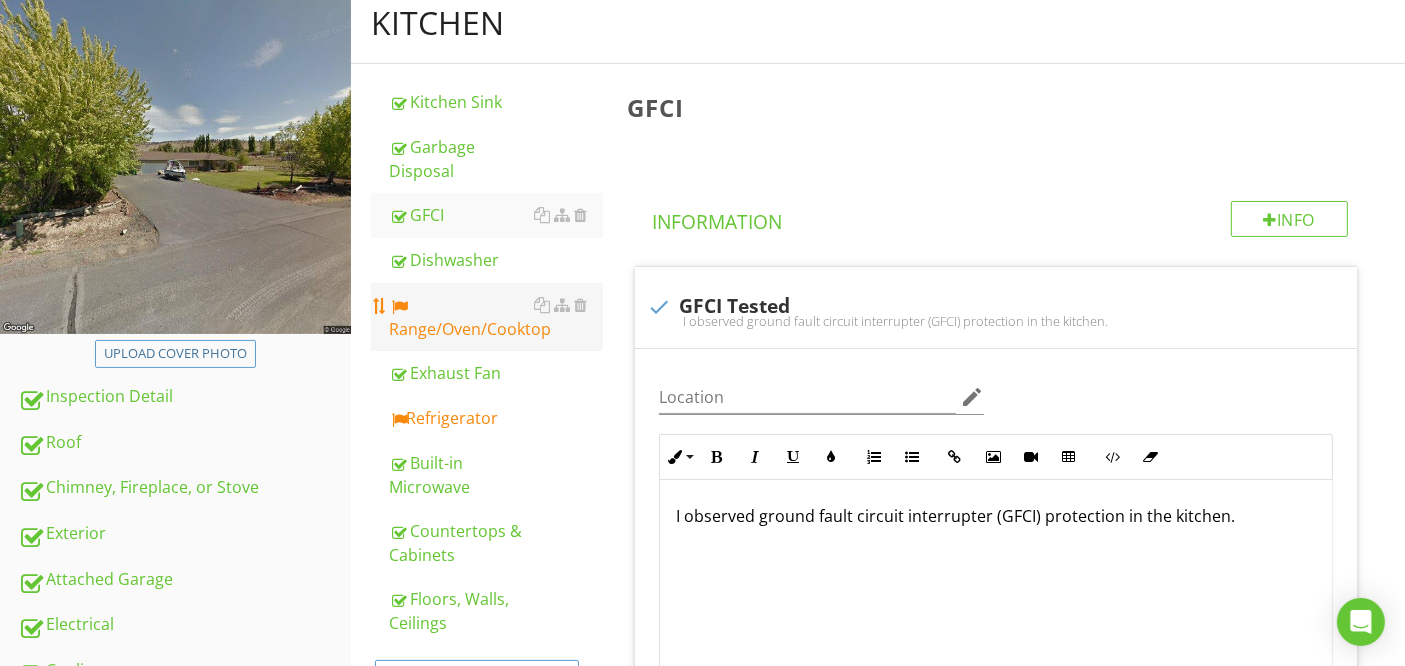 click on "Range/Oven/Cooktop" at bounding box center (495, 317) 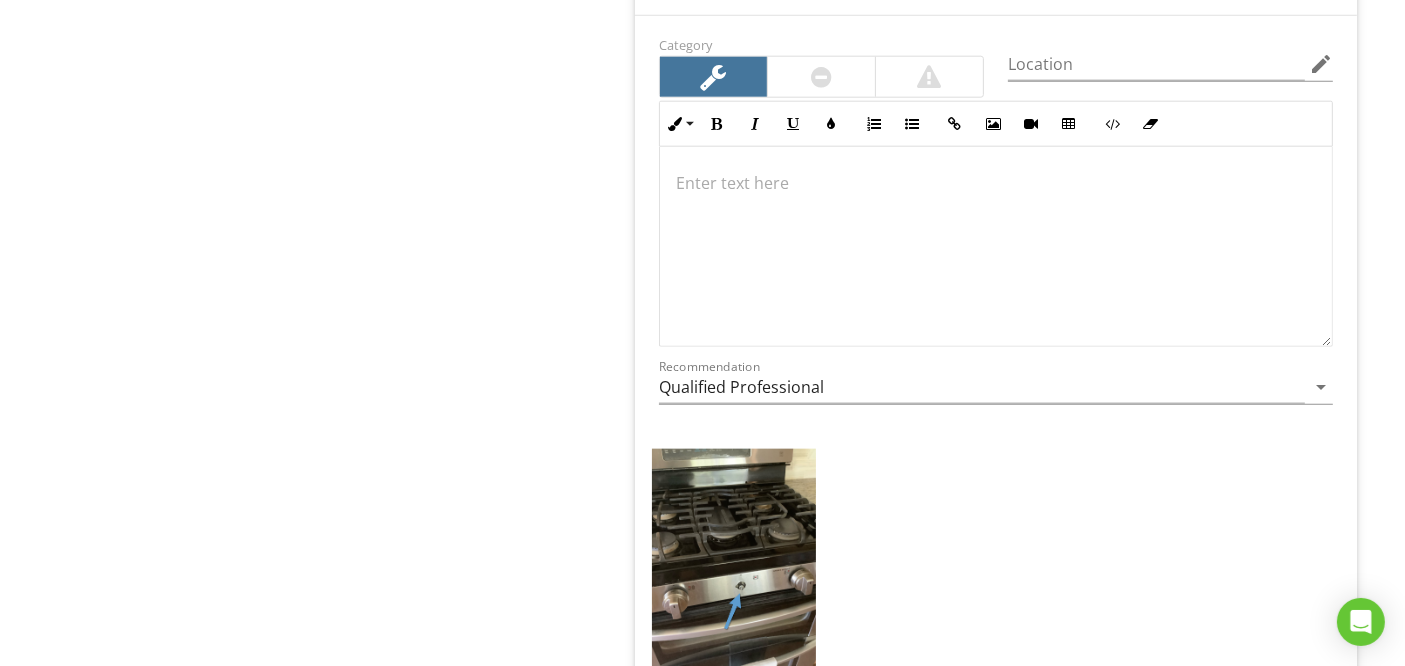 scroll, scrollTop: 2276, scrollLeft: 0, axis: vertical 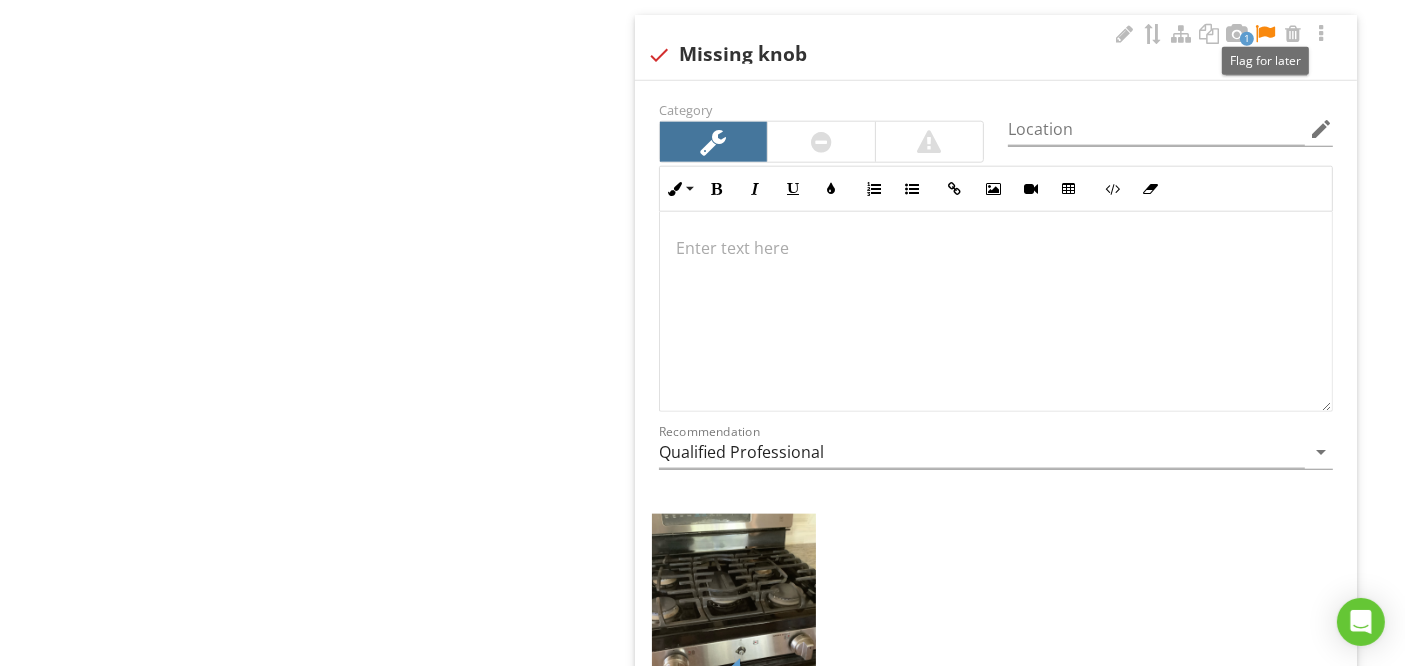 click at bounding box center (1265, 34) 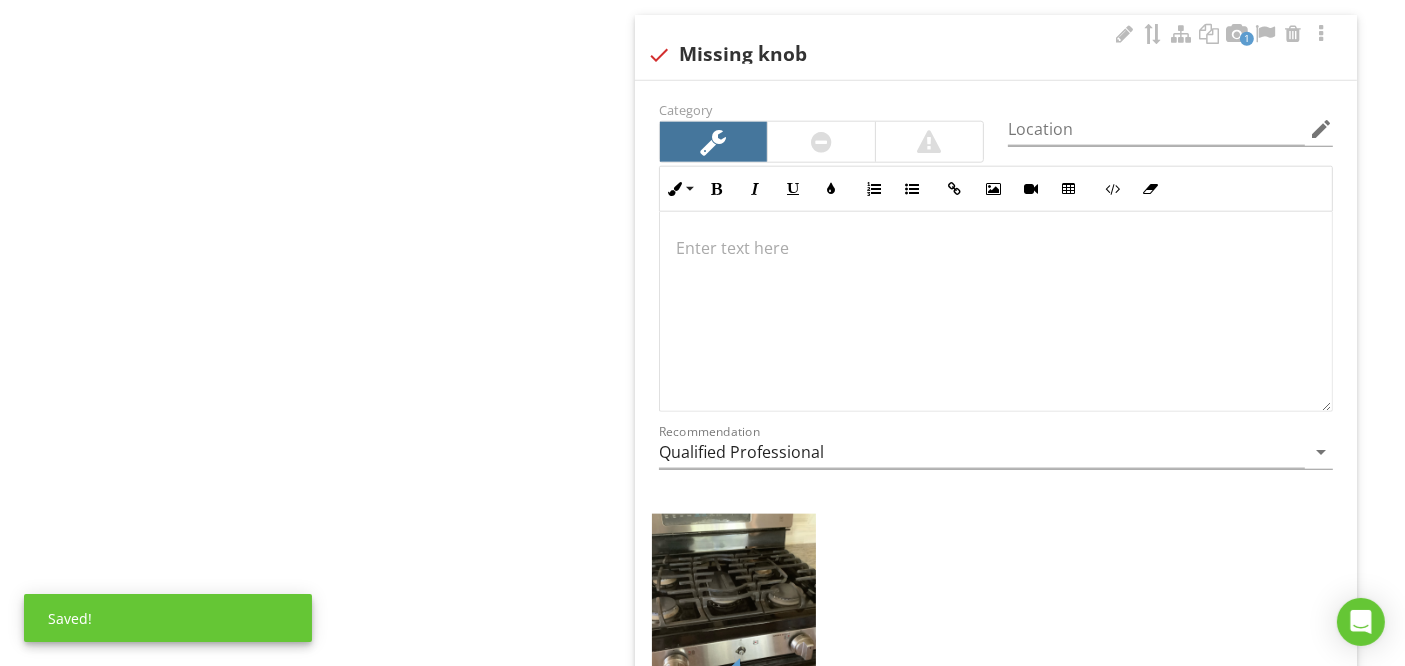 click at bounding box center (996, 248) 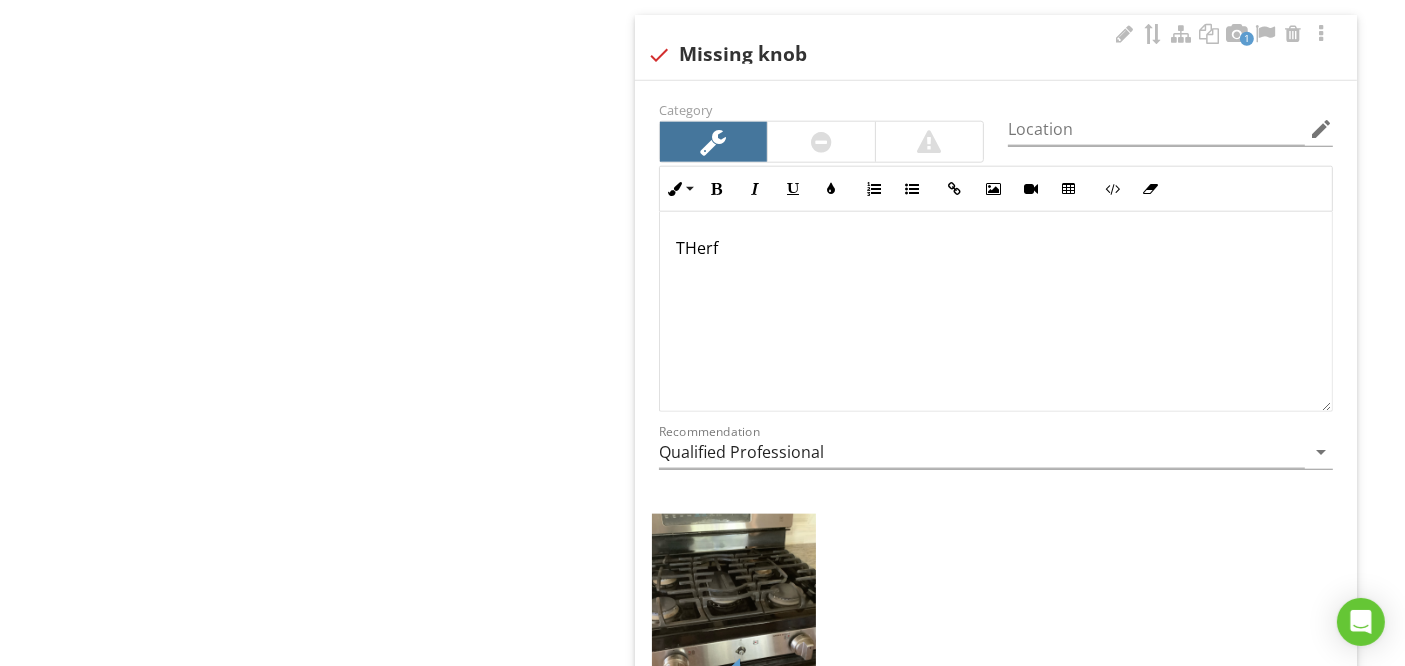 scroll, scrollTop: 2292, scrollLeft: 0, axis: vertical 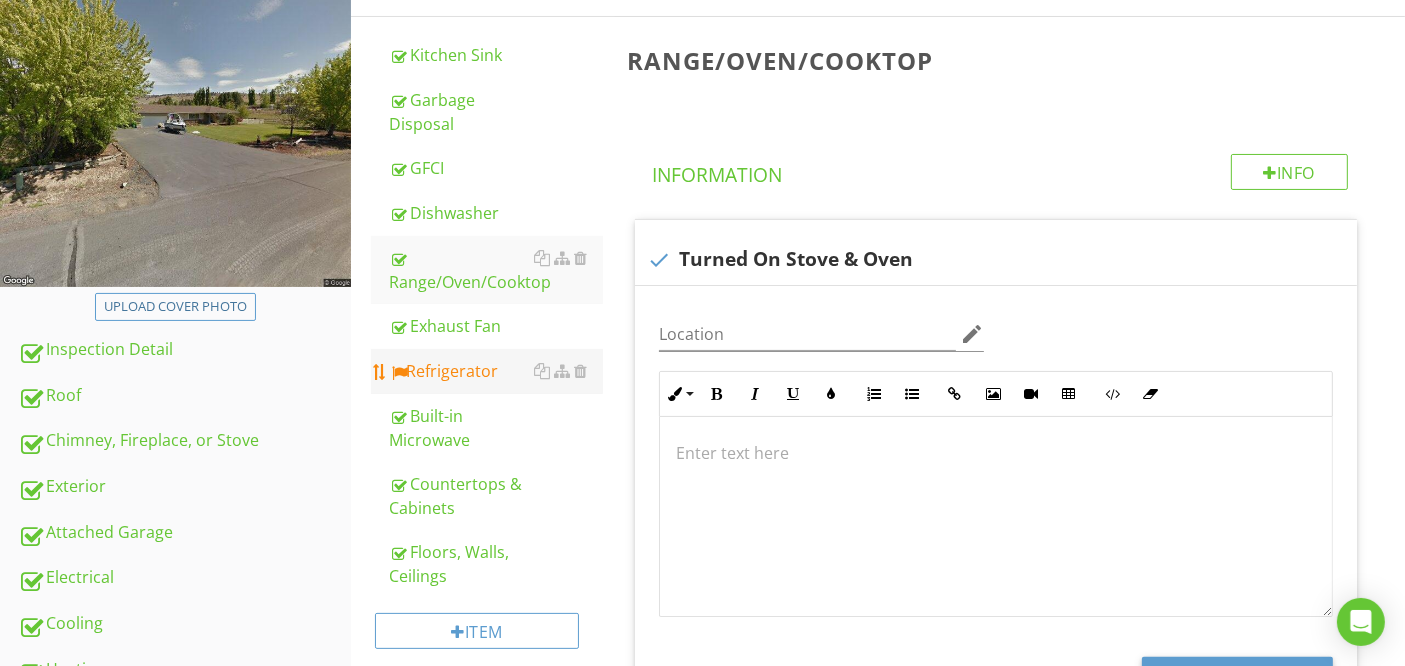 click on "Refrigerator" at bounding box center (495, 371) 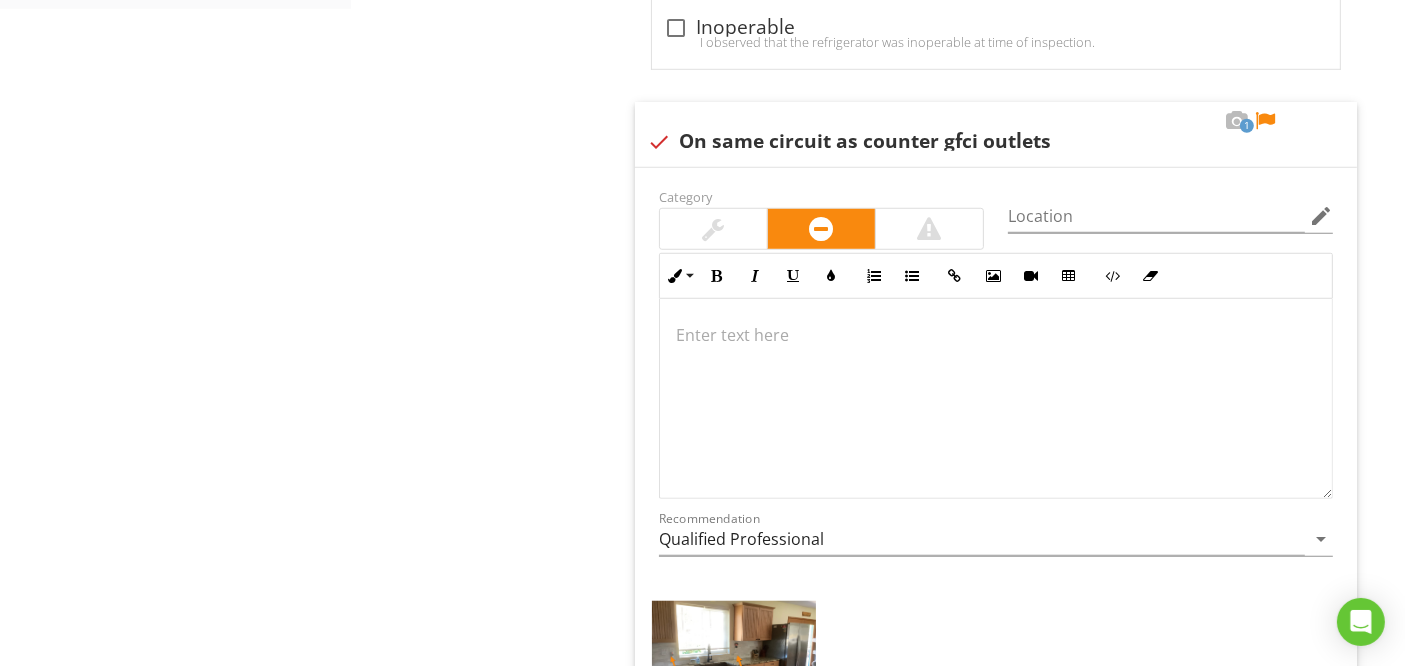 scroll, scrollTop: 1520, scrollLeft: 0, axis: vertical 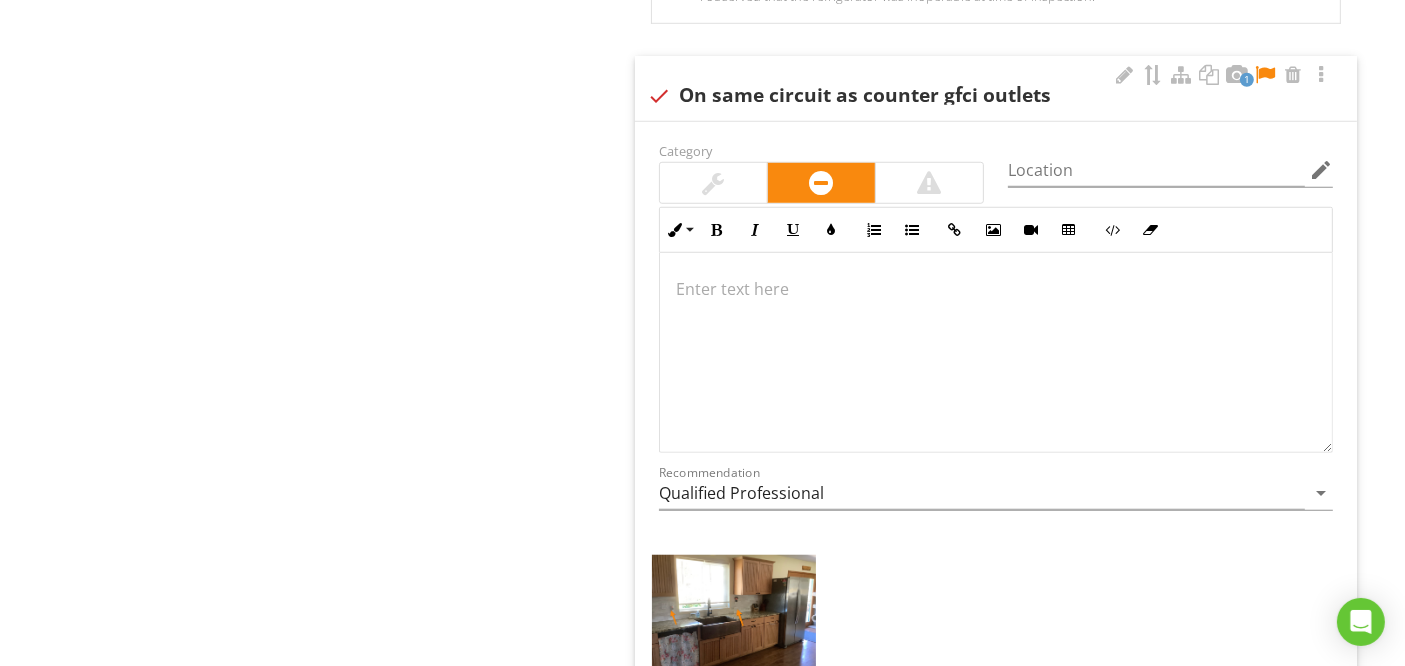 click at bounding box center [996, 289] 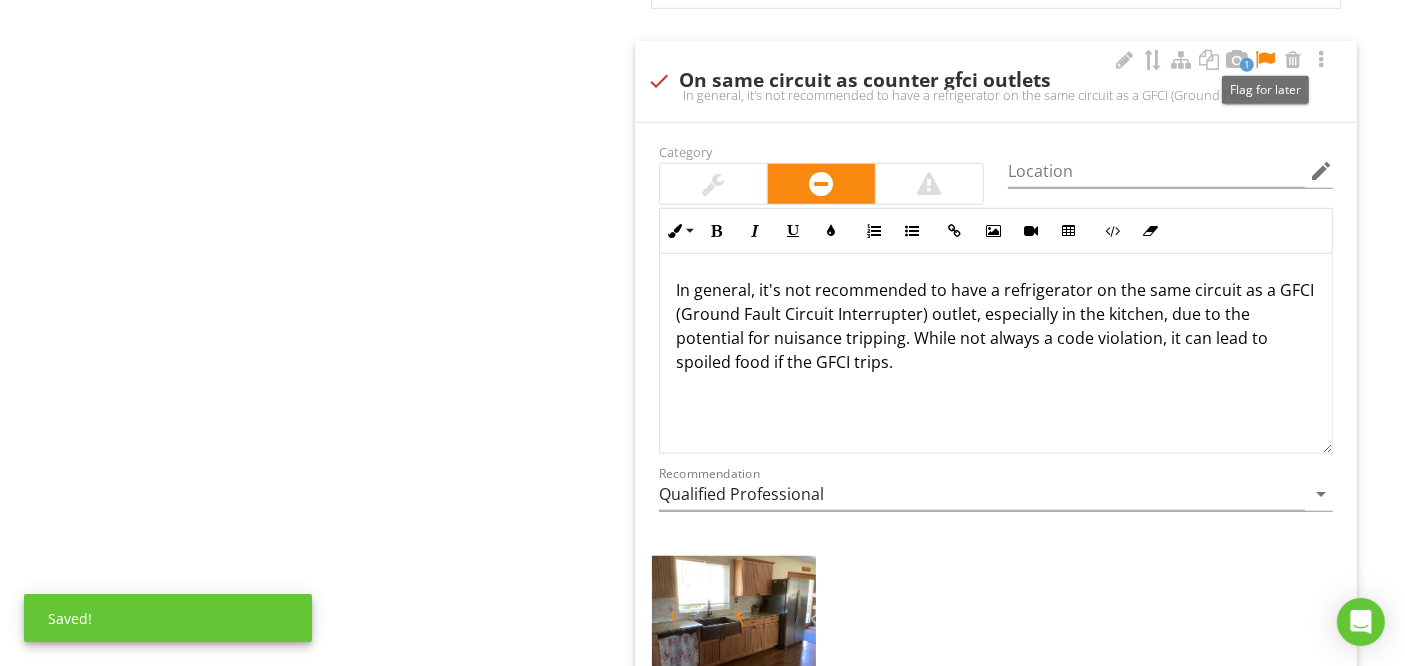 click at bounding box center (1265, 60) 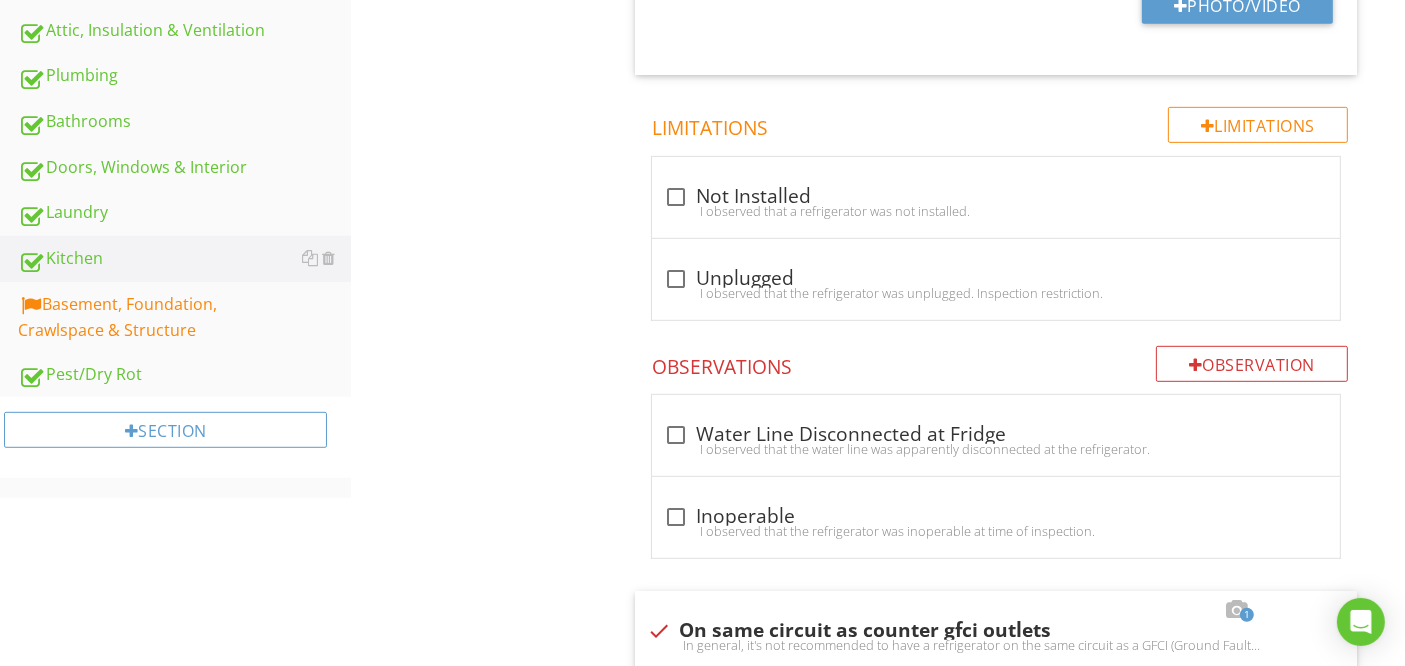 scroll, scrollTop: 982, scrollLeft: 0, axis: vertical 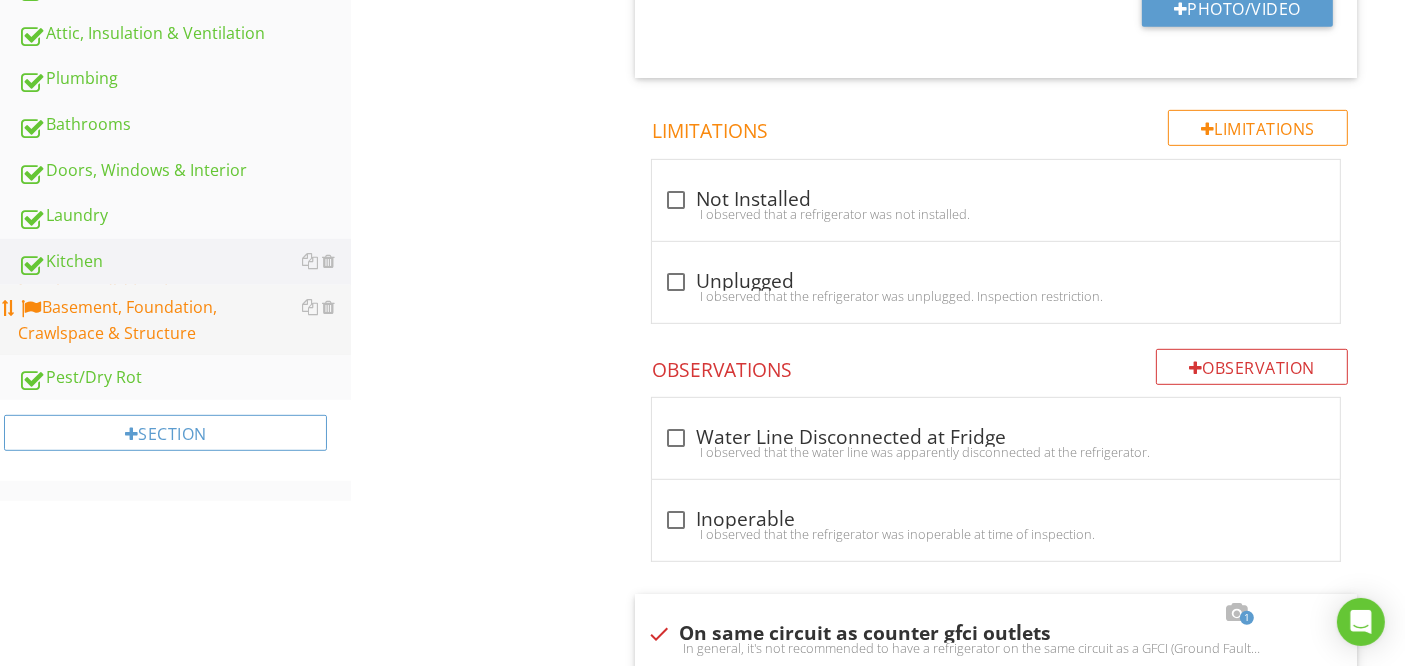 click on "Basement, Foundation, Crawlspace & Structure" at bounding box center (184, 320) 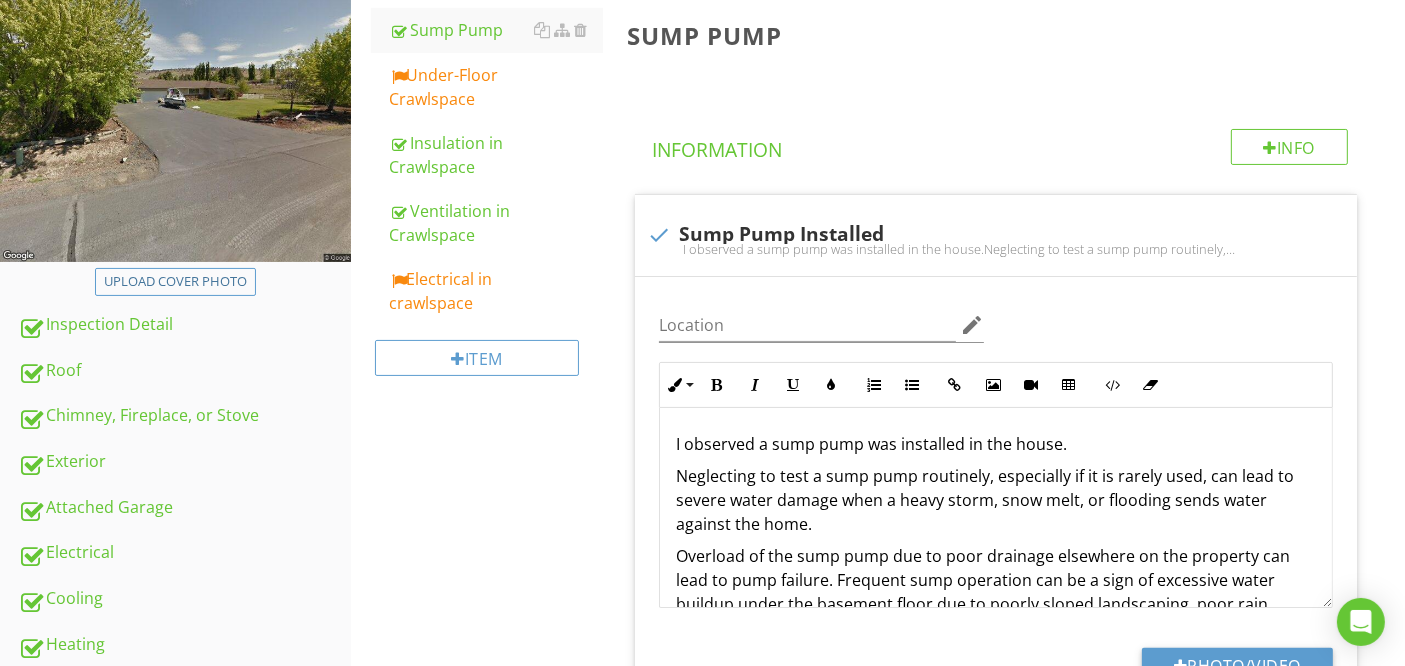 scroll, scrollTop: 259, scrollLeft: 0, axis: vertical 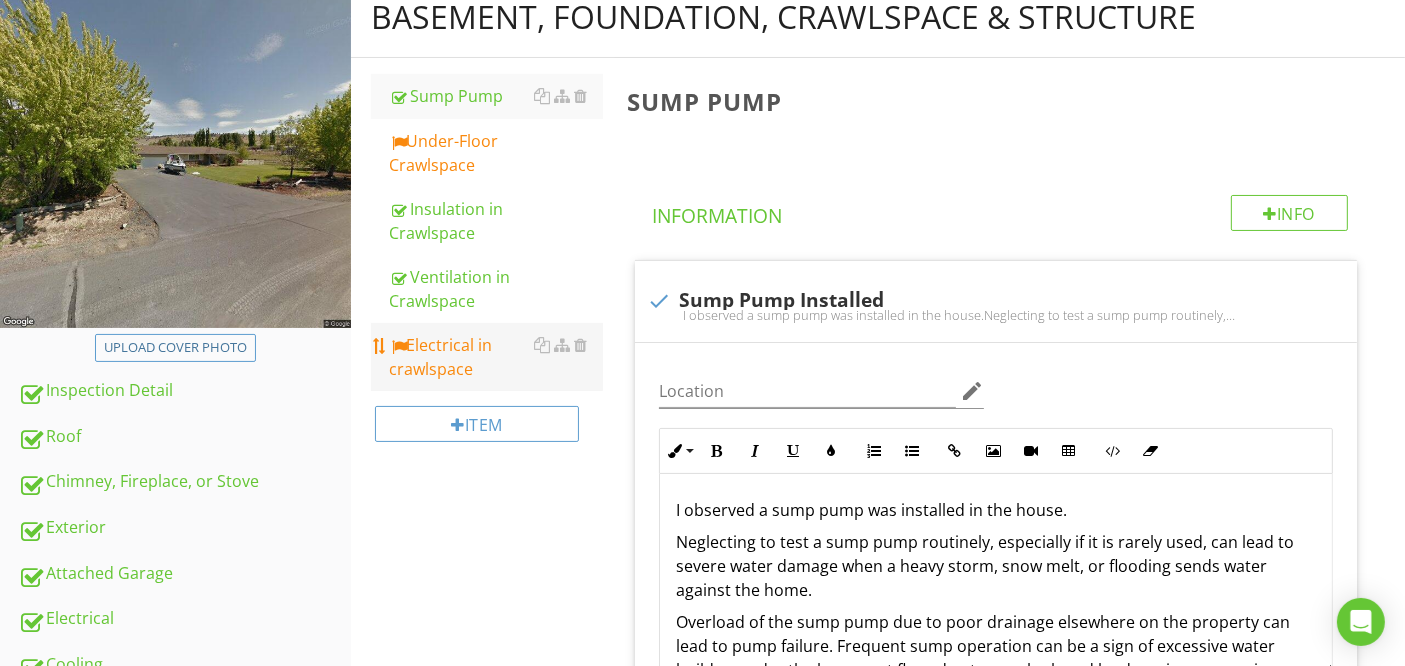 click on "Electrical in crawlspace" at bounding box center (495, 357) 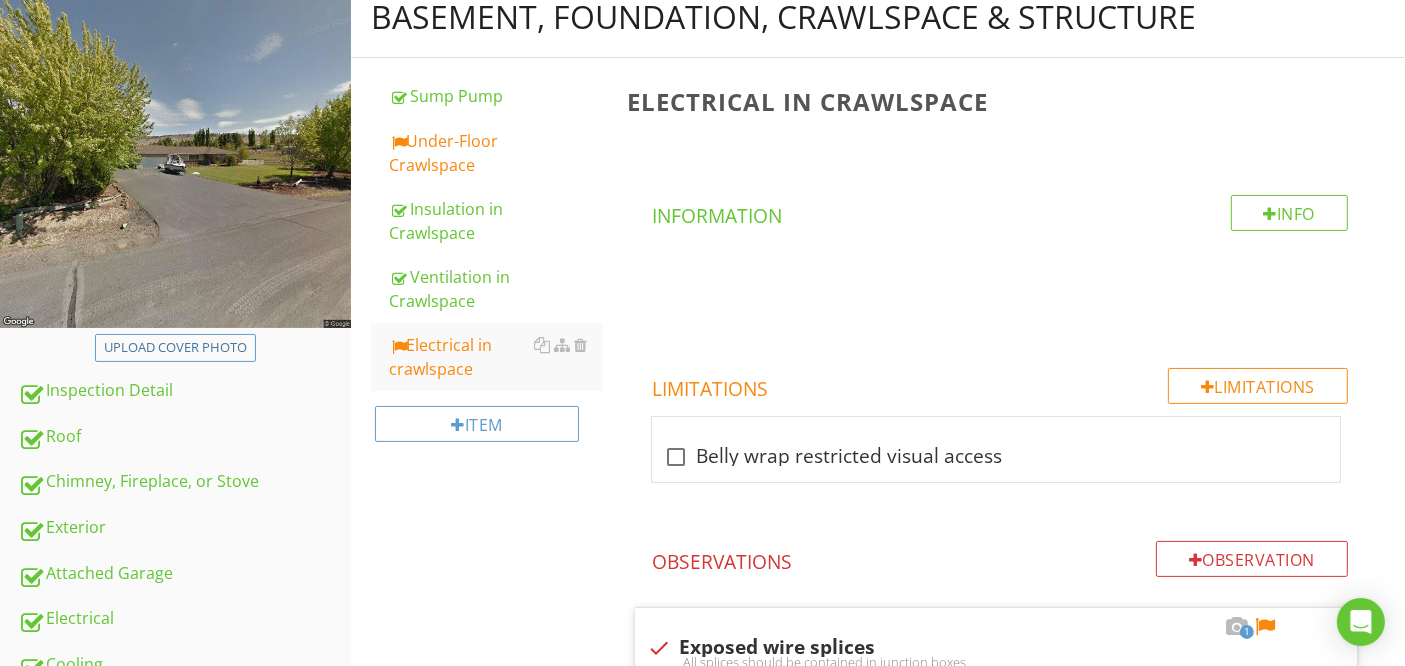 drag, startPoint x: 1401, startPoint y: 146, endPoint x: 1418, endPoint y: 297, distance: 151.95393 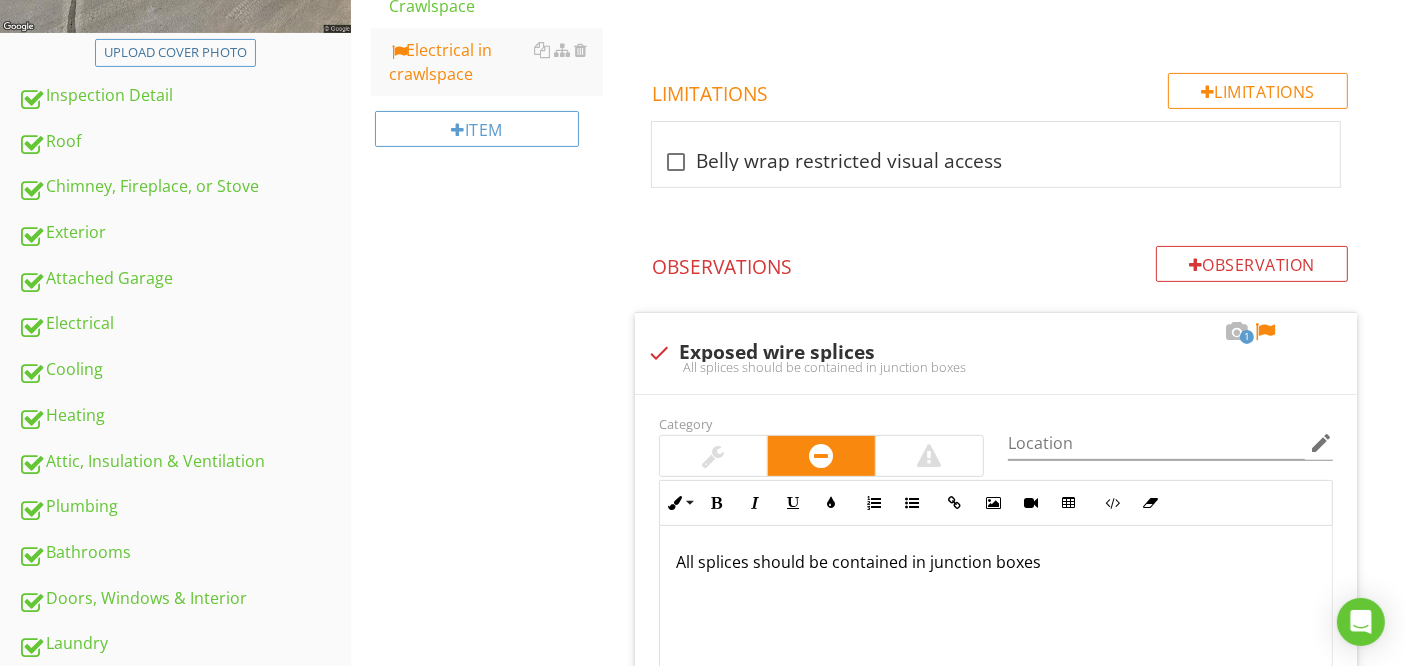scroll, scrollTop: 705, scrollLeft: 0, axis: vertical 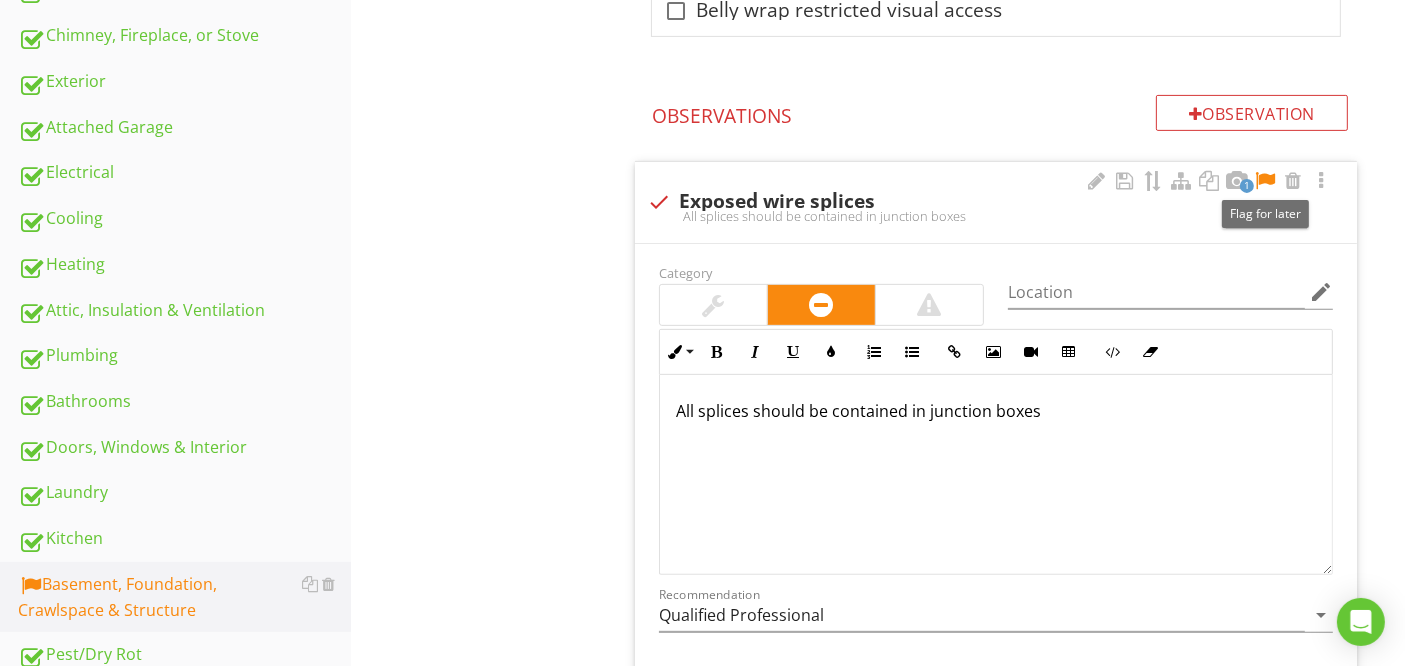 click at bounding box center (1265, 181) 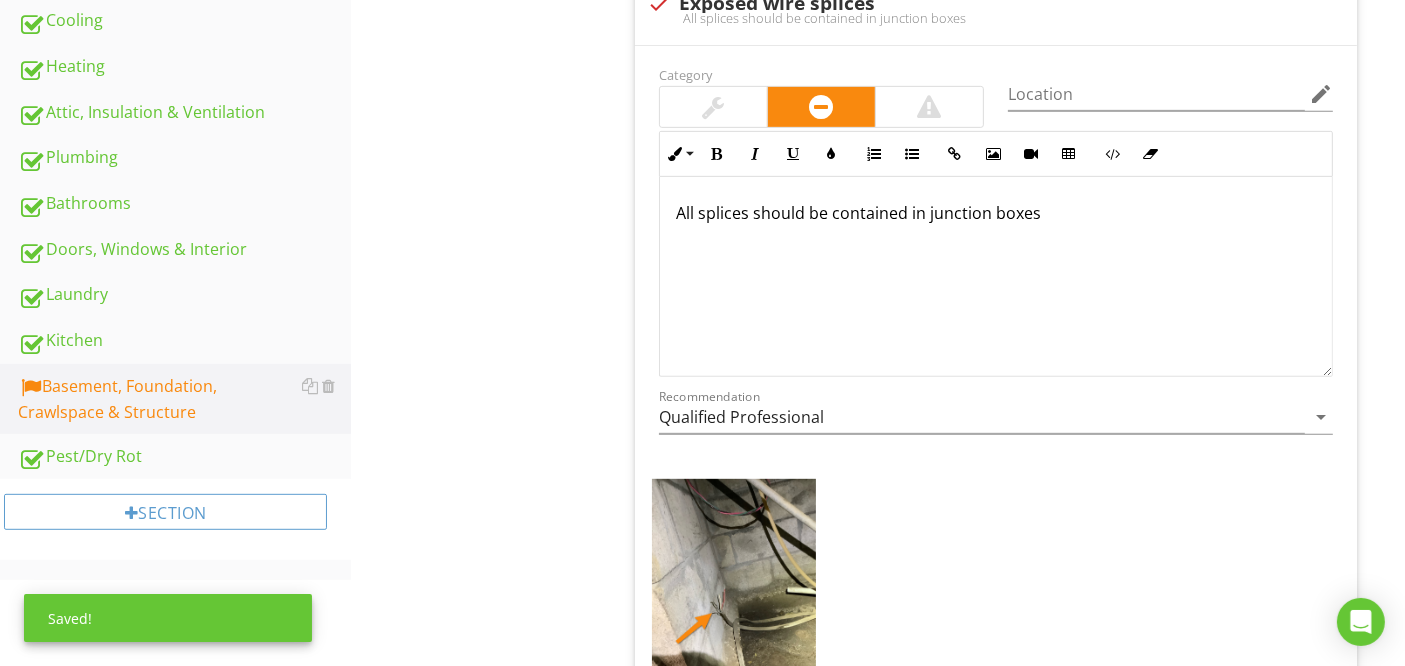 scroll, scrollTop: 911, scrollLeft: 0, axis: vertical 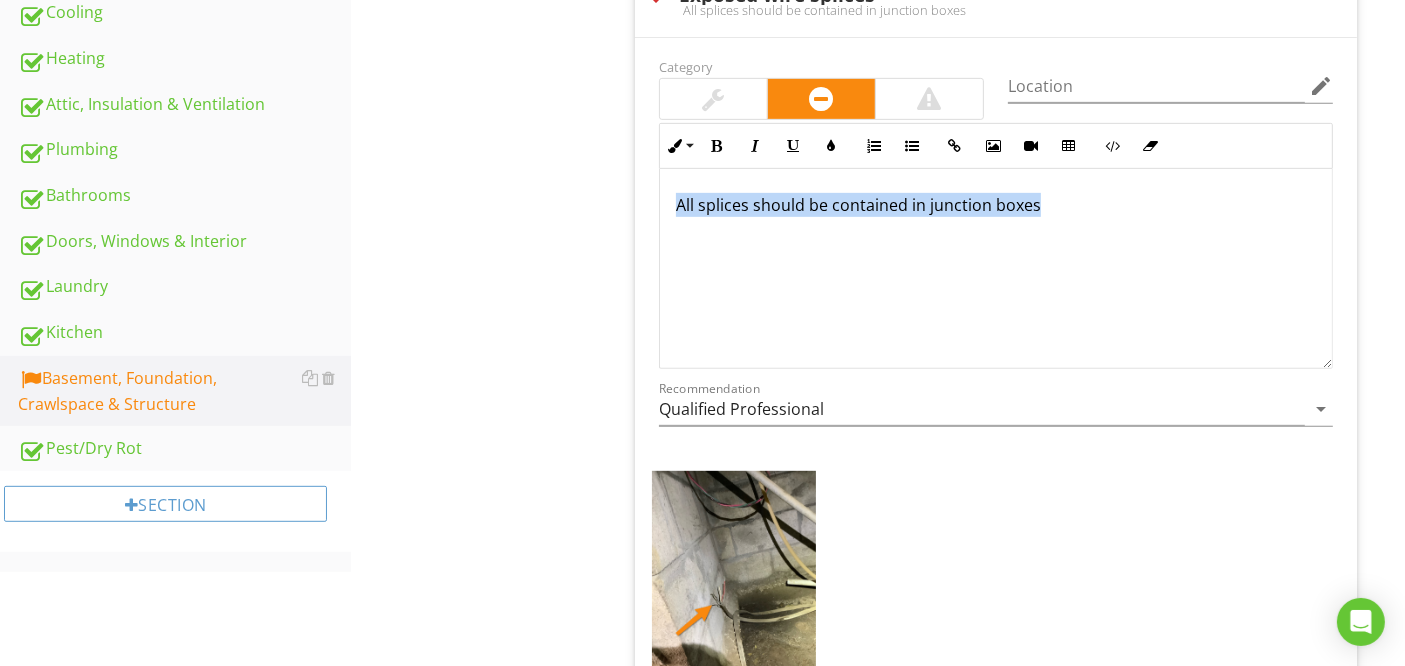 drag, startPoint x: 1065, startPoint y: 200, endPoint x: 645, endPoint y: 205, distance: 420.02975 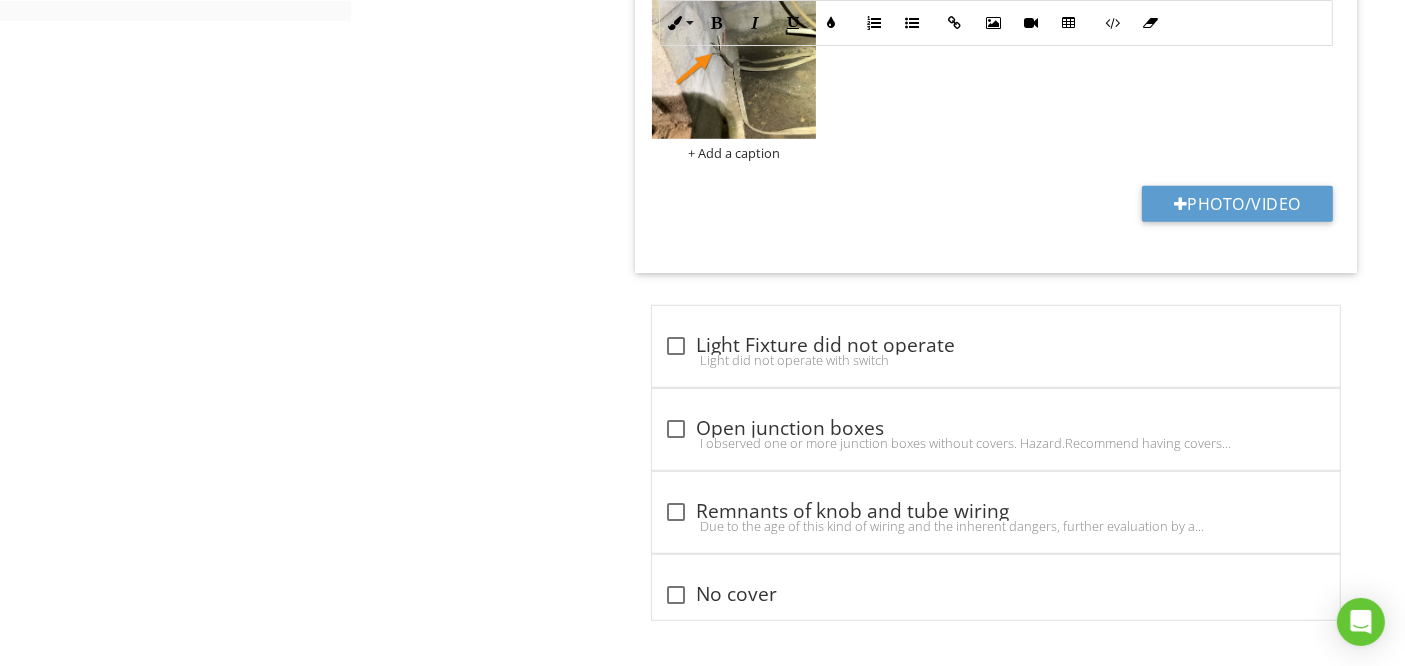 scroll, scrollTop: 0, scrollLeft: 0, axis: both 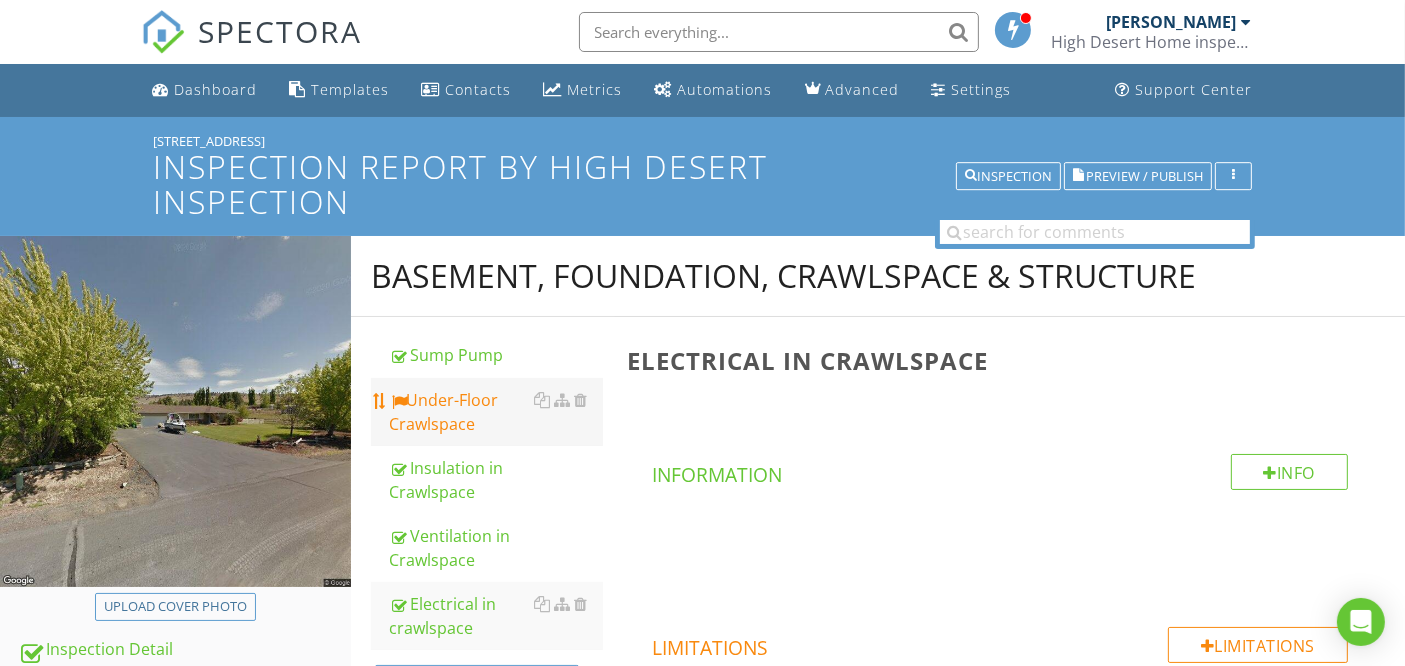 click on "Under-Floor Crawlspace" at bounding box center (495, 412) 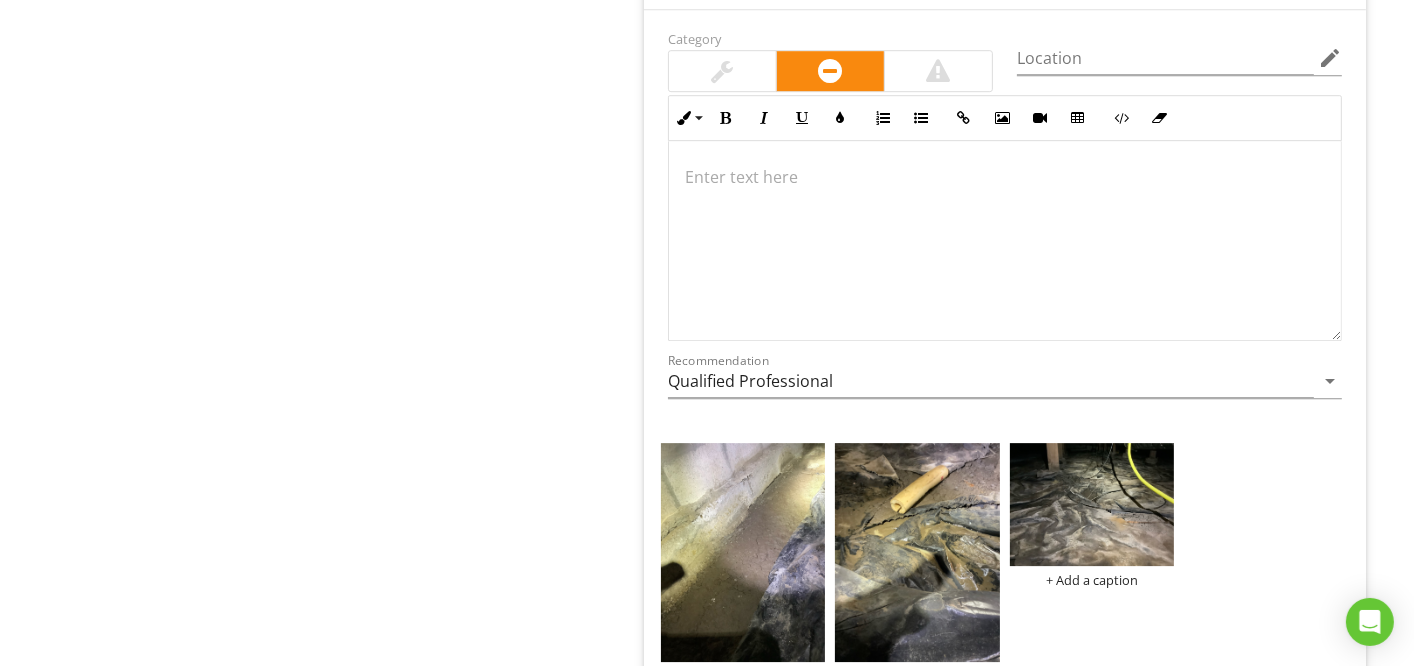 scroll, scrollTop: 6140, scrollLeft: 0, axis: vertical 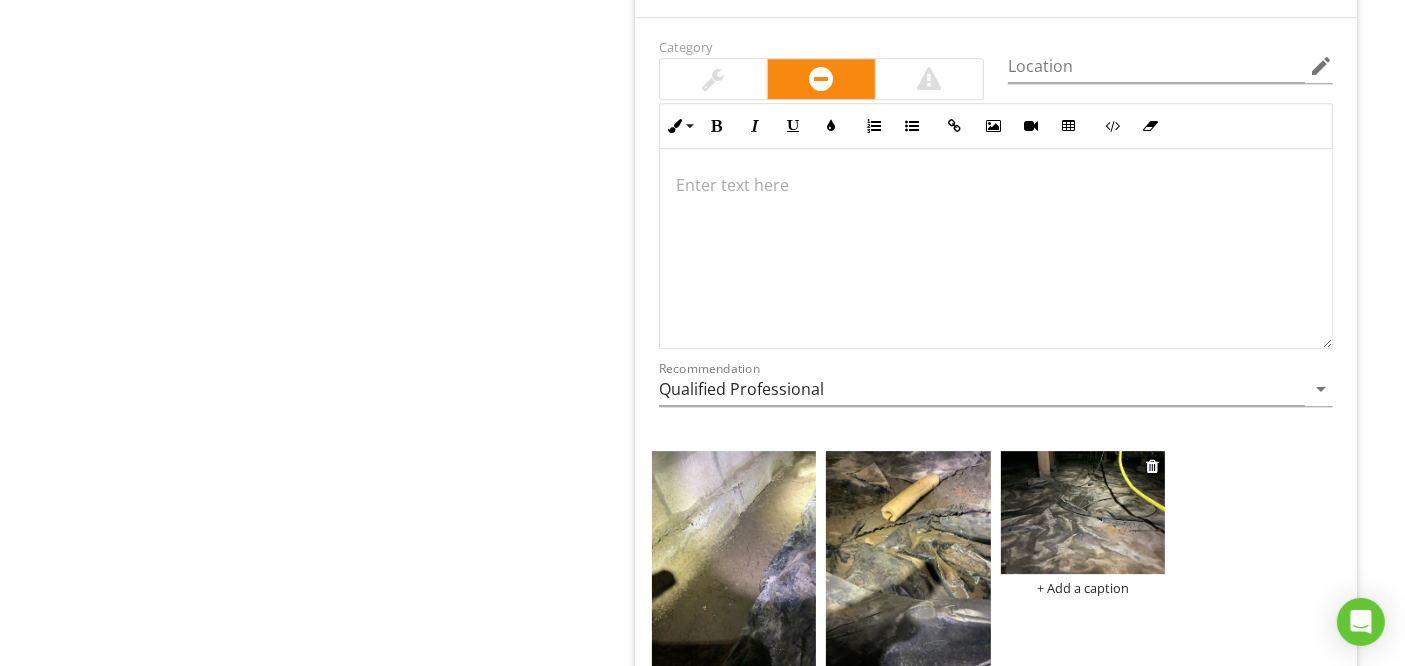 click on "+ Add a caption" at bounding box center [1083, 588] 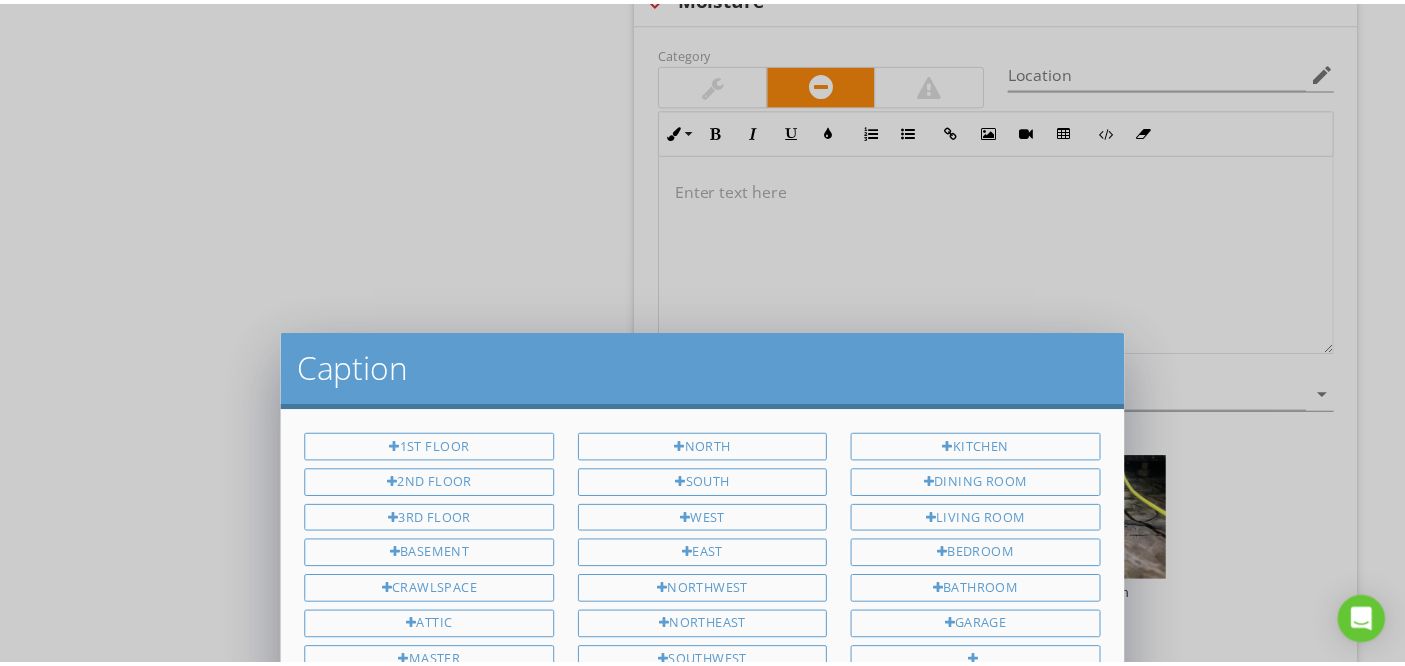 scroll, scrollTop: 0, scrollLeft: 0, axis: both 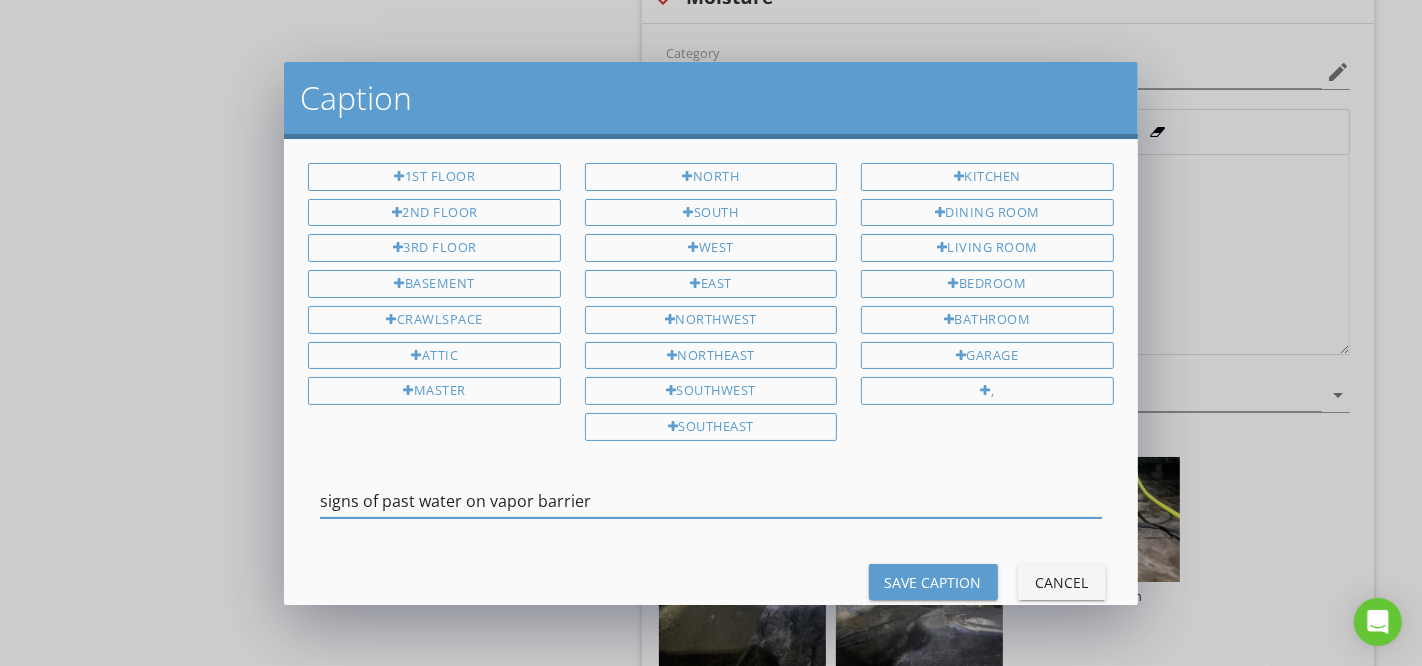 type on "signs of past water on vapor barrier" 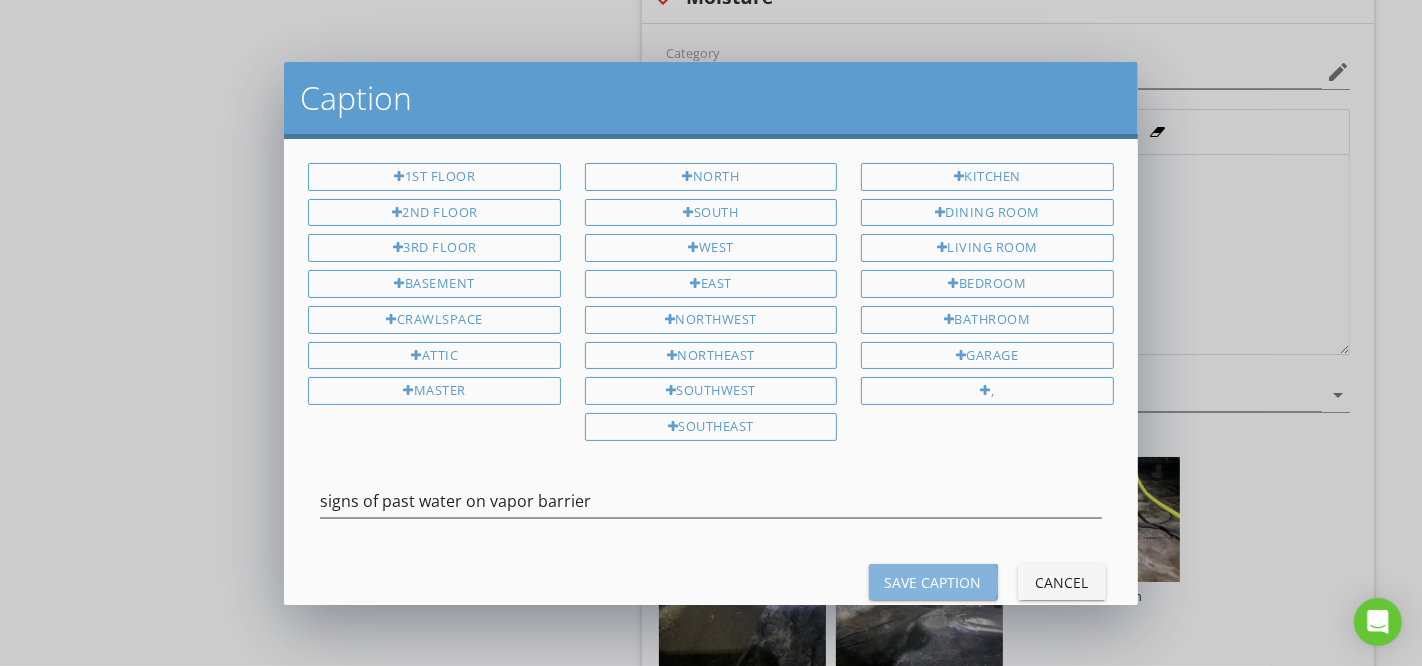 click on "Save Caption" at bounding box center (933, 582) 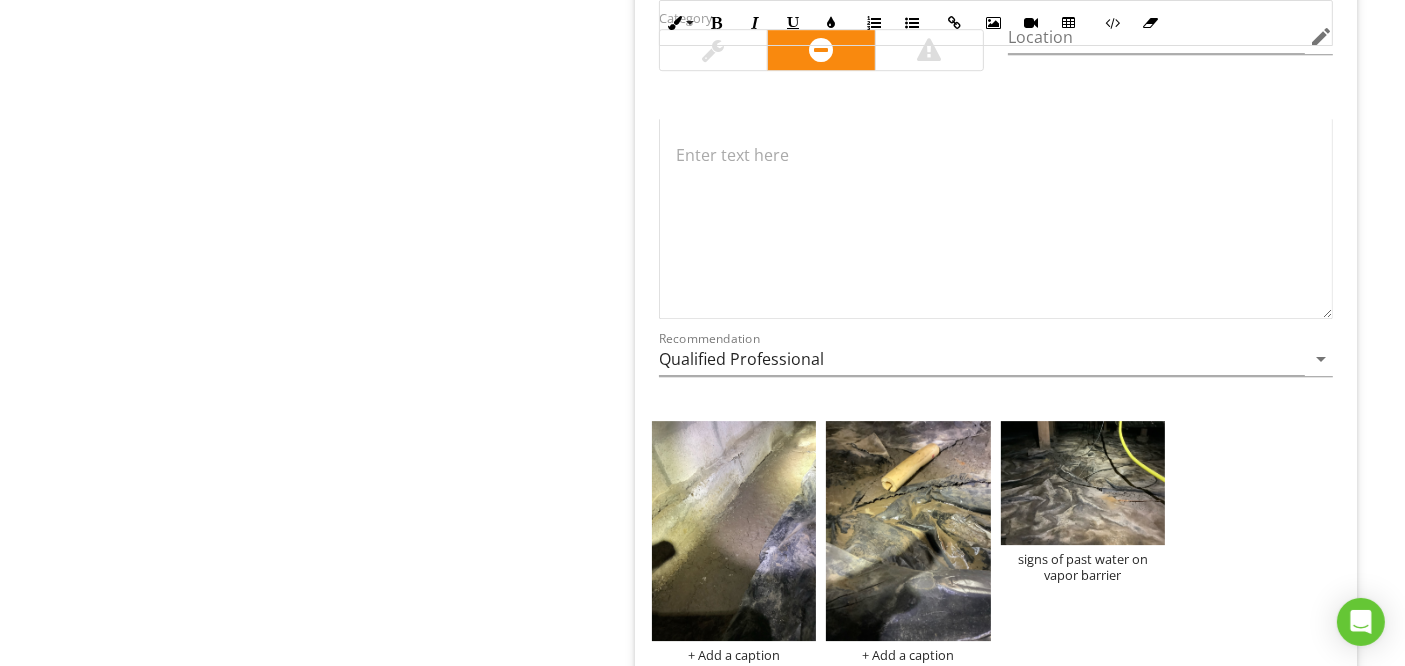 scroll, scrollTop: 6268, scrollLeft: 0, axis: vertical 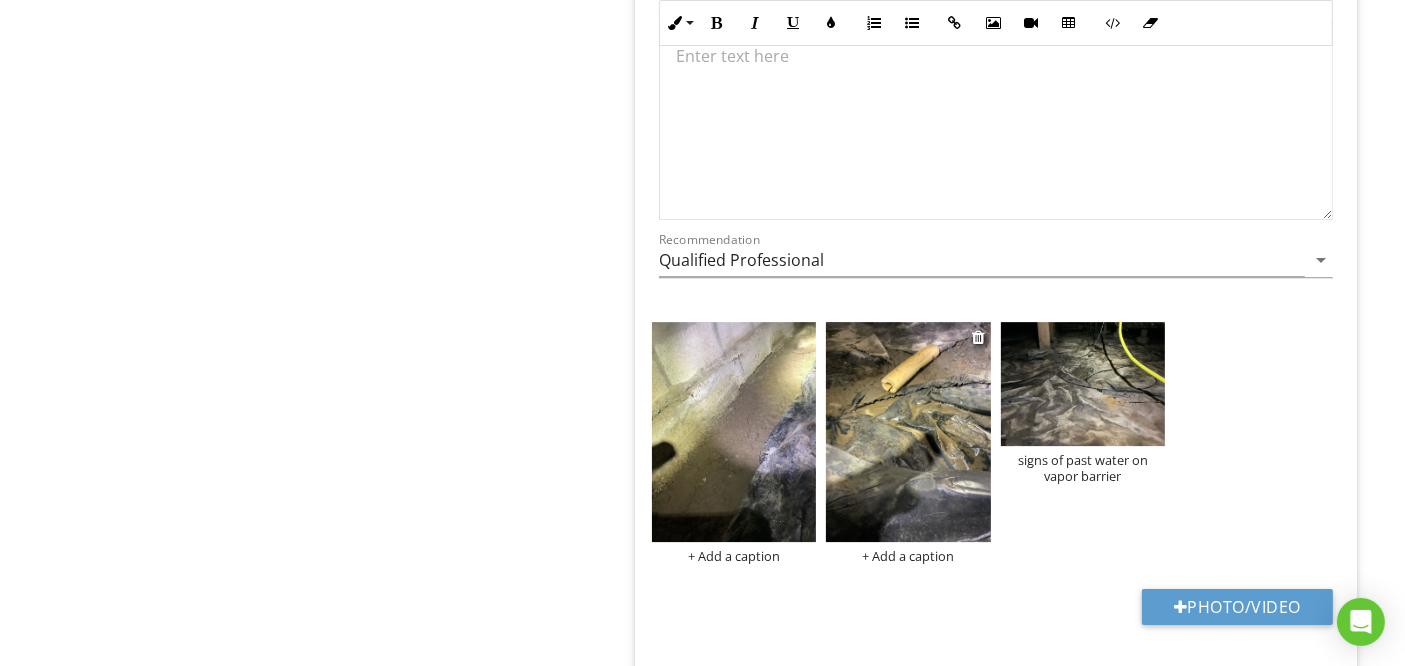 click on "+ Add a caption" at bounding box center [908, 556] 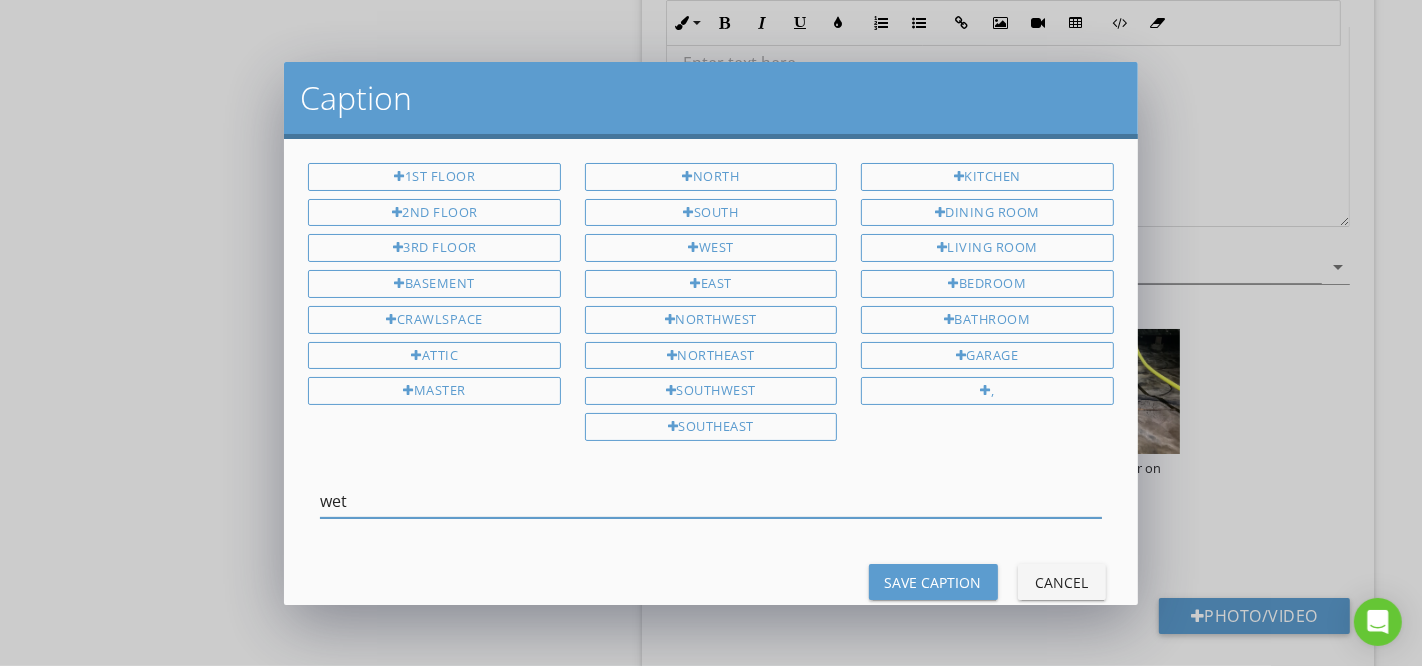 type on "wet" 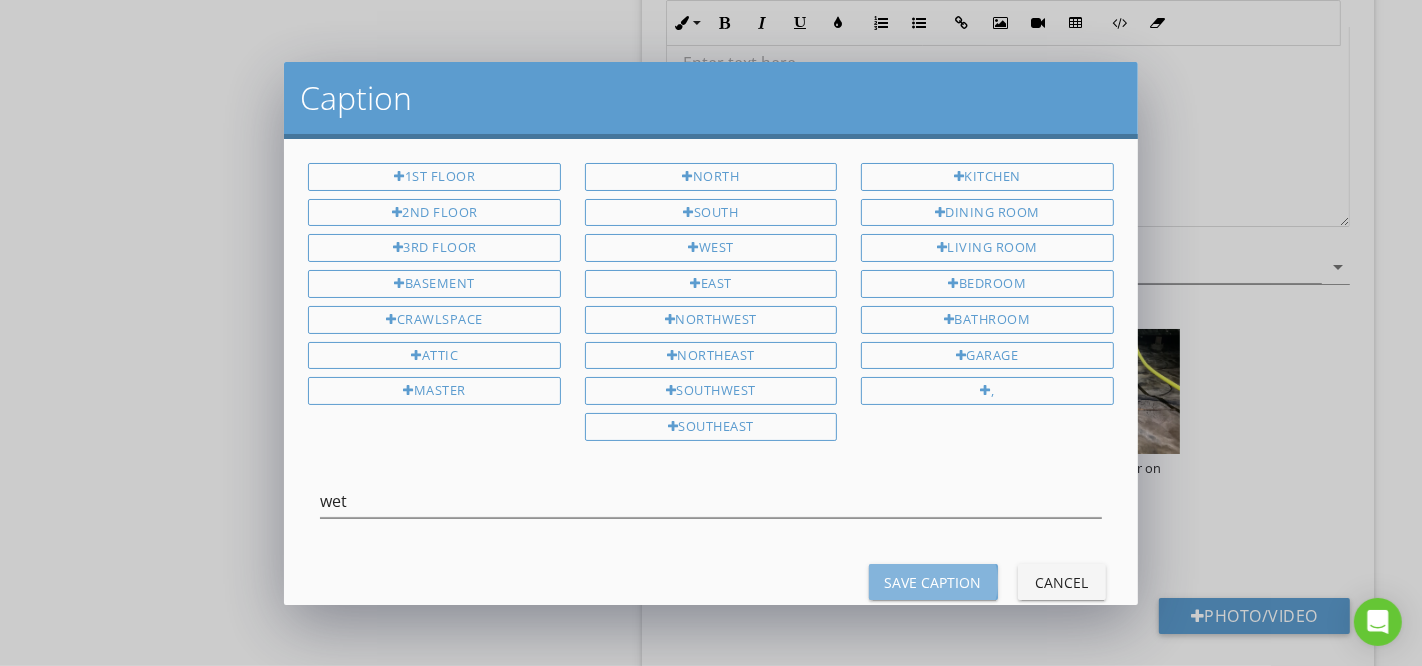 click on "Save Caption" at bounding box center [933, 582] 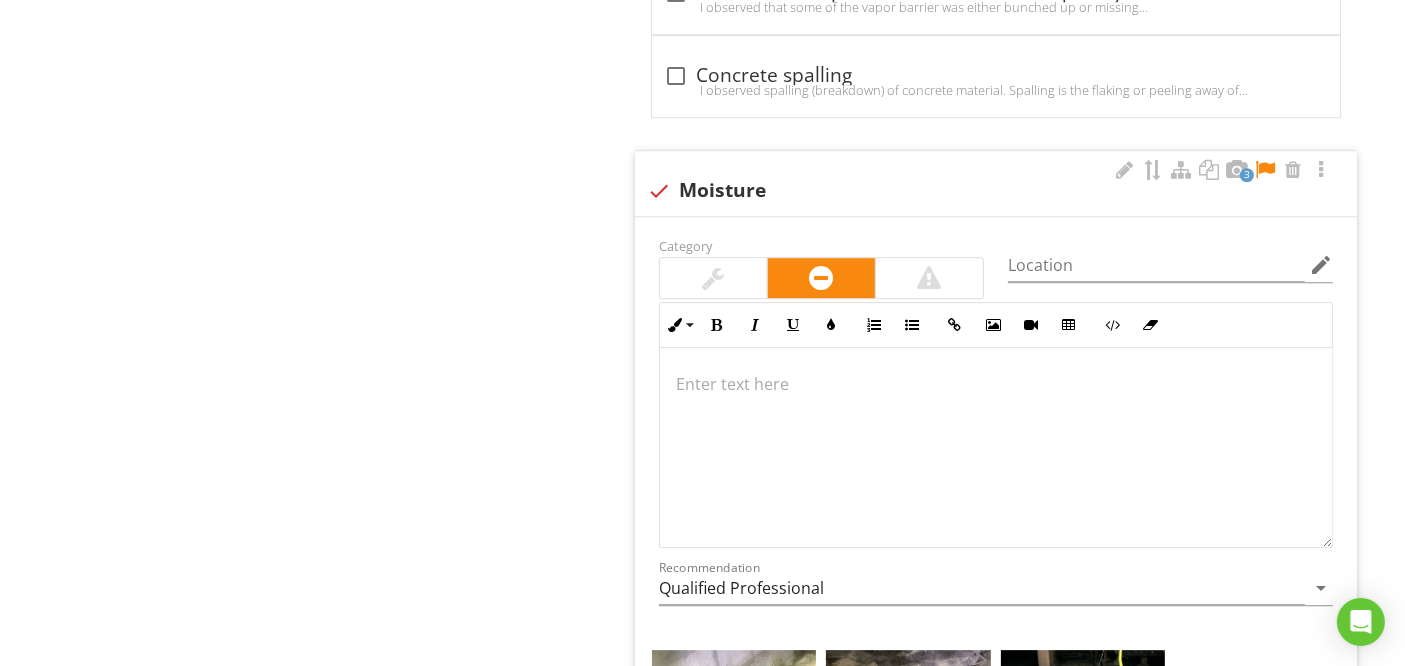 scroll, scrollTop: 5949, scrollLeft: 0, axis: vertical 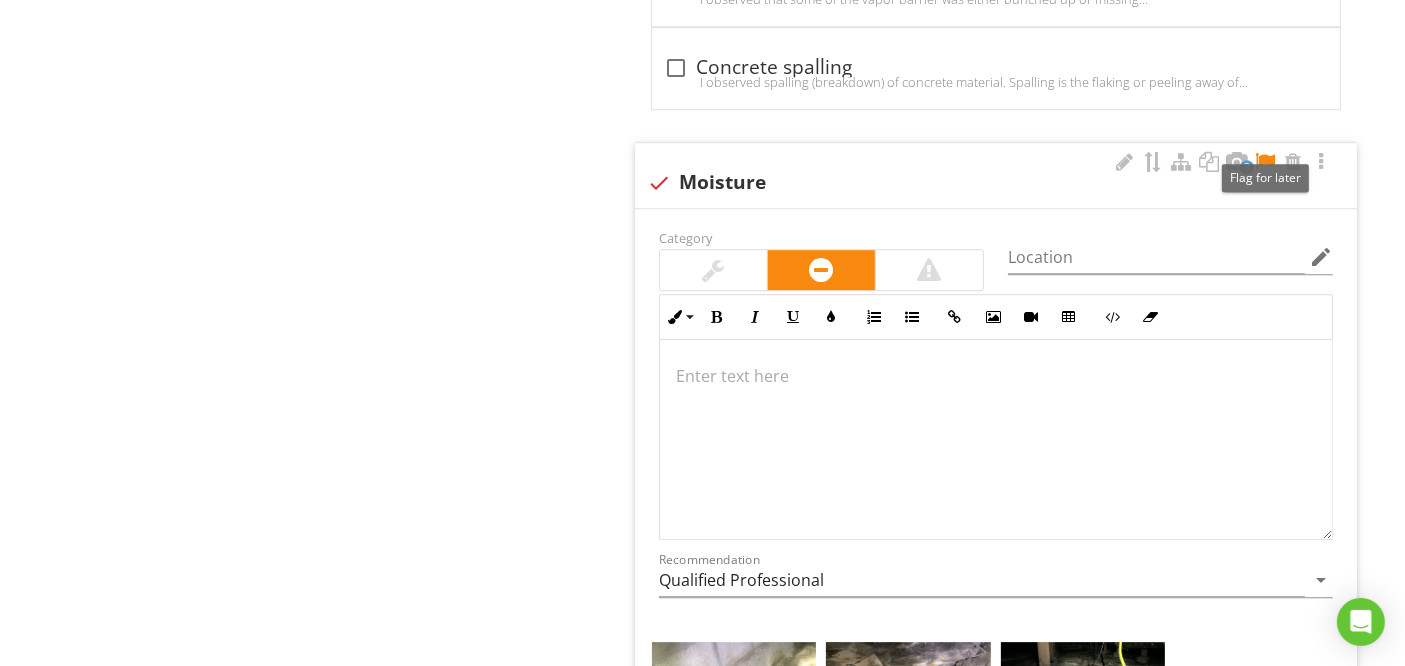 click at bounding box center [1265, 162] 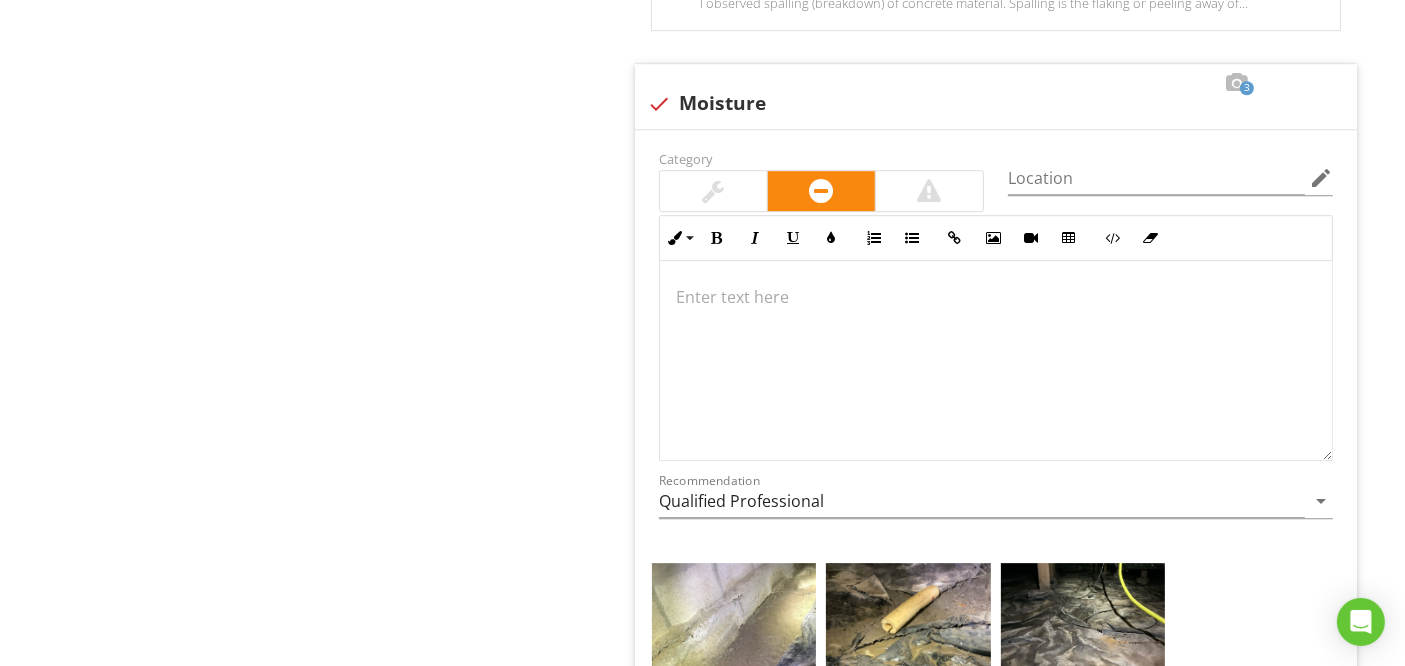 scroll, scrollTop: 6020, scrollLeft: 0, axis: vertical 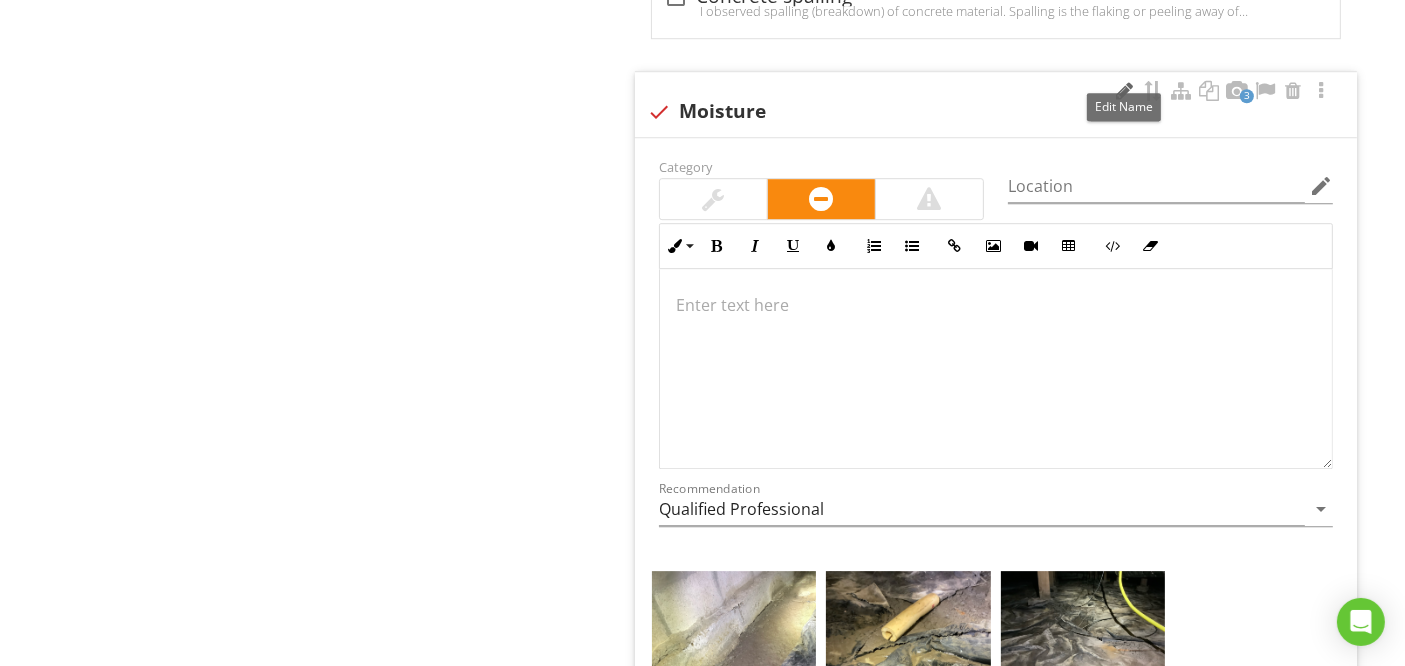 click at bounding box center [1125, 91] 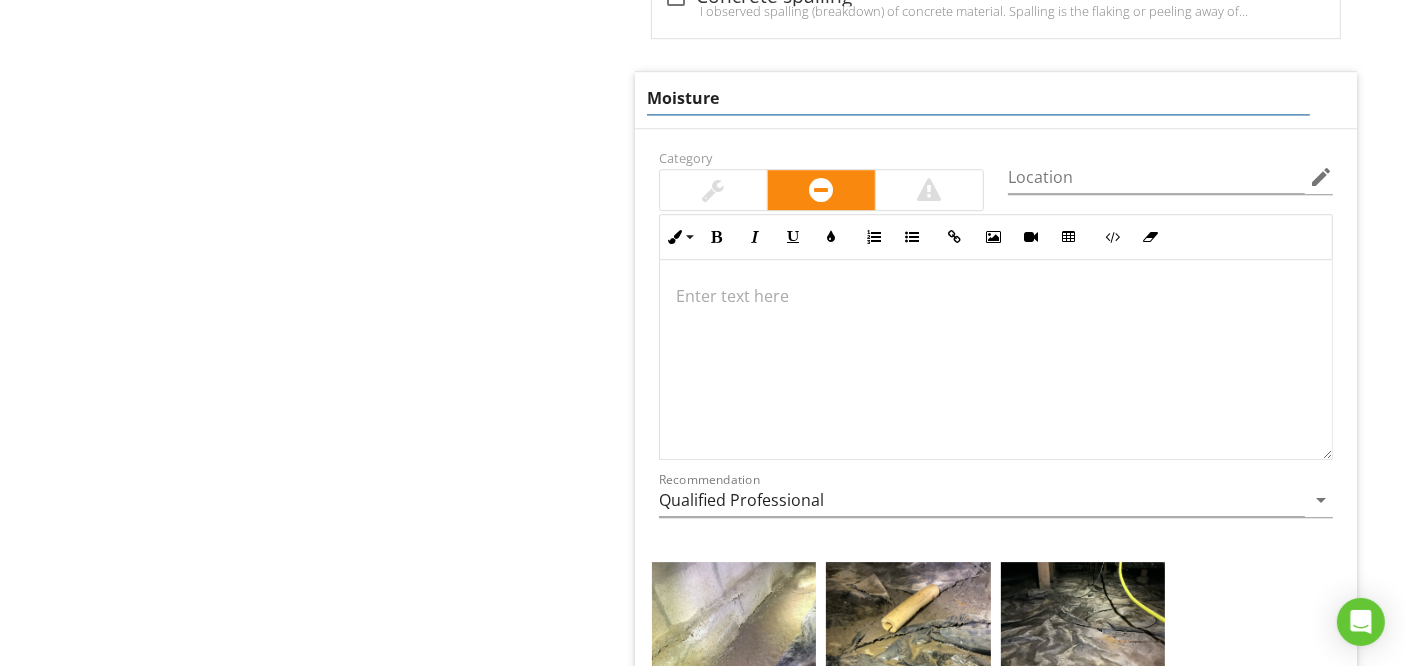click on "Moisture" at bounding box center (978, 98) 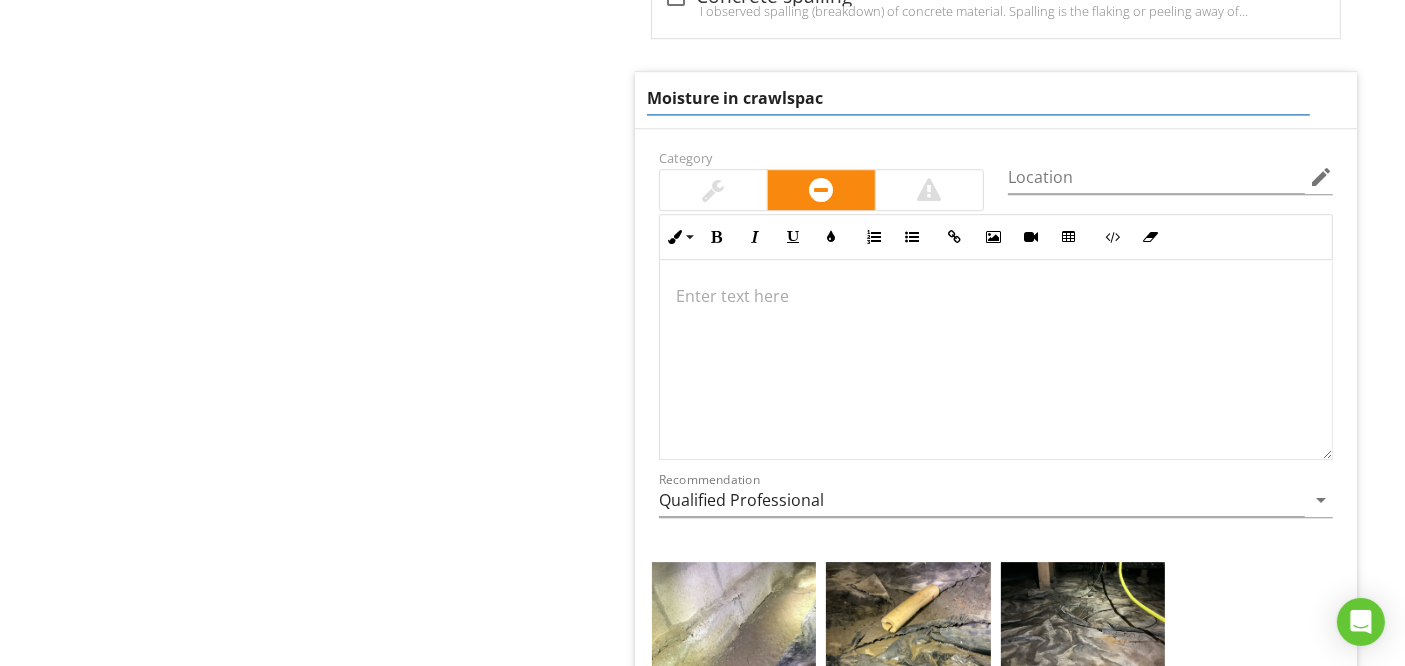 type on "Moisture in crawlspace" 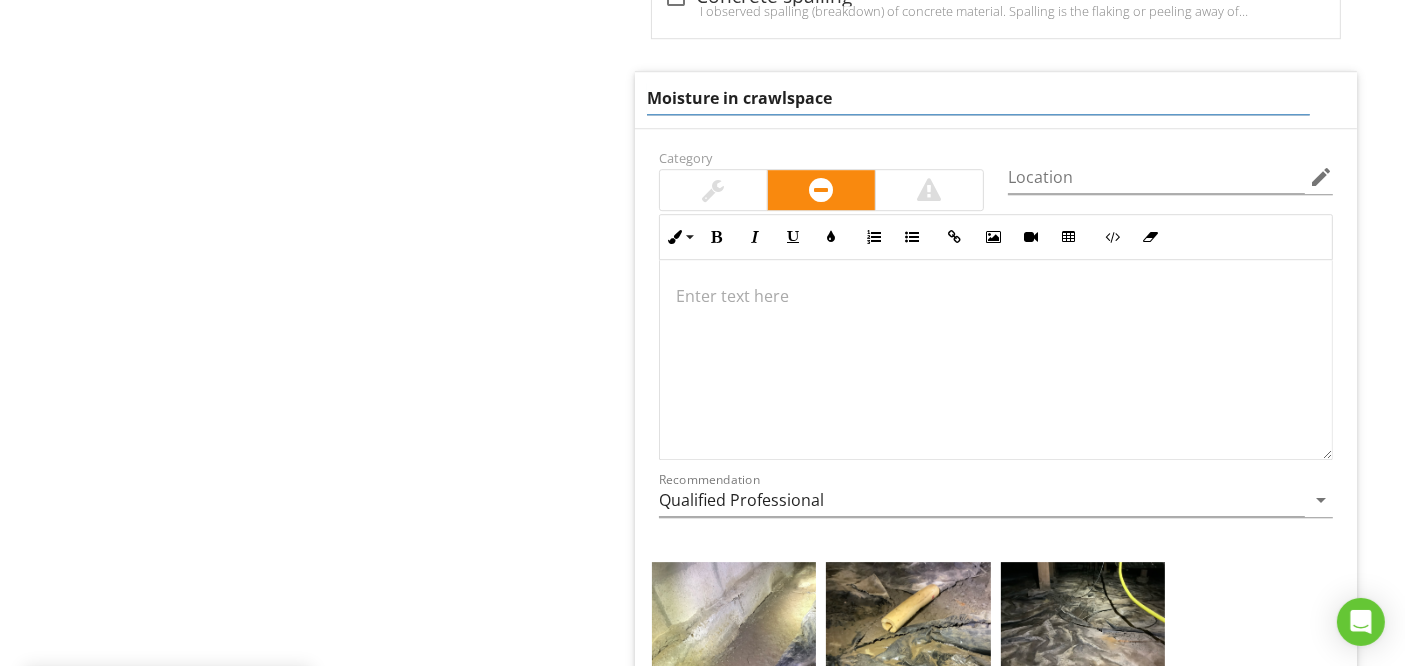 scroll, scrollTop: 6099, scrollLeft: 0, axis: vertical 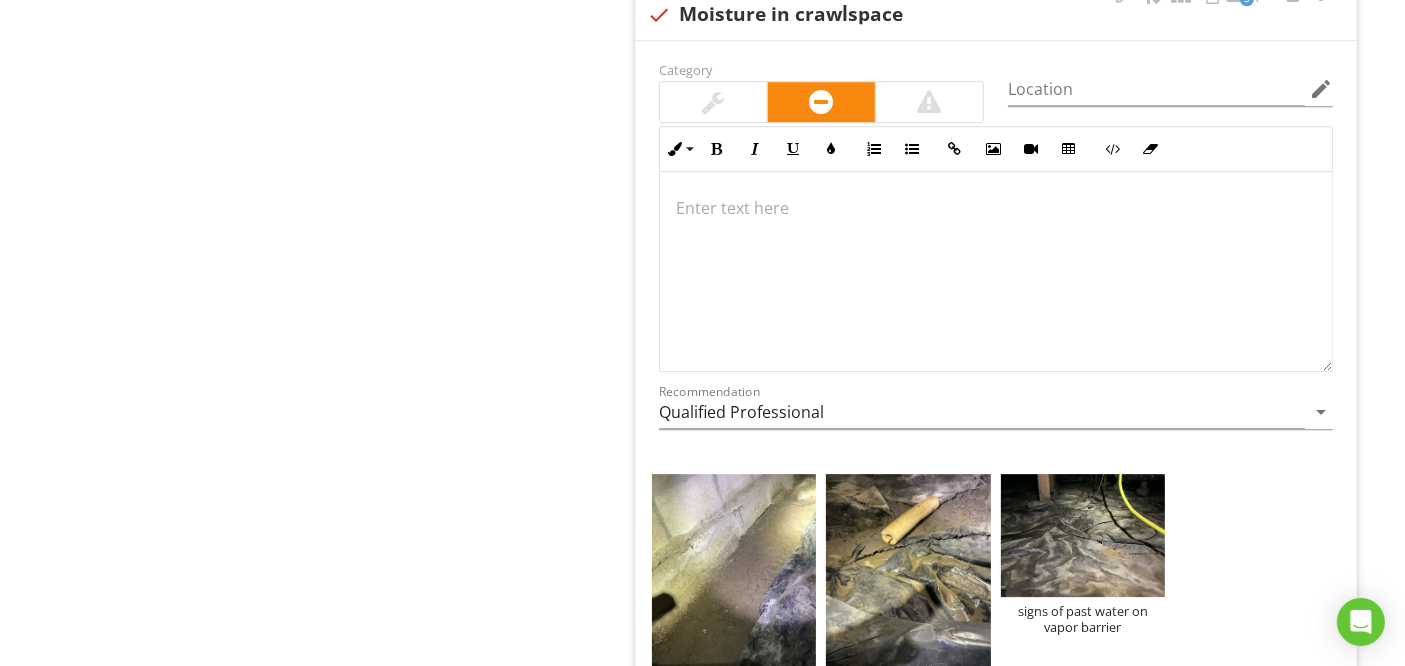 click at bounding box center (996, 208) 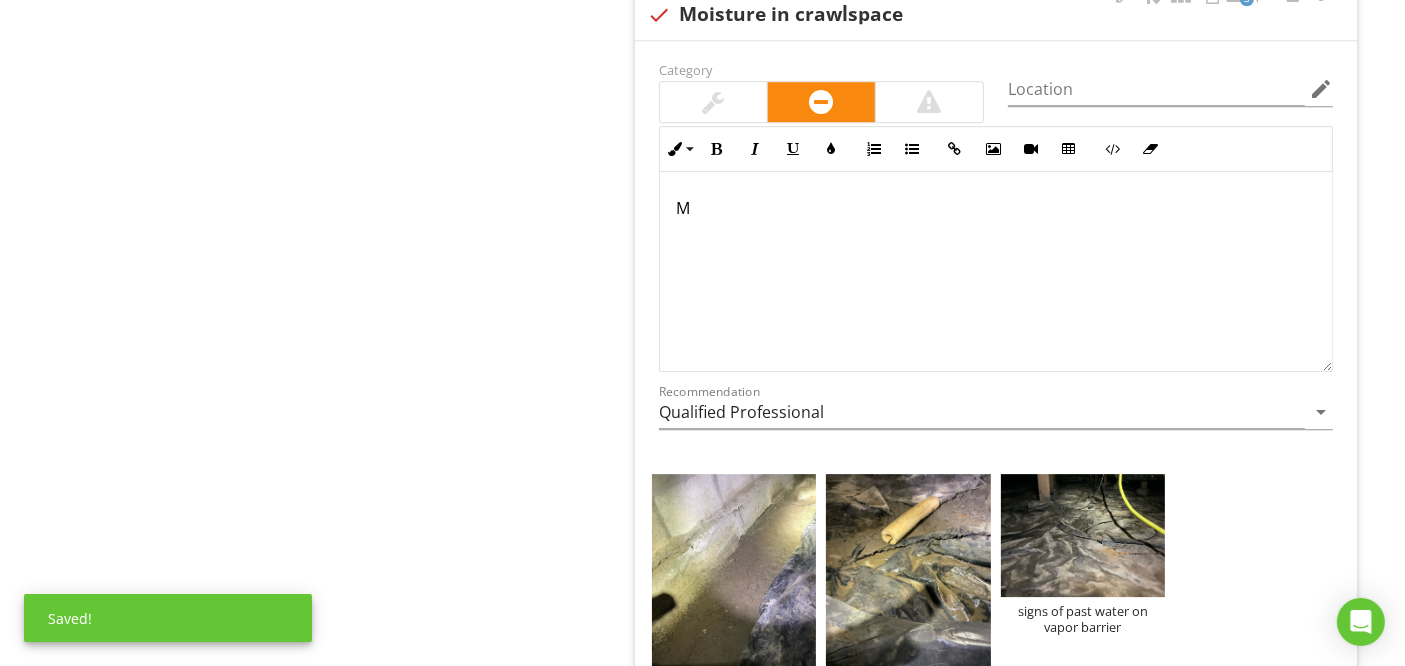 type 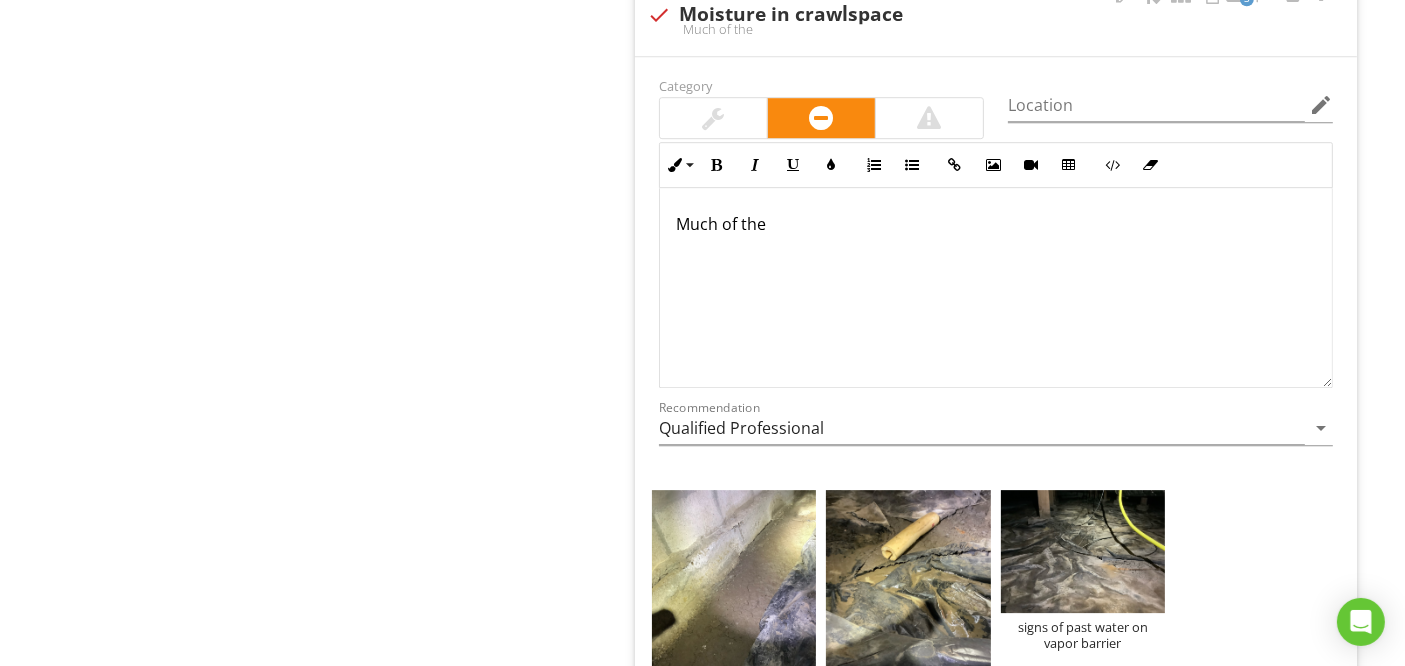scroll, scrollTop: 6132, scrollLeft: 0, axis: vertical 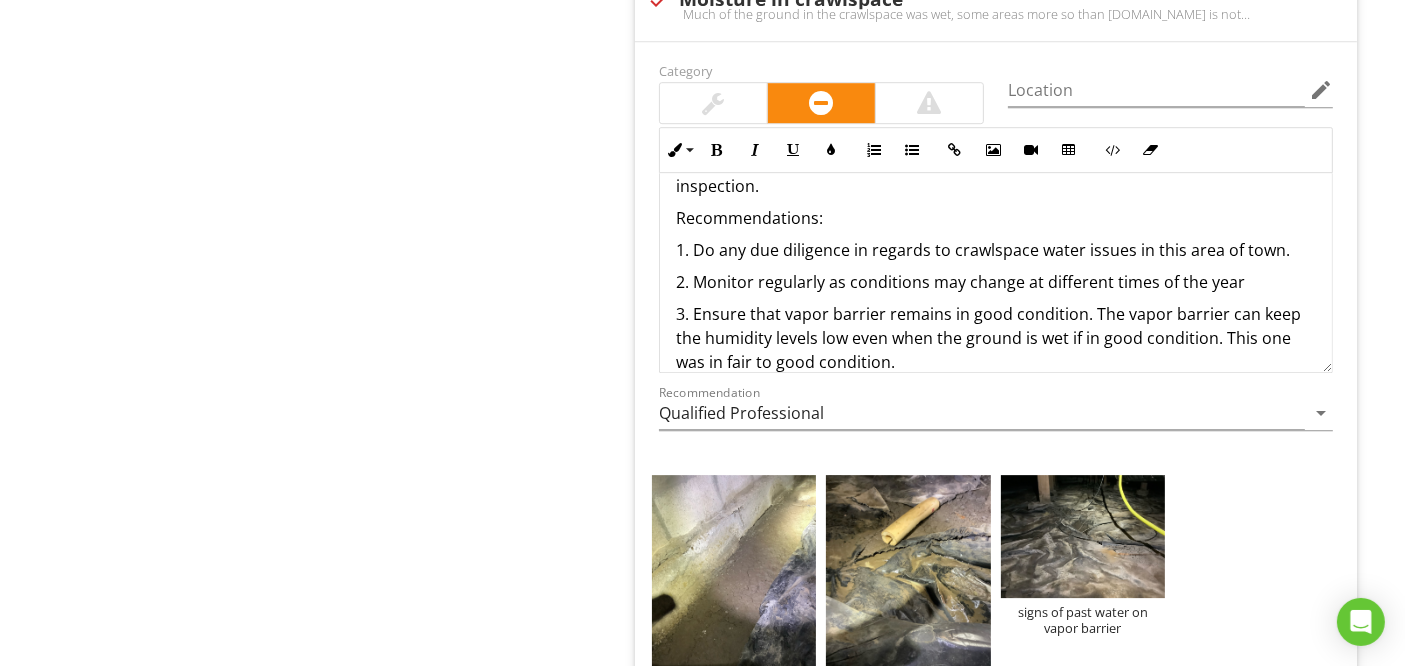 click on "3. Ensure that vapor barrier remains in good condition. The vapor barrier can keep the humidity levels low even when the ground is wet if in good condition. This one was in fair to good condition." at bounding box center (996, 338) 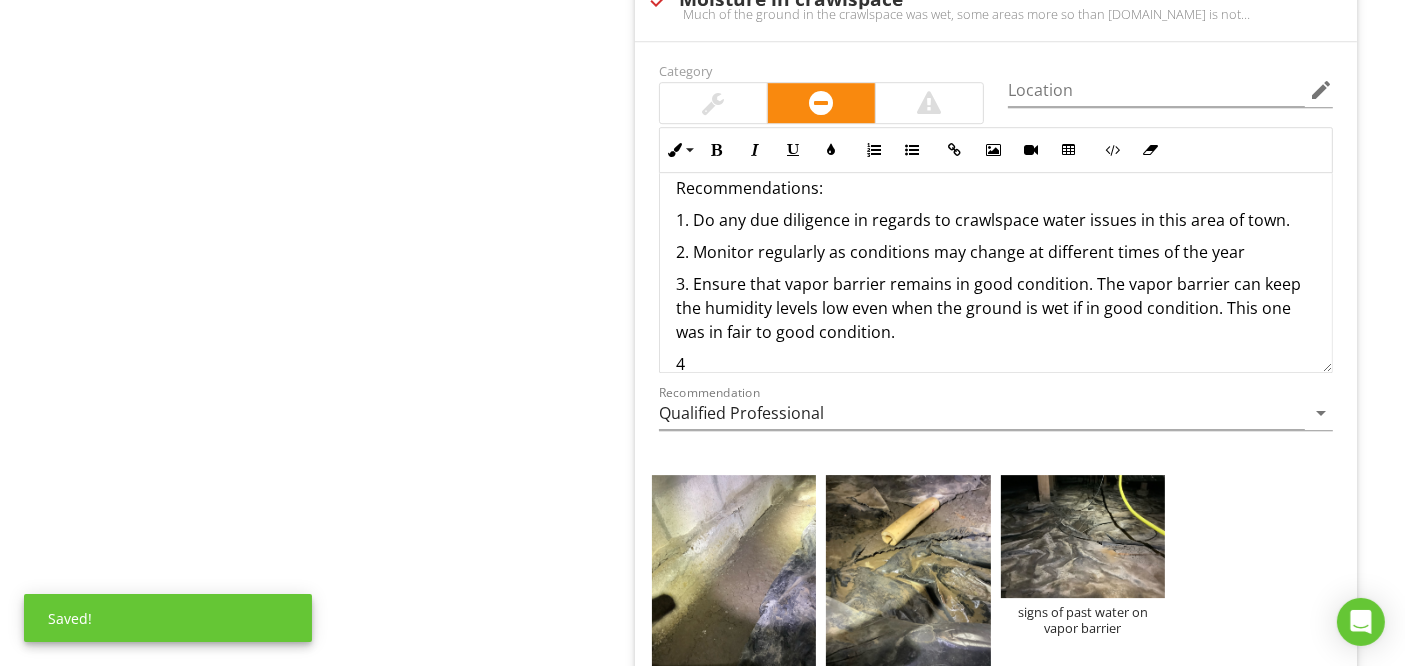 scroll, scrollTop: 183, scrollLeft: 0, axis: vertical 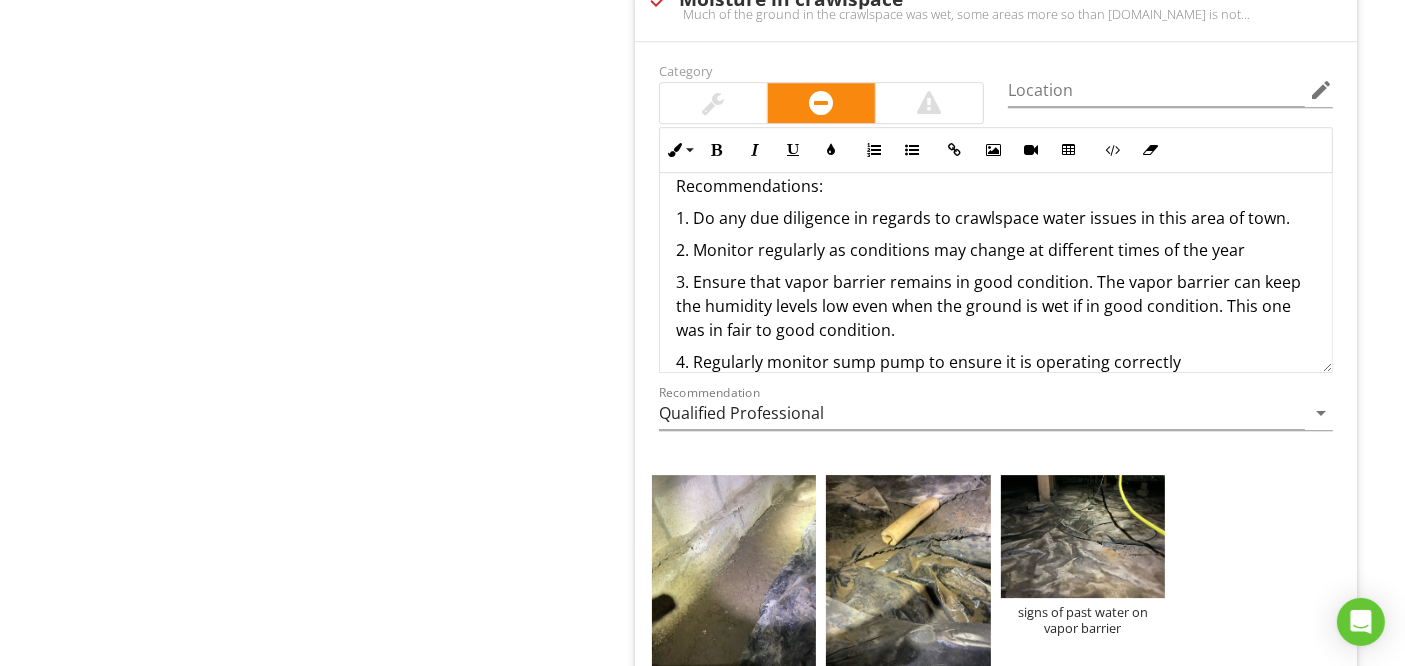 click on "2. Monitor regularly as conditions may change at different times of the year" at bounding box center (996, 250) 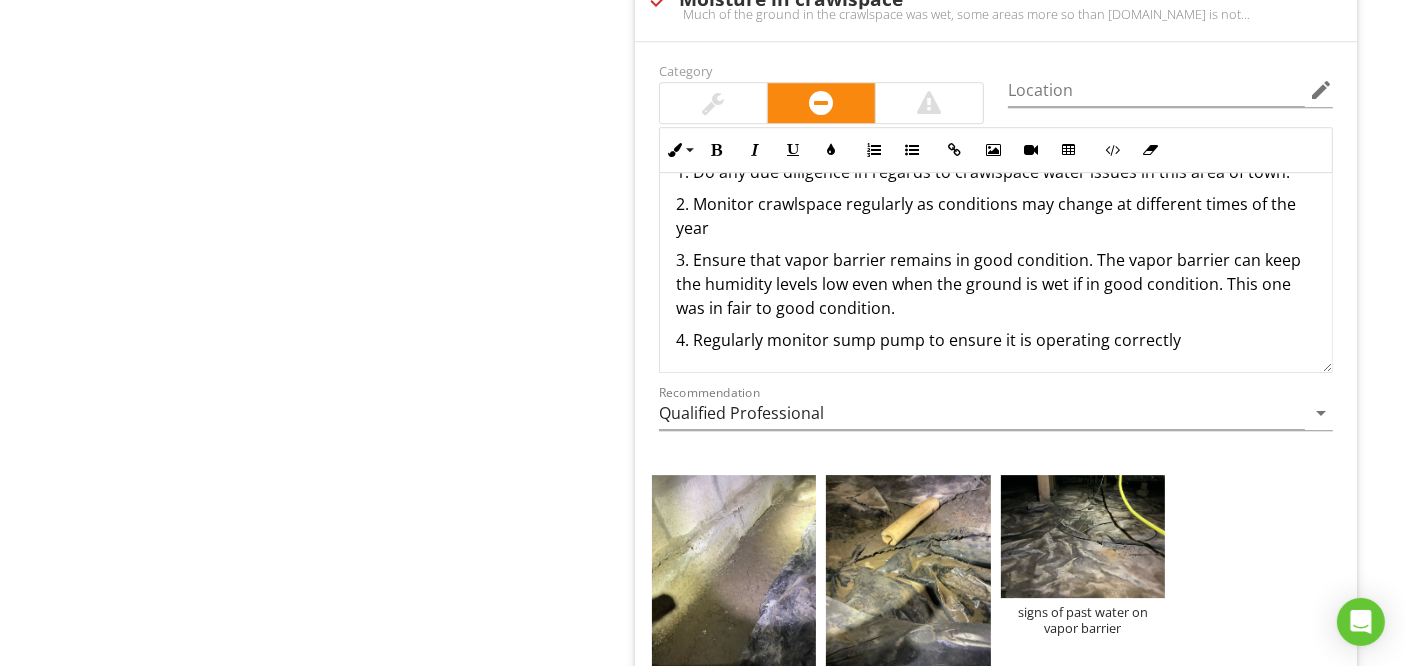 scroll, scrollTop: 232, scrollLeft: 0, axis: vertical 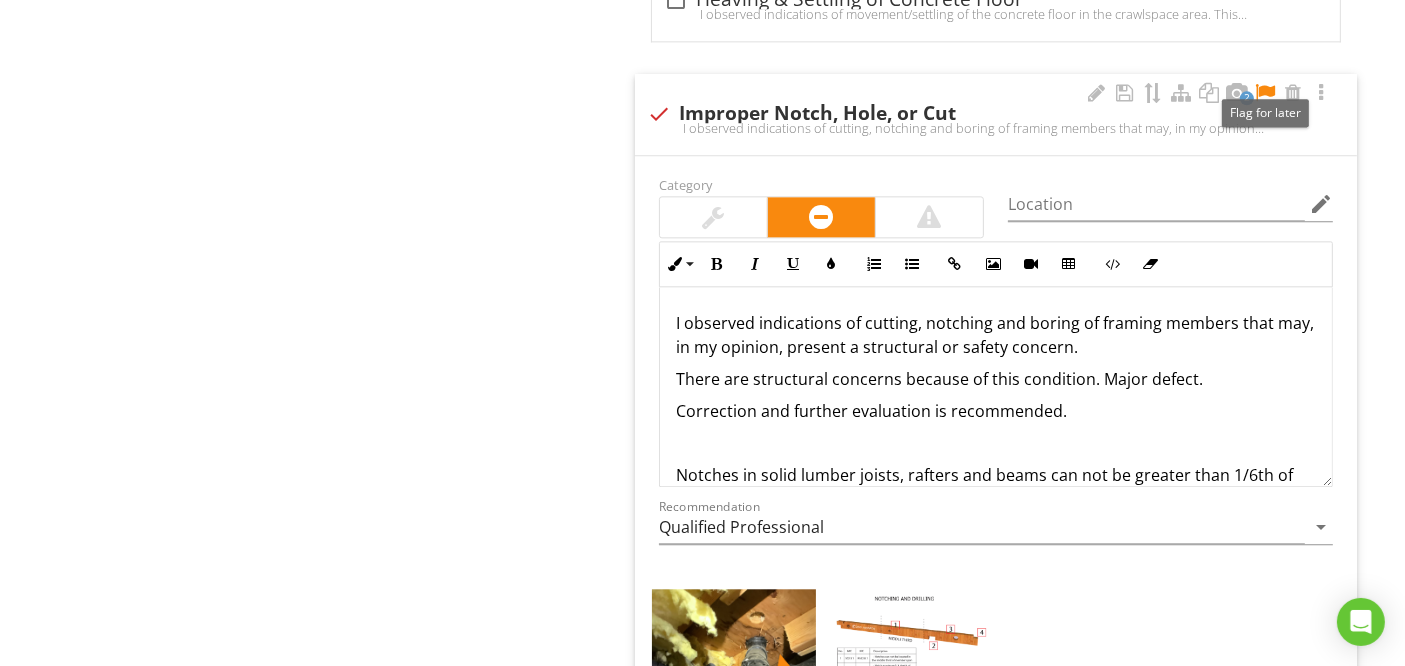 click at bounding box center (1265, 93) 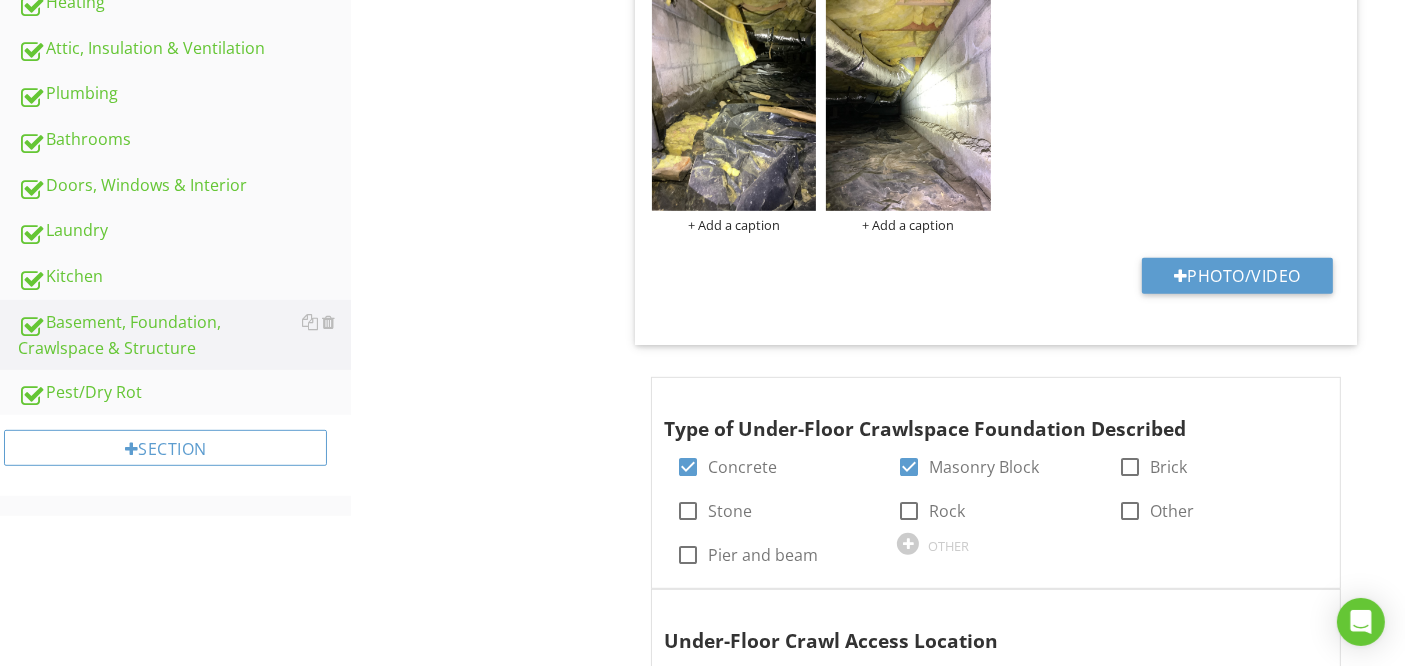 scroll, scrollTop: 0, scrollLeft: 0, axis: both 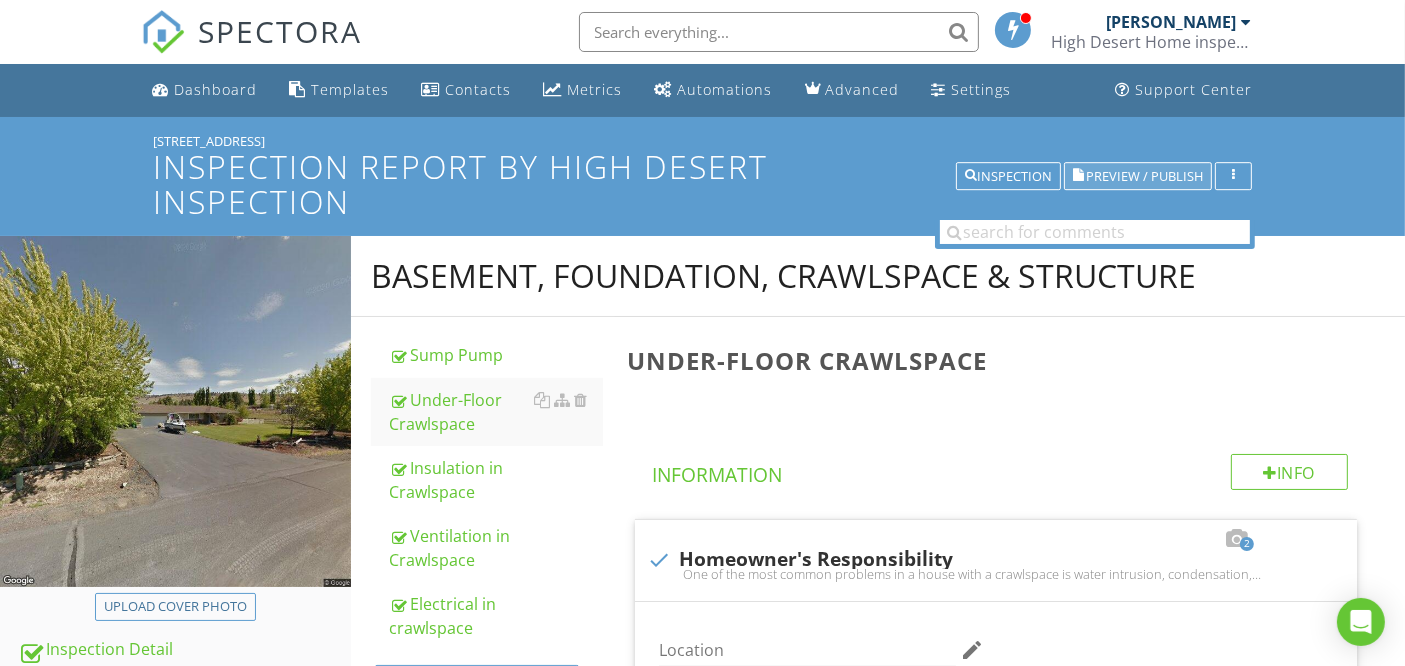 click on "Preview / Publish" at bounding box center (1144, 176) 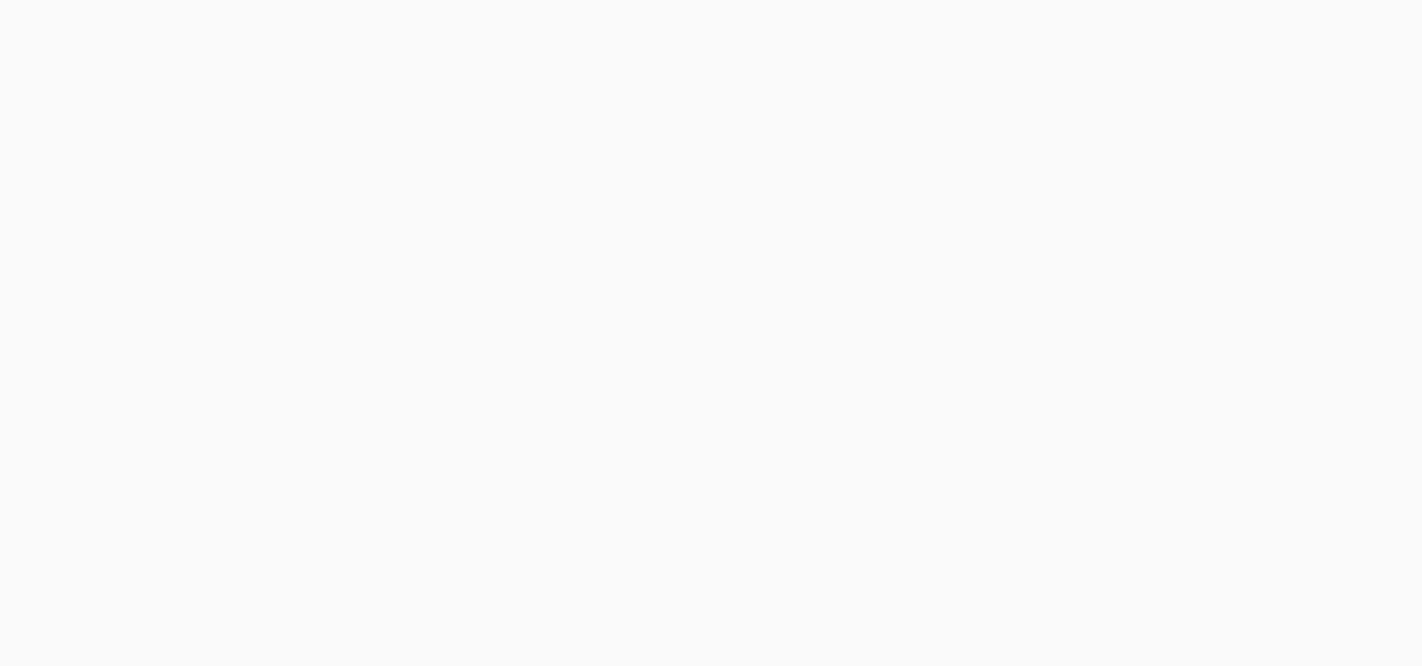 scroll, scrollTop: 0, scrollLeft: 0, axis: both 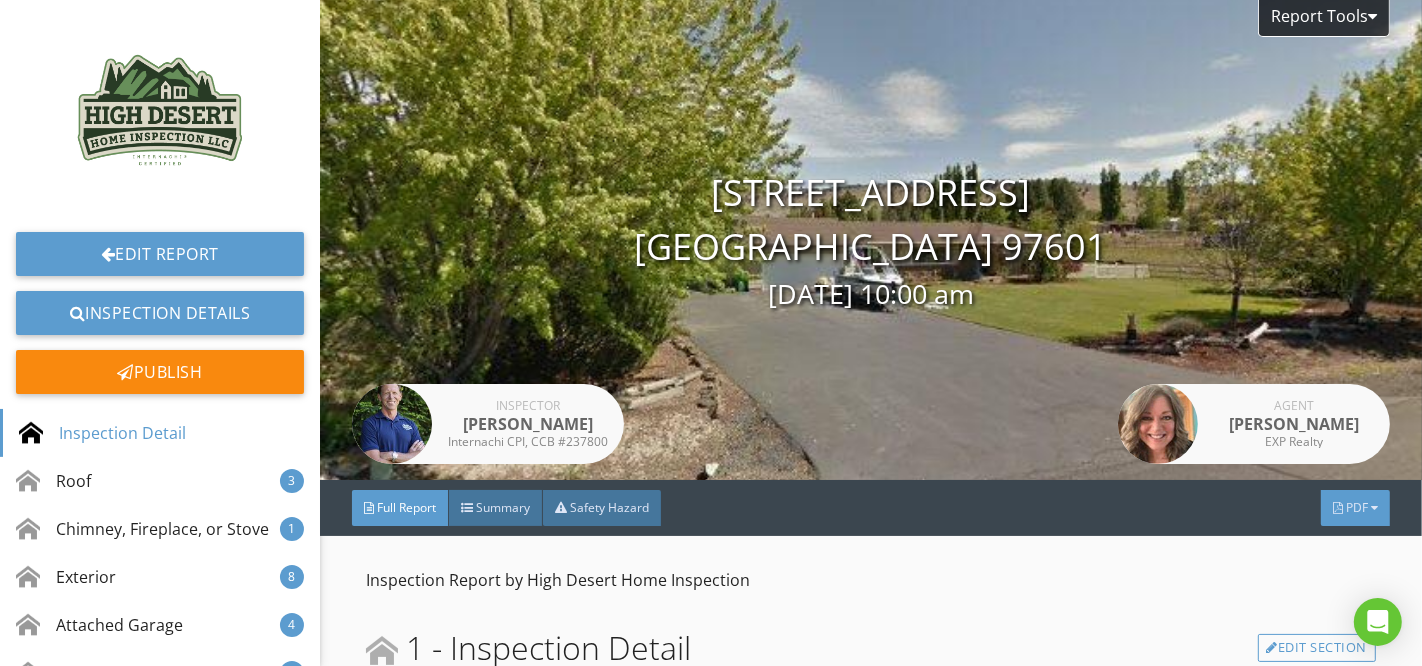 click on "PDF" at bounding box center (1357, 507) 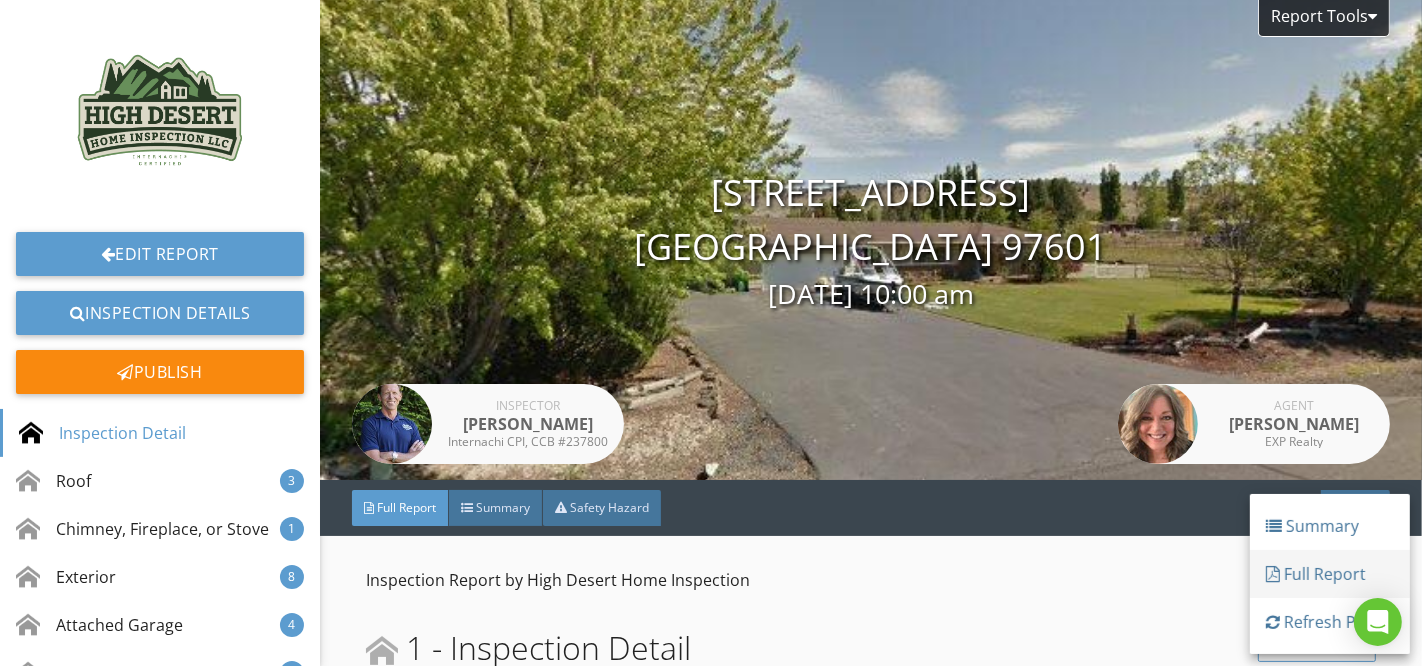 click on "Full Report" at bounding box center (1330, 574) 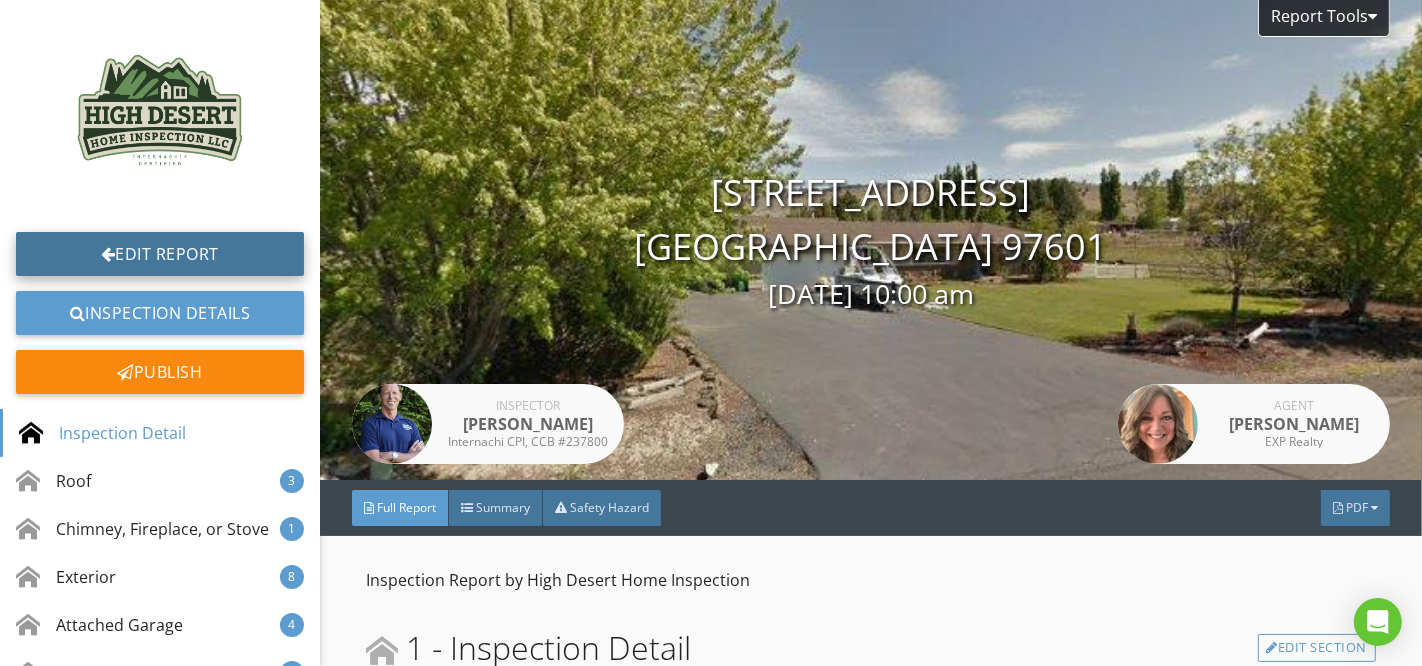 click on "Edit Report" at bounding box center [160, 254] 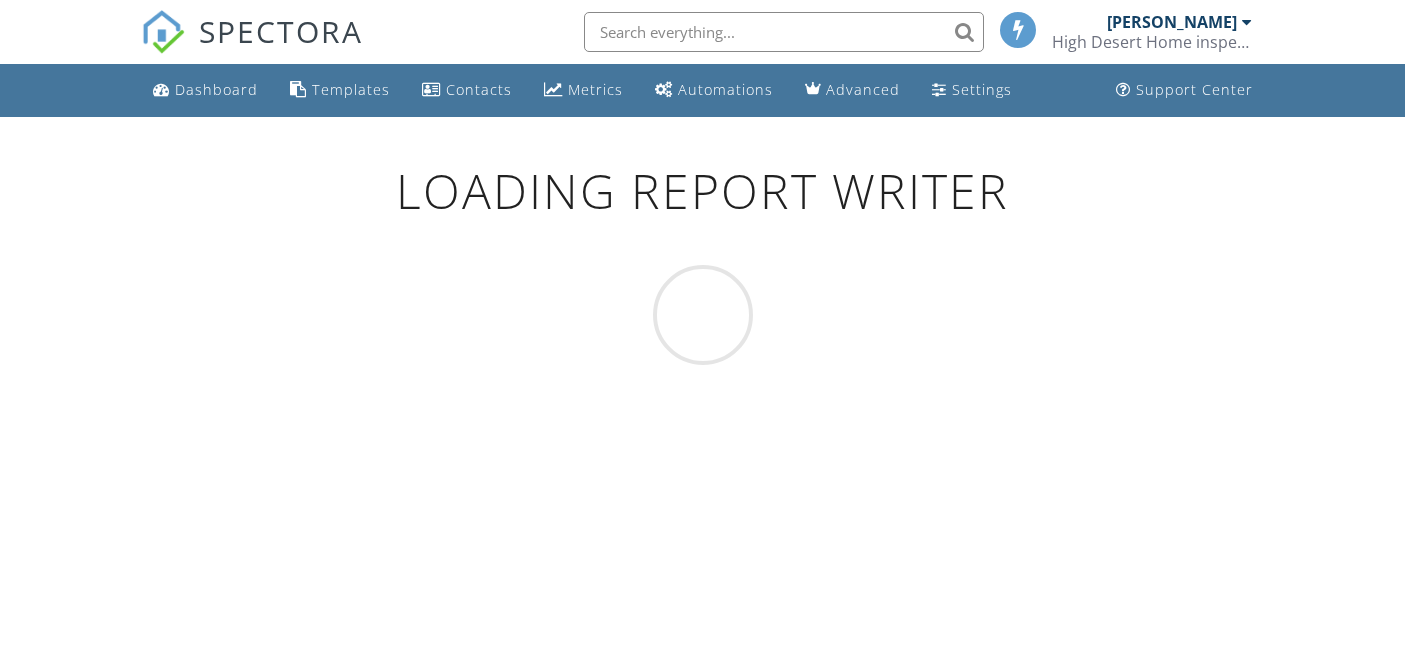 scroll, scrollTop: 0, scrollLeft: 0, axis: both 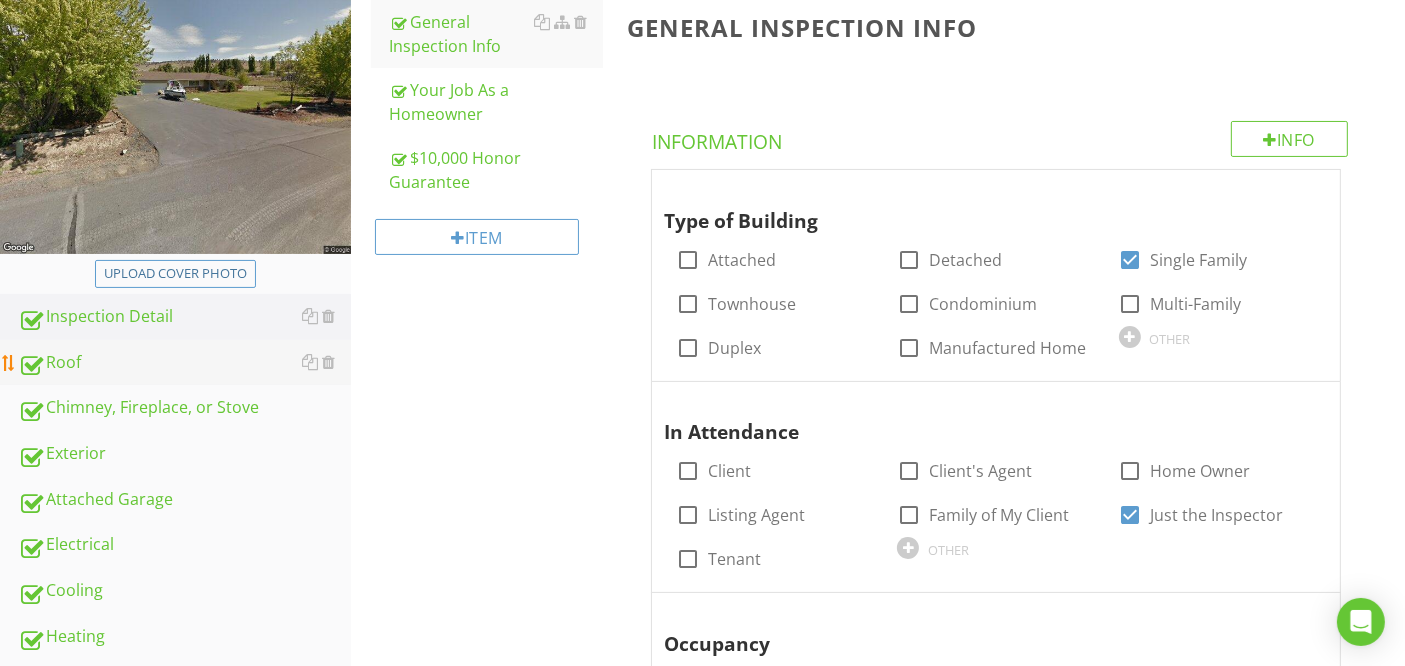 click on "Roof" at bounding box center [184, 363] 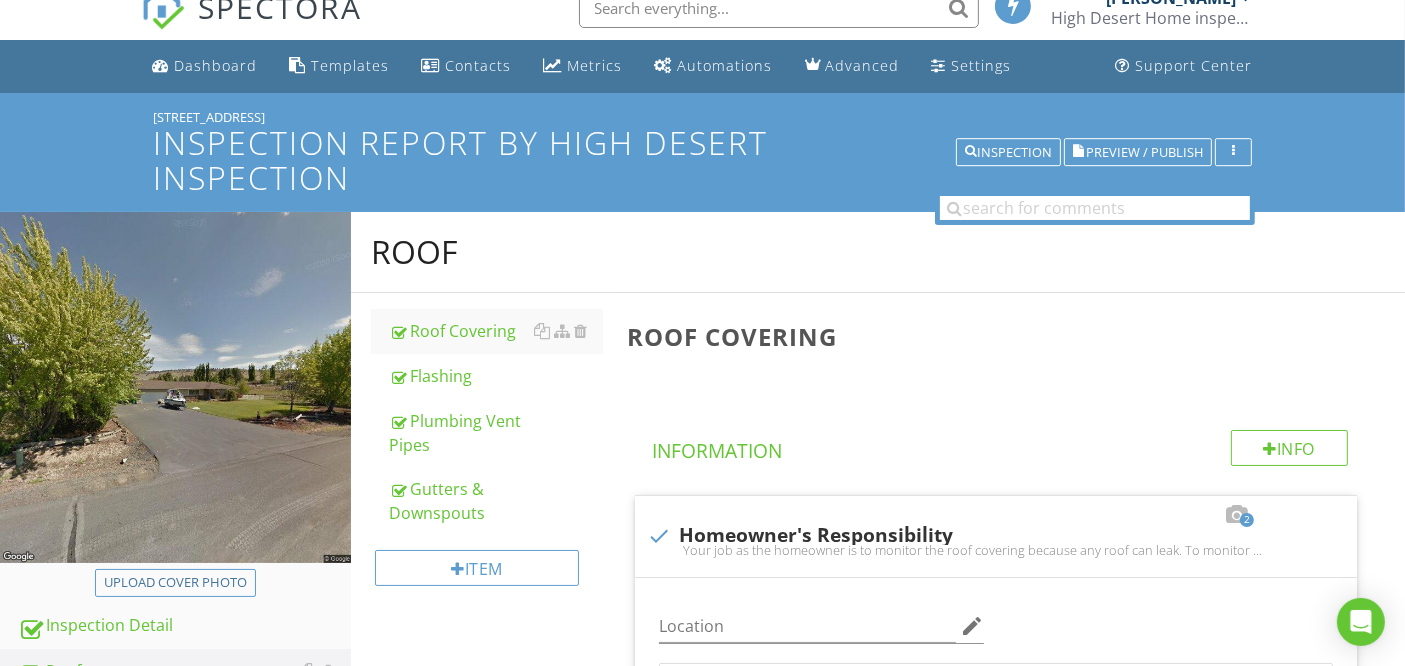 scroll, scrollTop: 0, scrollLeft: 0, axis: both 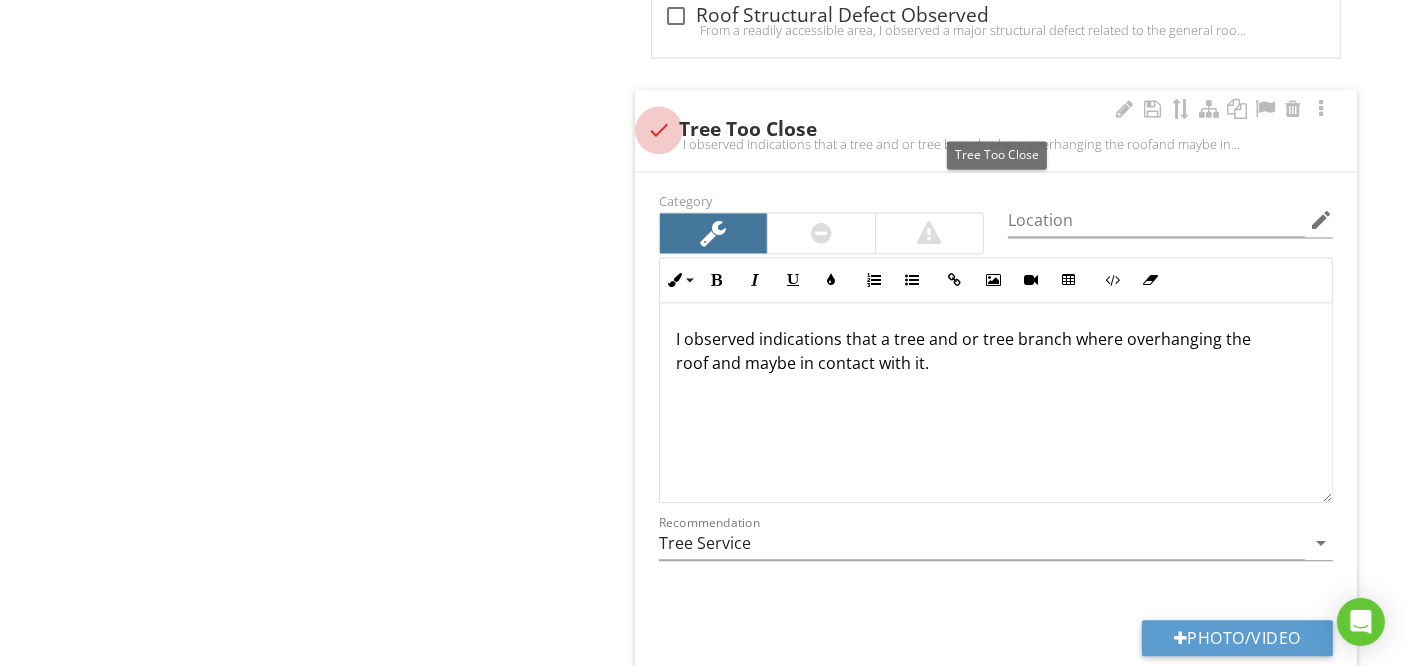 click at bounding box center [659, 130] 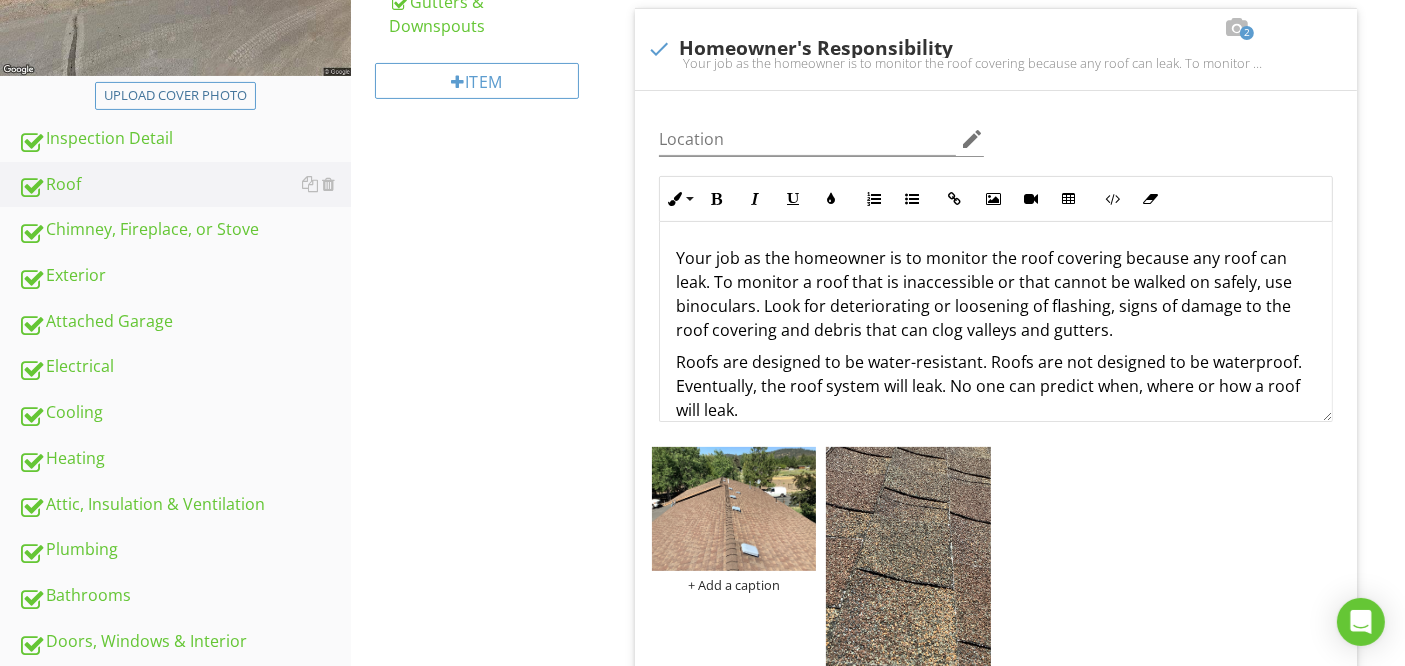 scroll, scrollTop: 503, scrollLeft: 0, axis: vertical 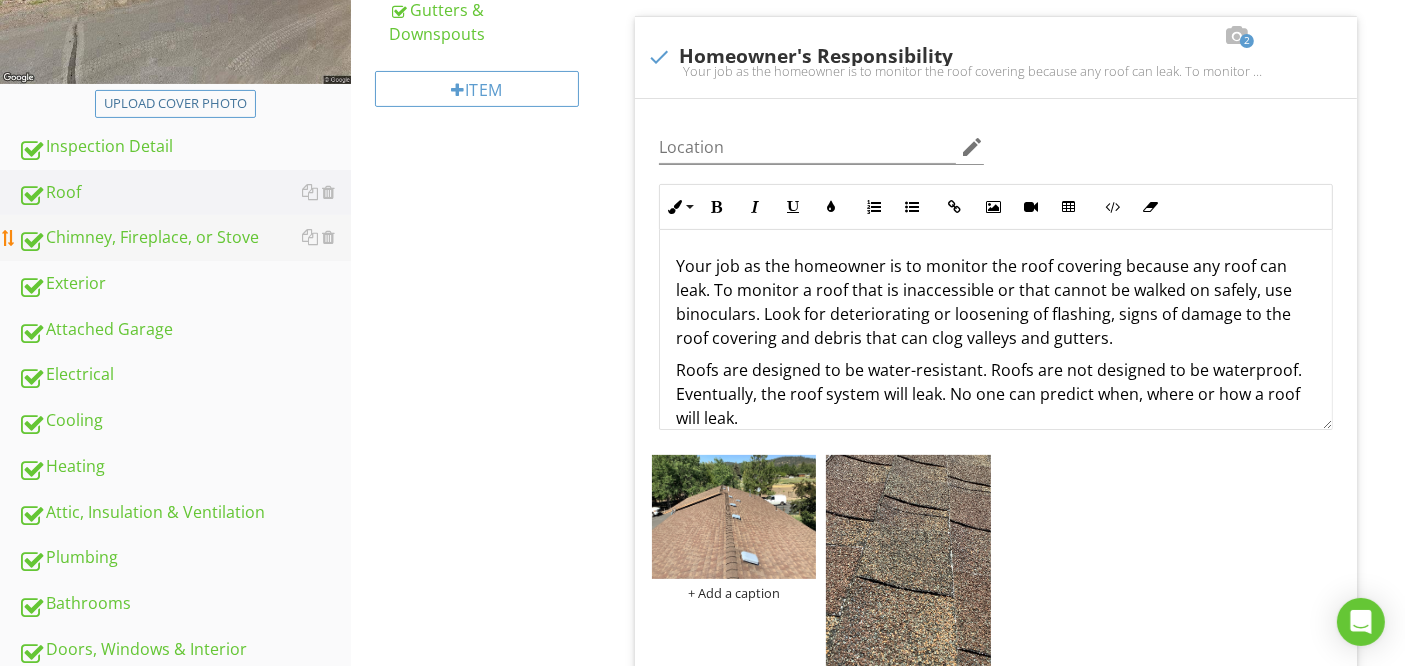 click on "Chimney, Fireplace, or Stove" at bounding box center [184, 238] 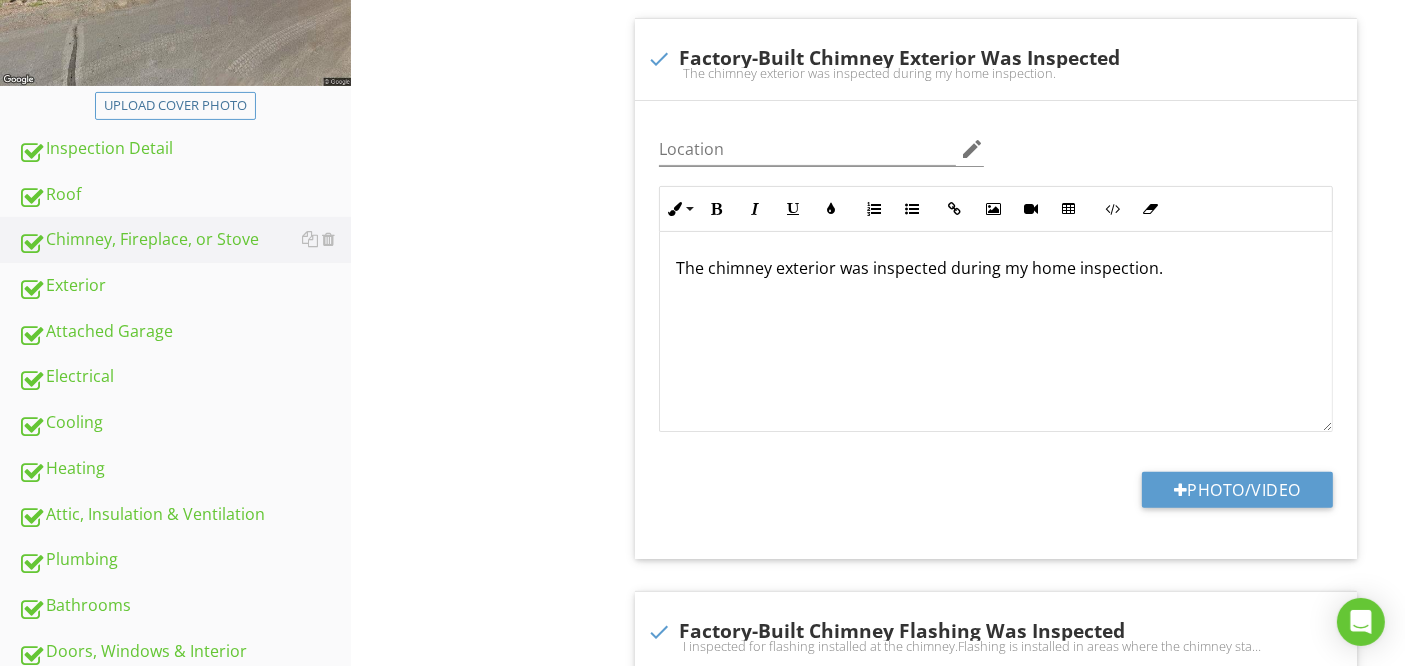 scroll, scrollTop: 0, scrollLeft: 0, axis: both 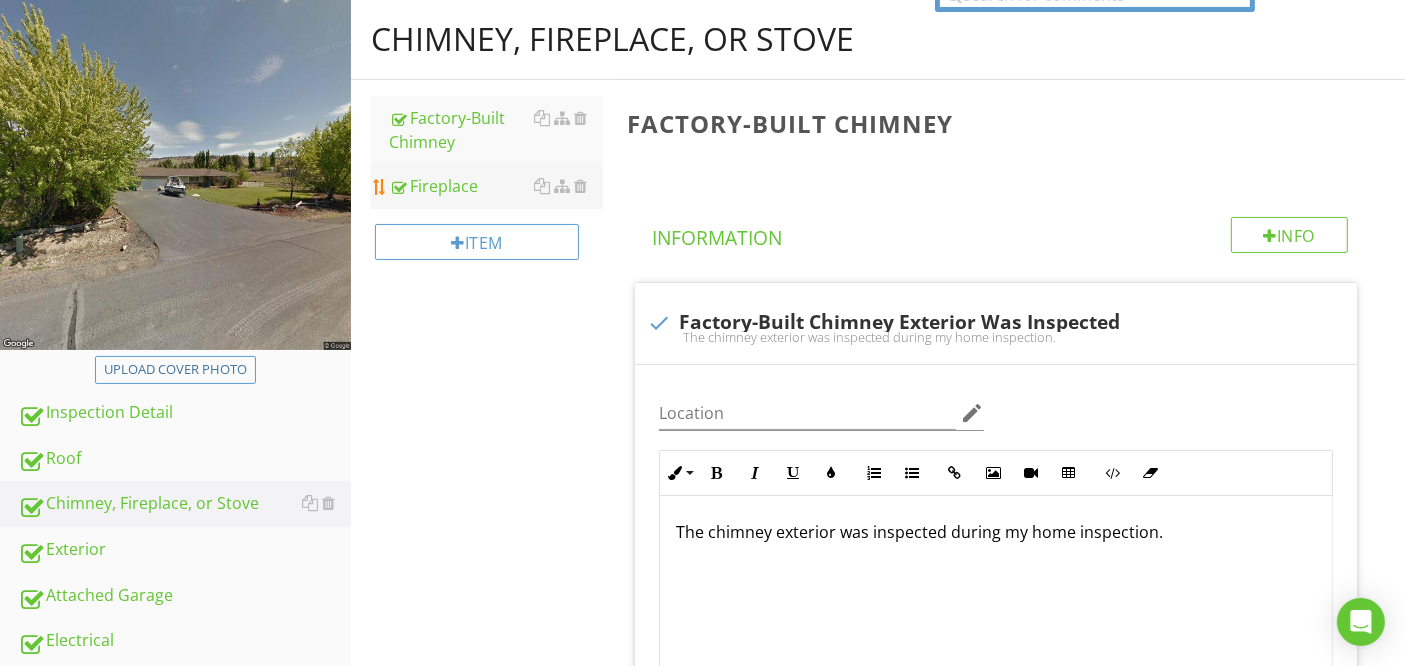click on "Fireplace" at bounding box center (495, 186) 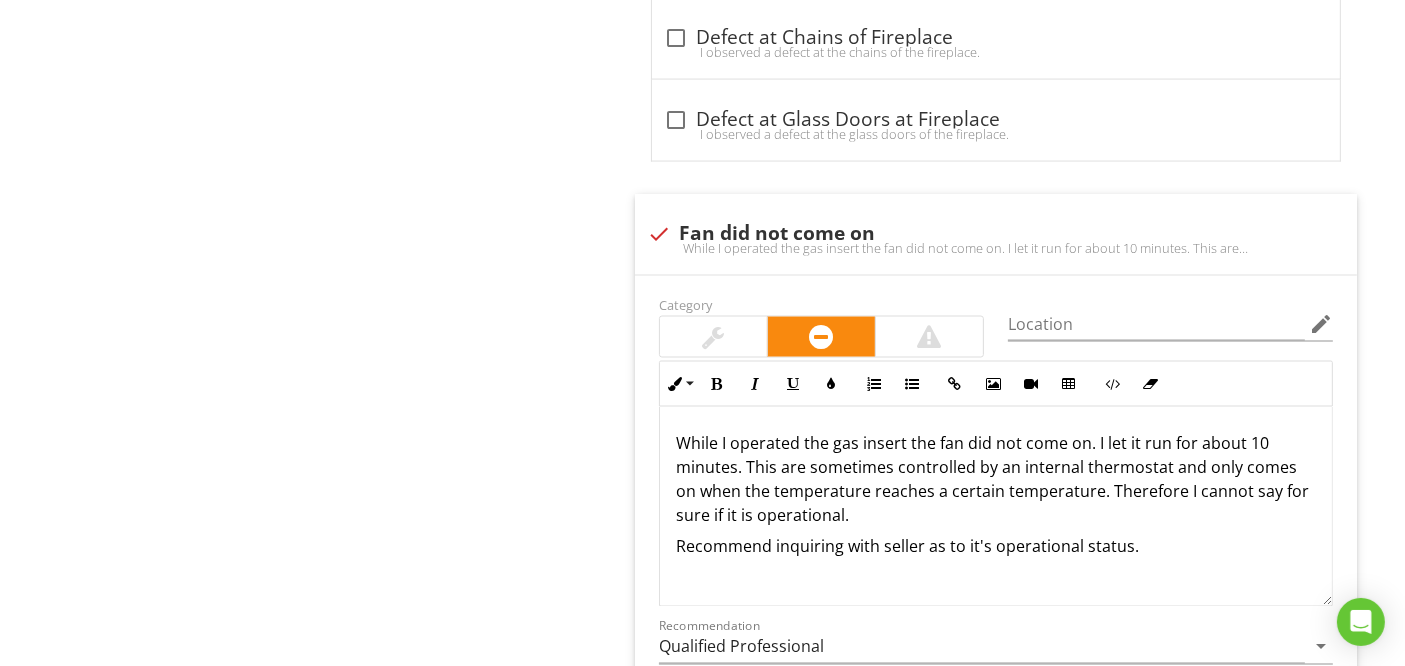 scroll, scrollTop: 3284, scrollLeft: 0, axis: vertical 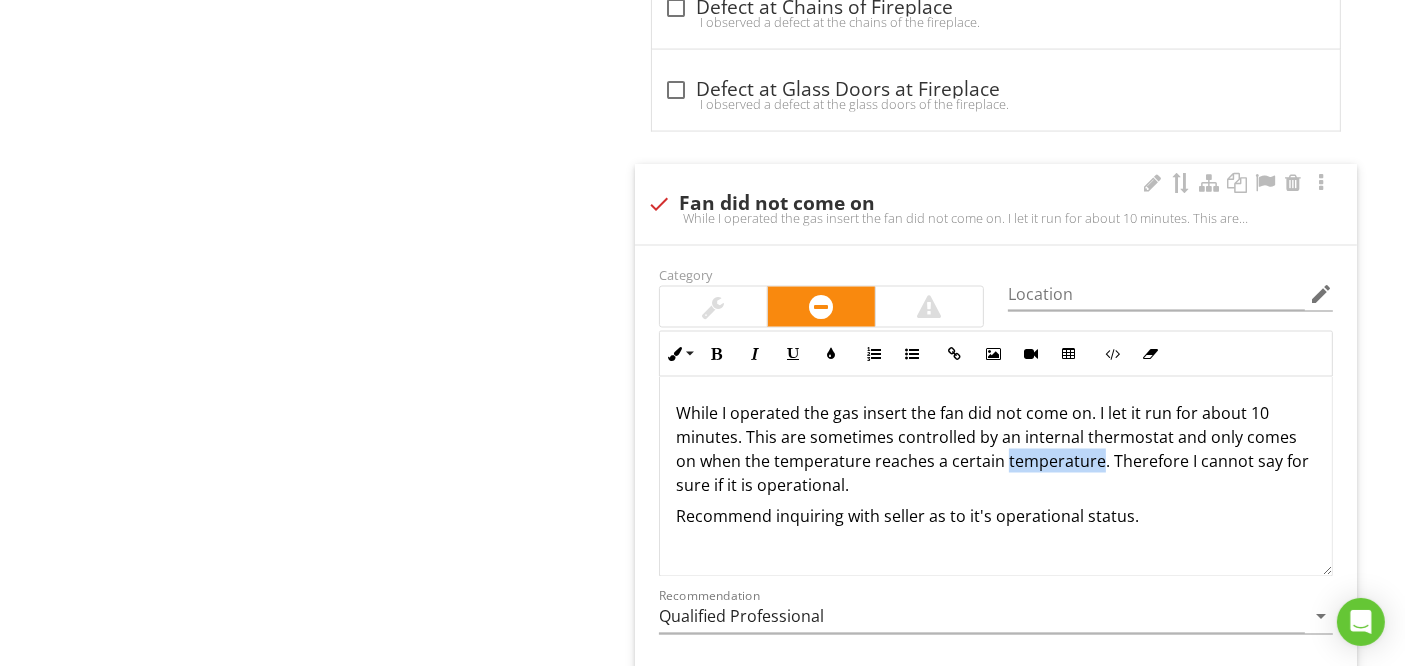 drag, startPoint x: 1097, startPoint y: 455, endPoint x: 1005, endPoint y: 447, distance: 92.34717 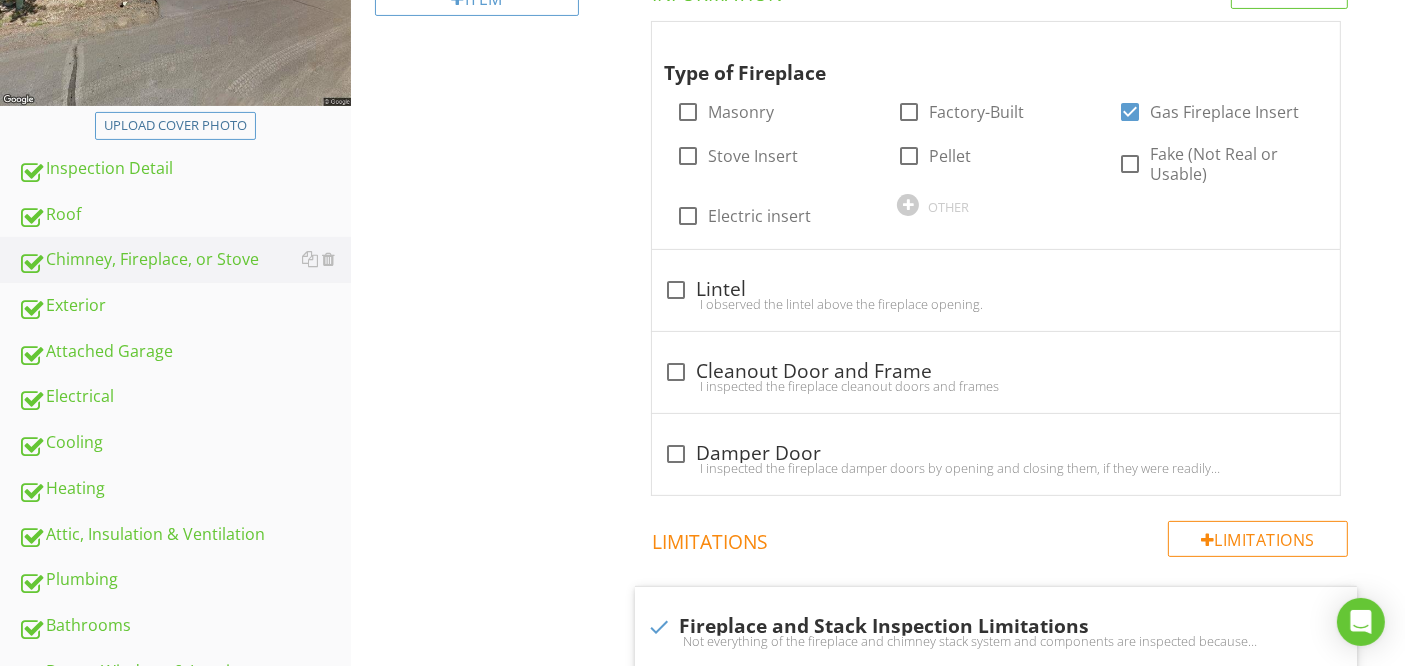 scroll, scrollTop: 486, scrollLeft: 0, axis: vertical 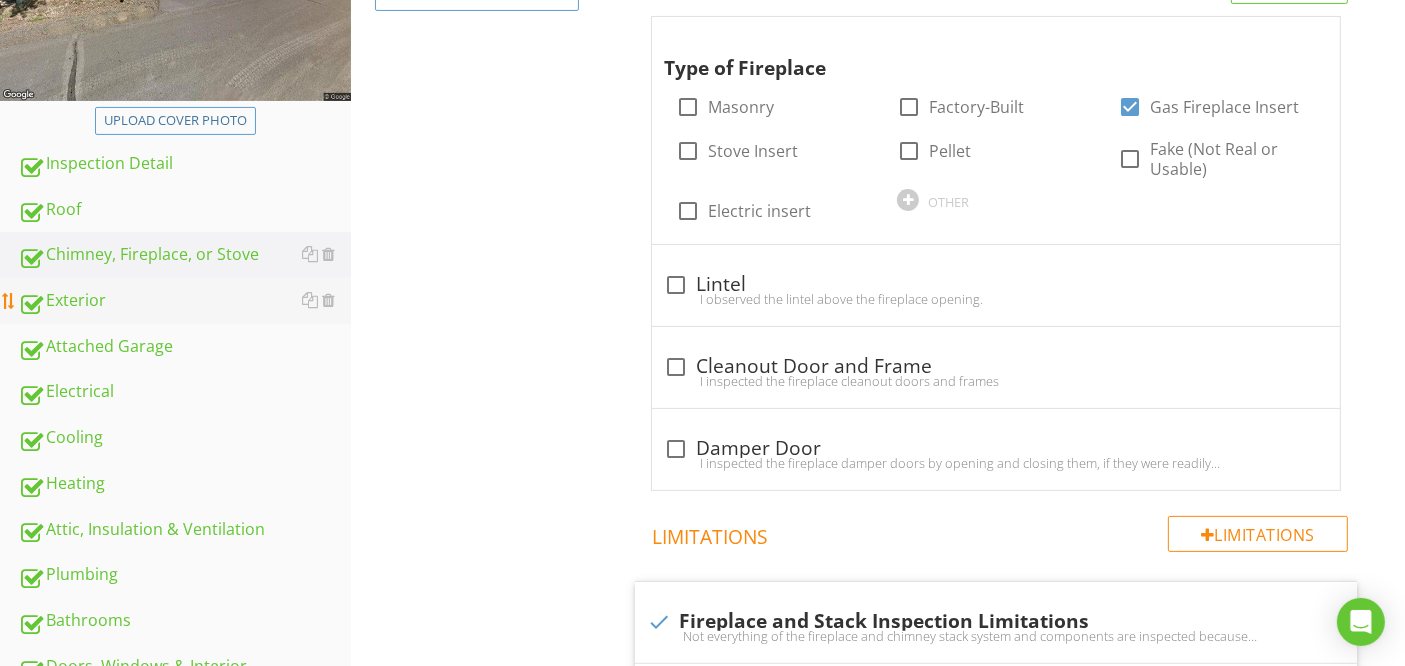 click on "Exterior" at bounding box center [184, 301] 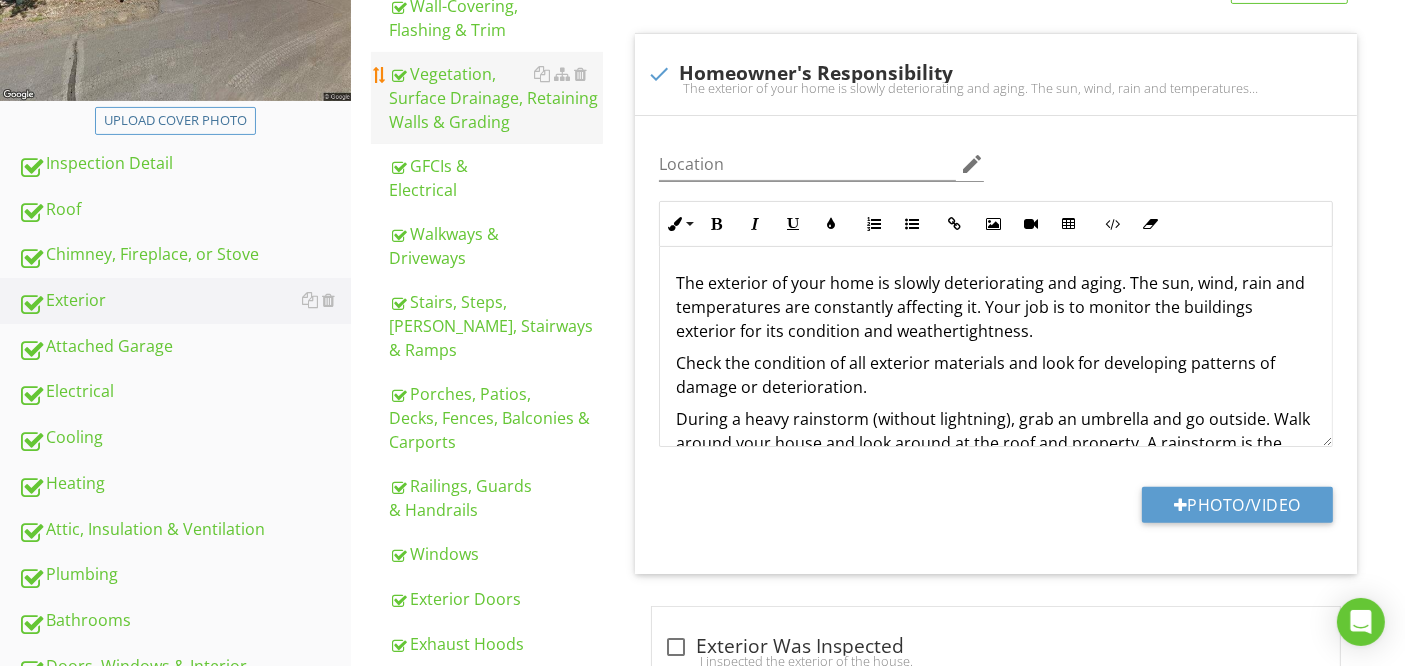 click on "Vegetation, Surface Drainage, Retaining Walls & Grading" at bounding box center [495, 98] 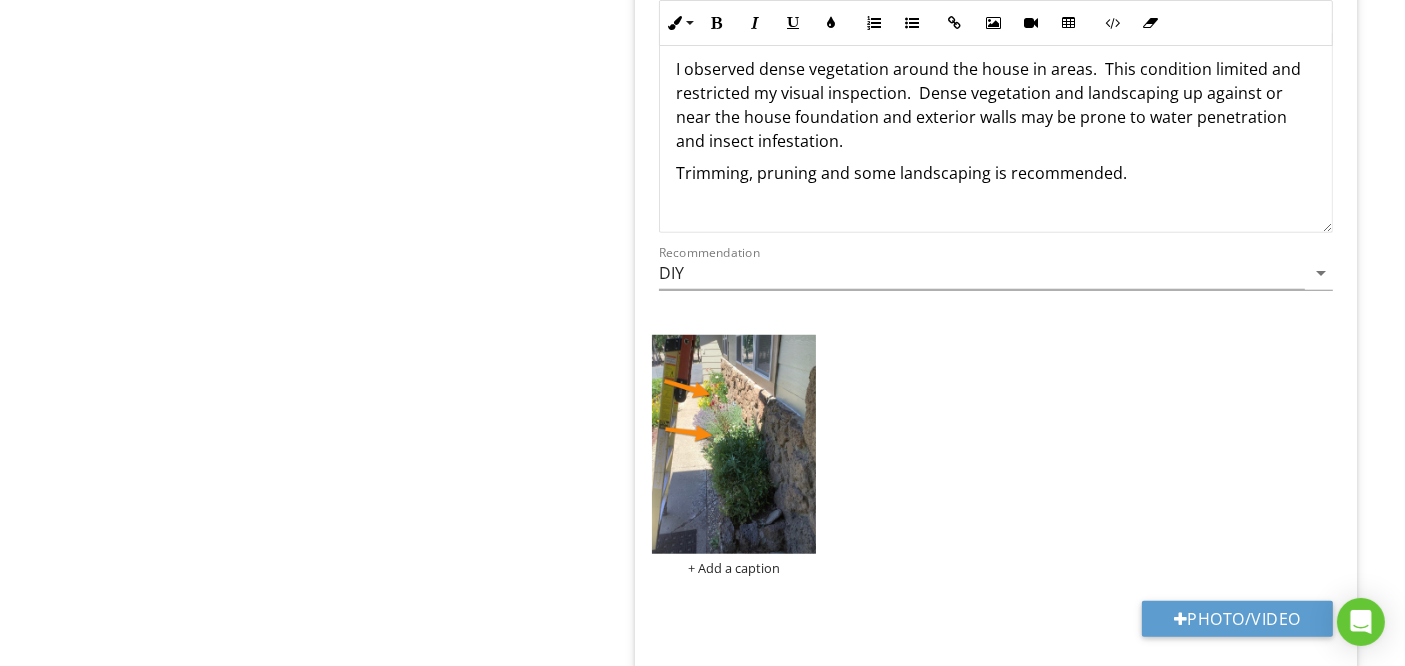 scroll, scrollTop: 1555, scrollLeft: 0, axis: vertical 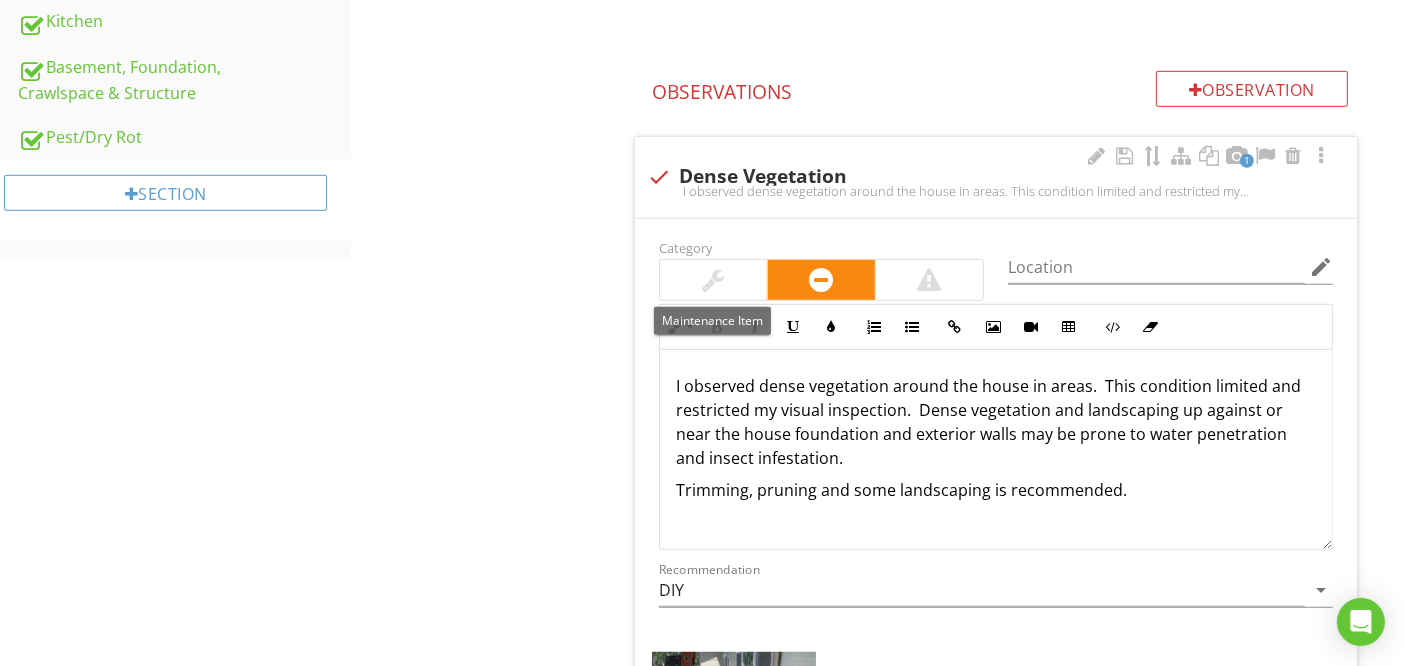 click at bounding box center [713, 280] 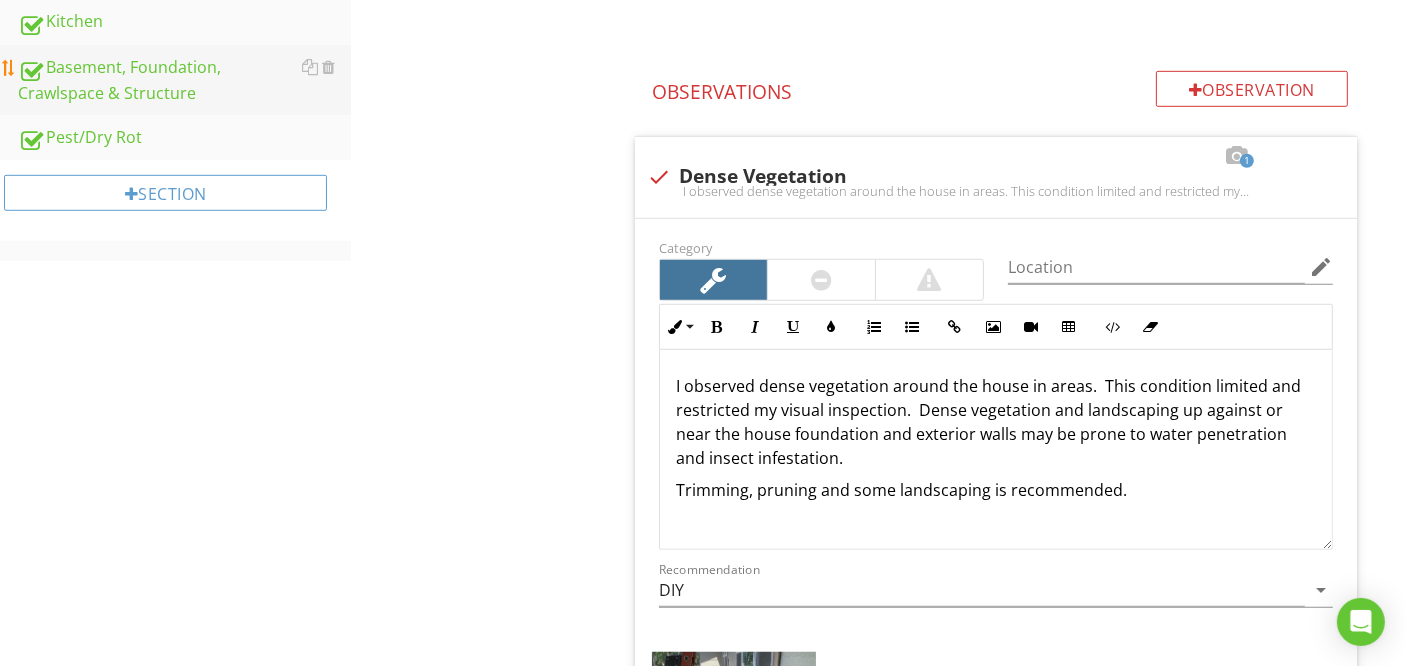 click on "Basement, Foundation, Crawlspace & Structure" at bounding box center [184, 80] 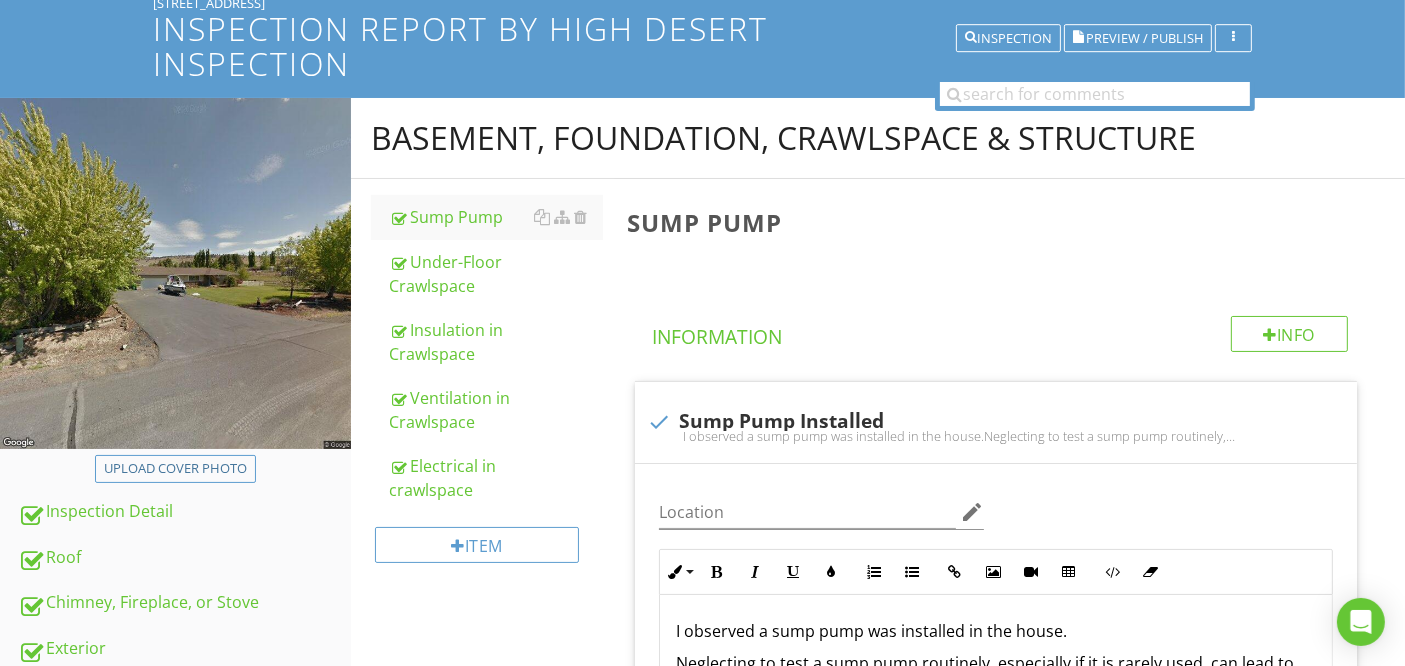 scroll, scrollTop: 142, scrollLeft: 0, axis: vertical 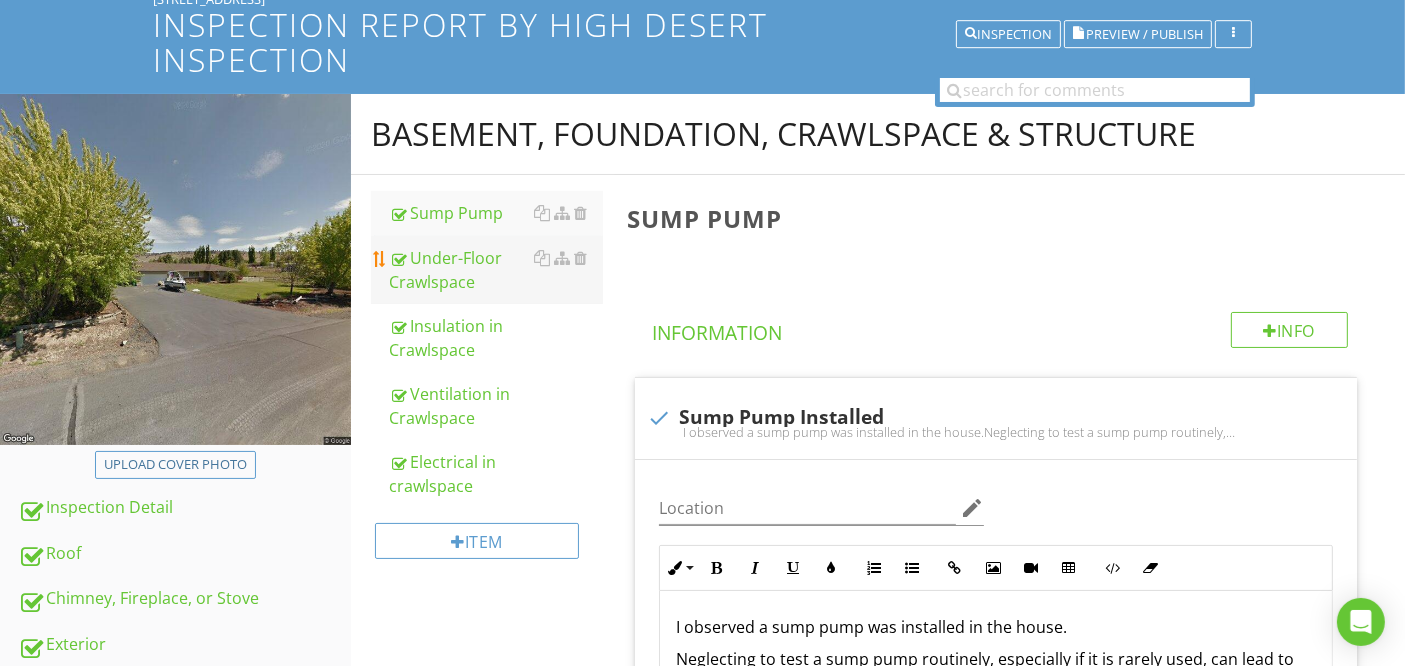 click on "Under-Floor Crawlspace" at bounding box center [495, 270] 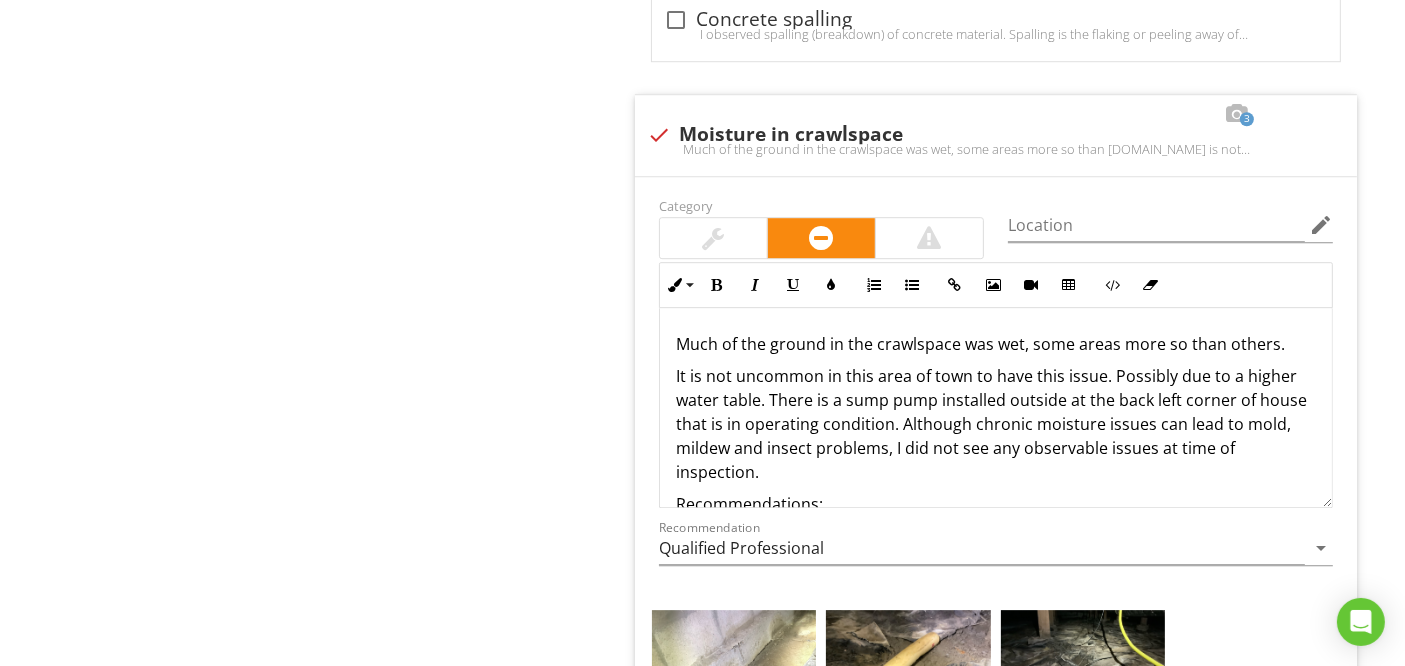 scroll, scrollTop: 6021, scrollLeft: 0, axis: vertical 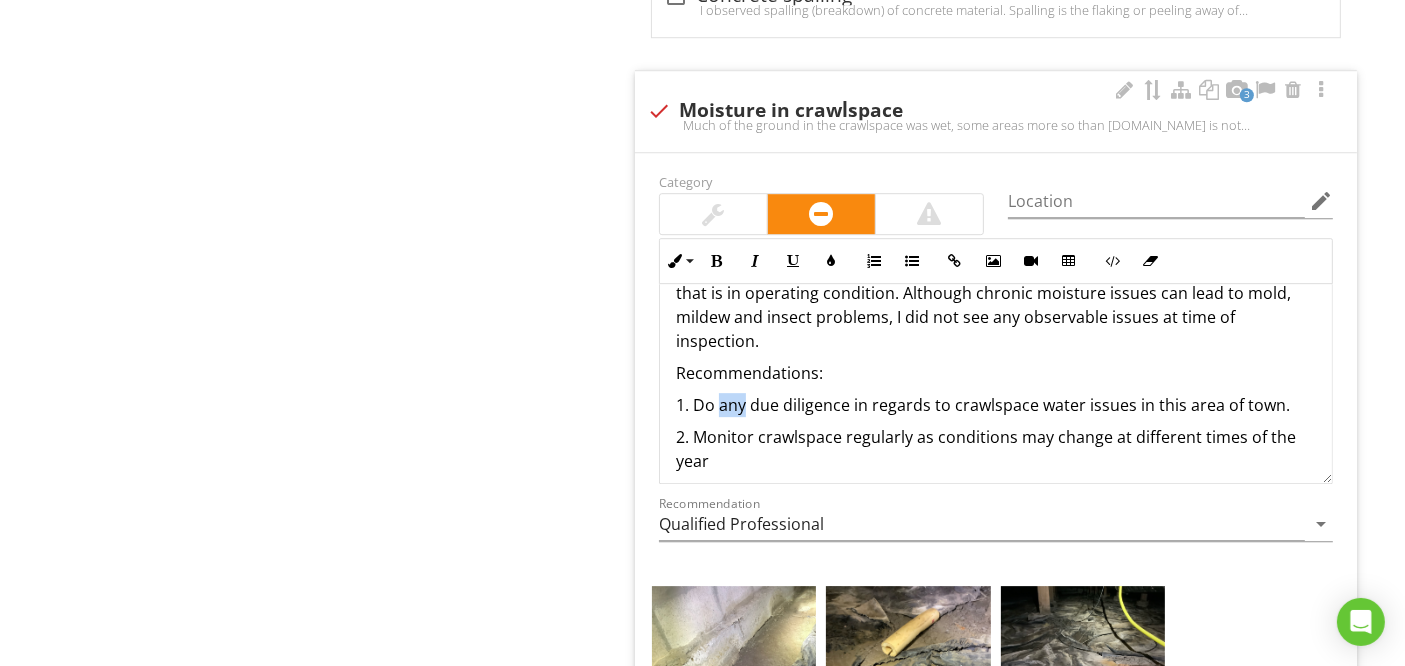 drag, startPoint x: 743, startPoint y: 388, endPoint x: 720, endPoint y: 390, distance: 23.086792 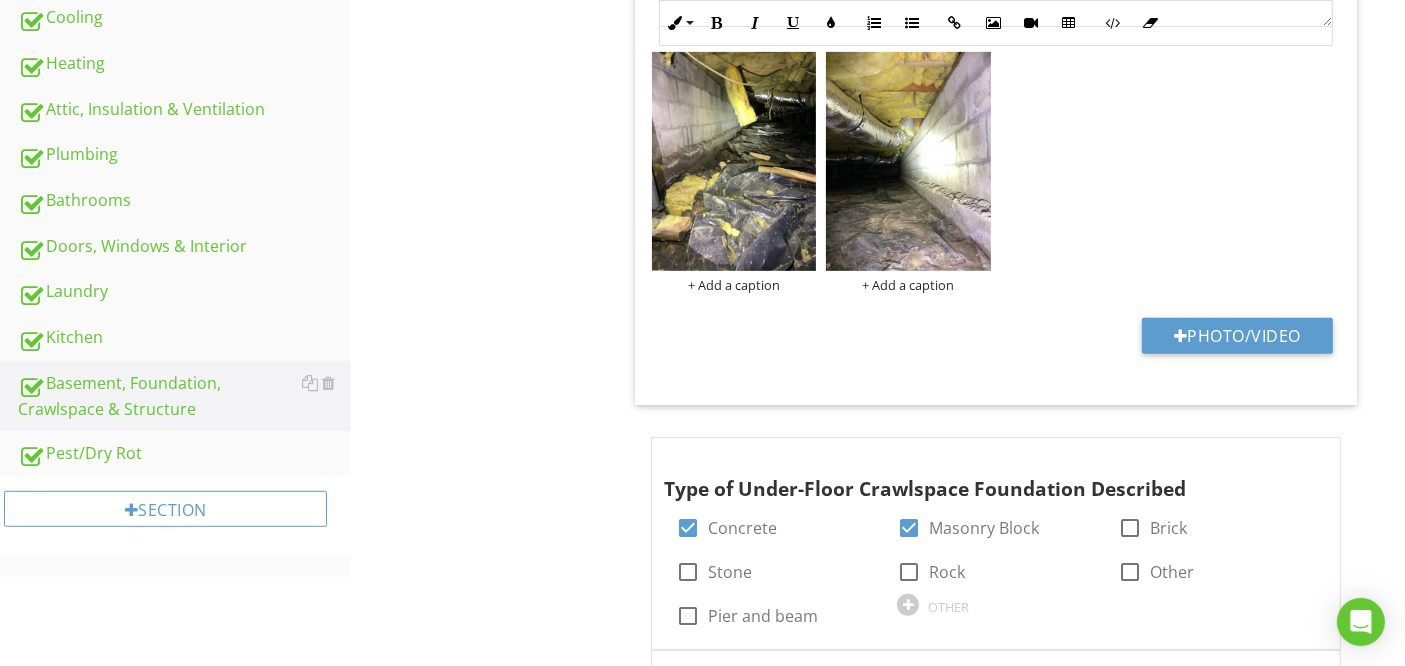 scroll, scrollTop: 0, scrollLeft: 0, axis: both 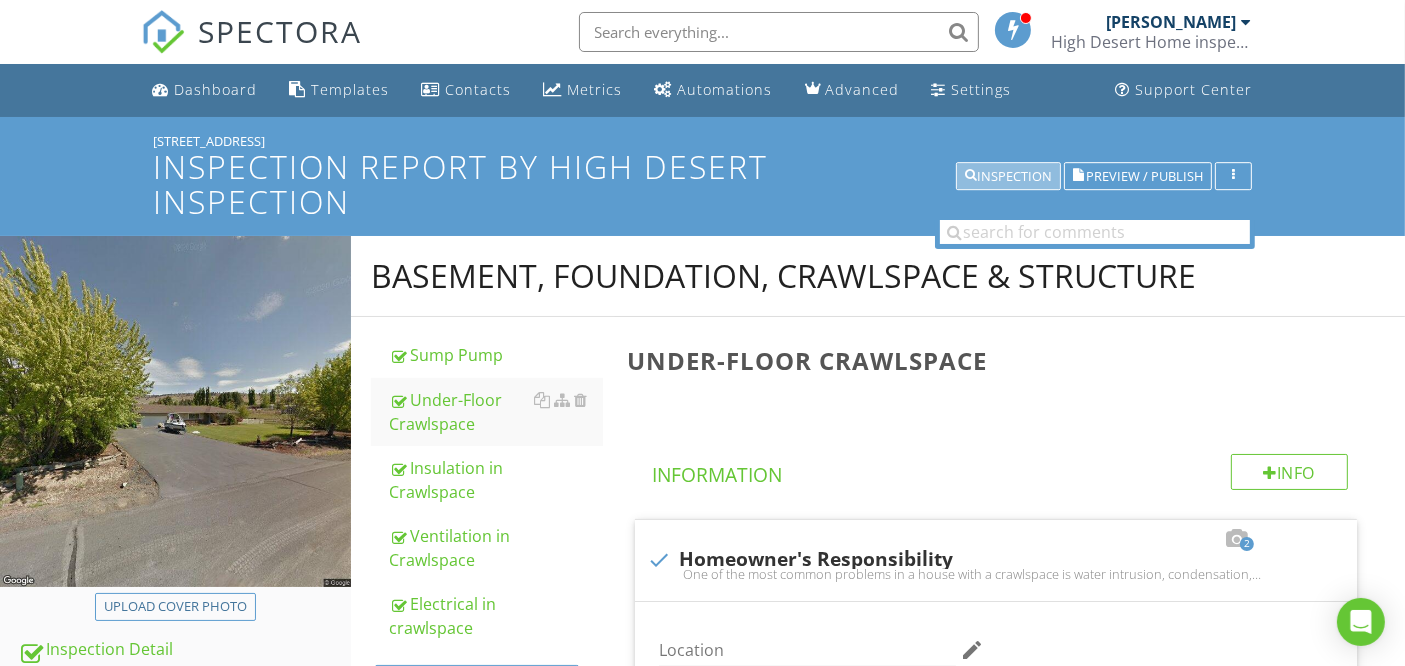 click on "Inspection" at bounding box center (1008, 177) 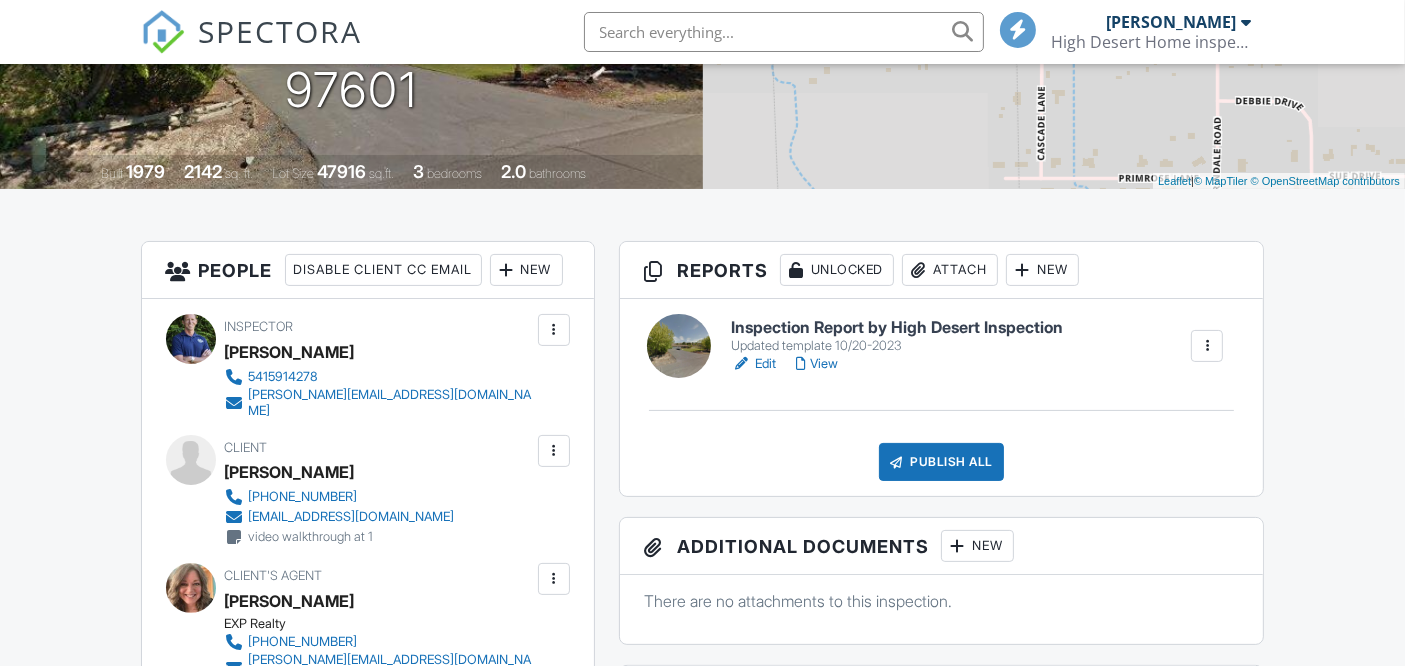 scroll, scrollTop: 444, scrollLeft: 0, axis: vertical 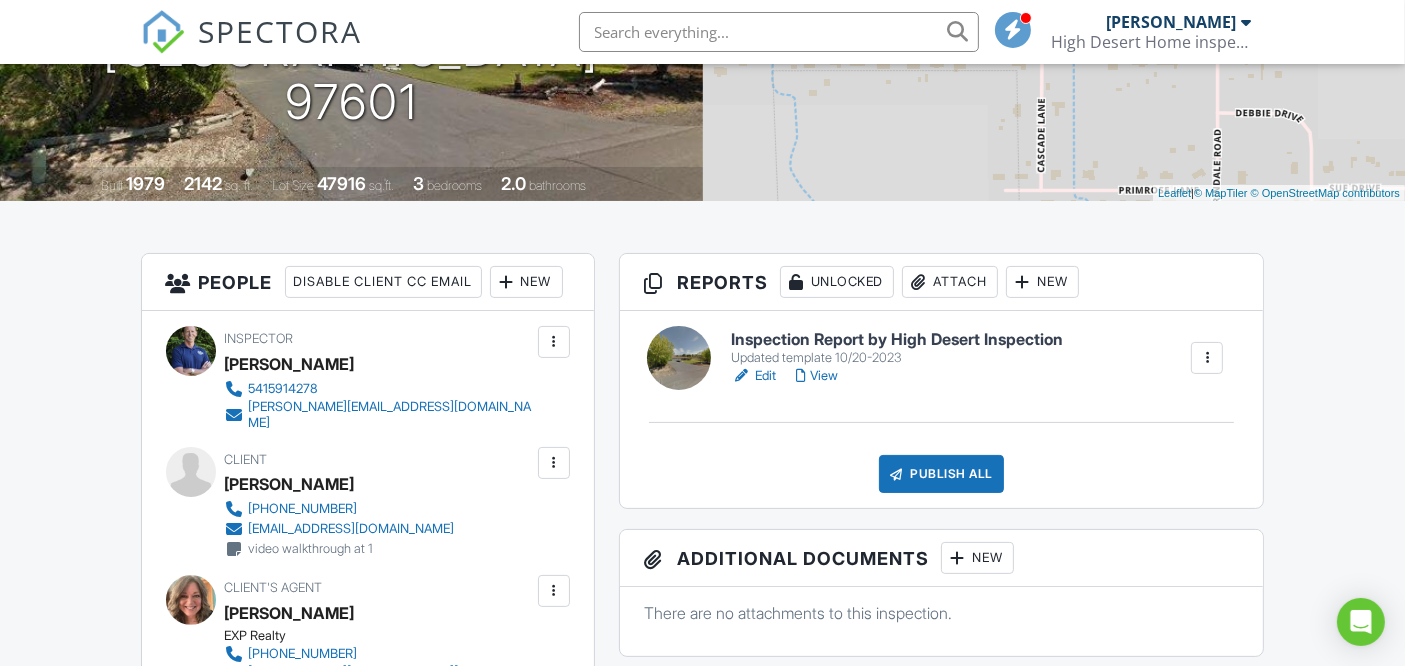 click on "Attach" at bounding box center [950, 282] 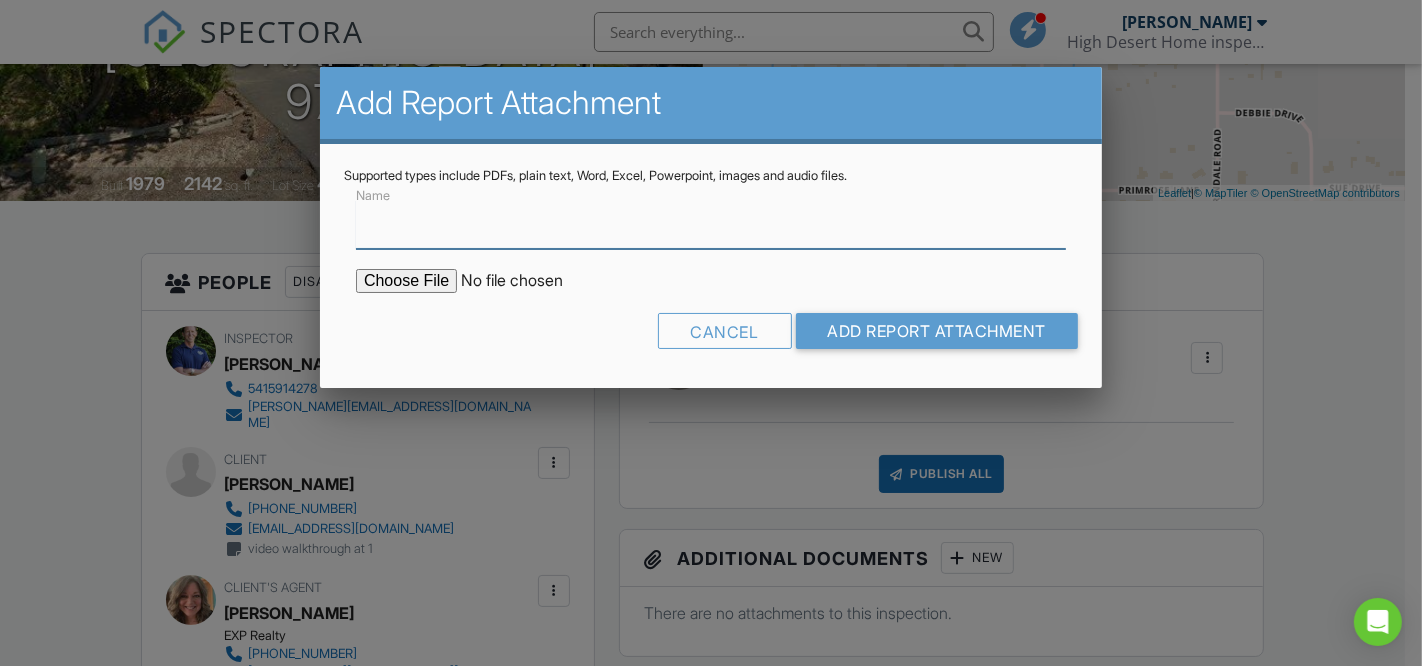 click on "Name" at bounding box center (711, 224) 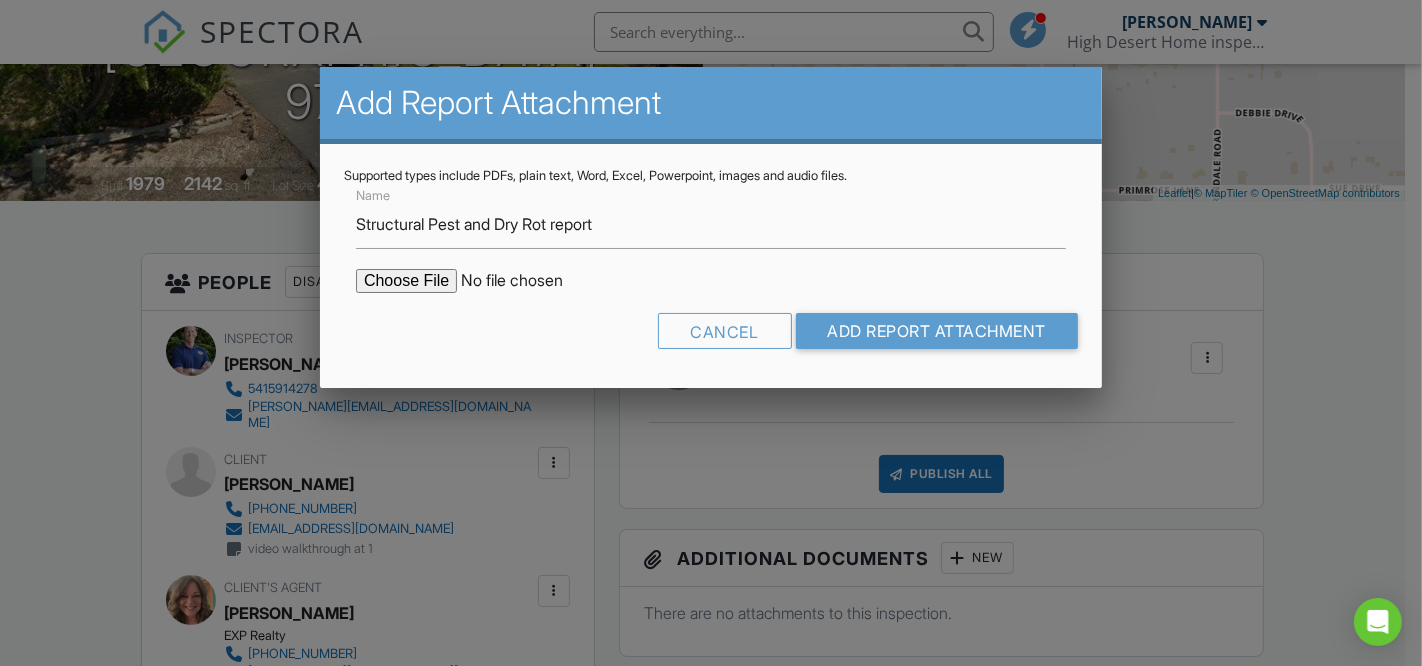click at bounding box center [526, 281] 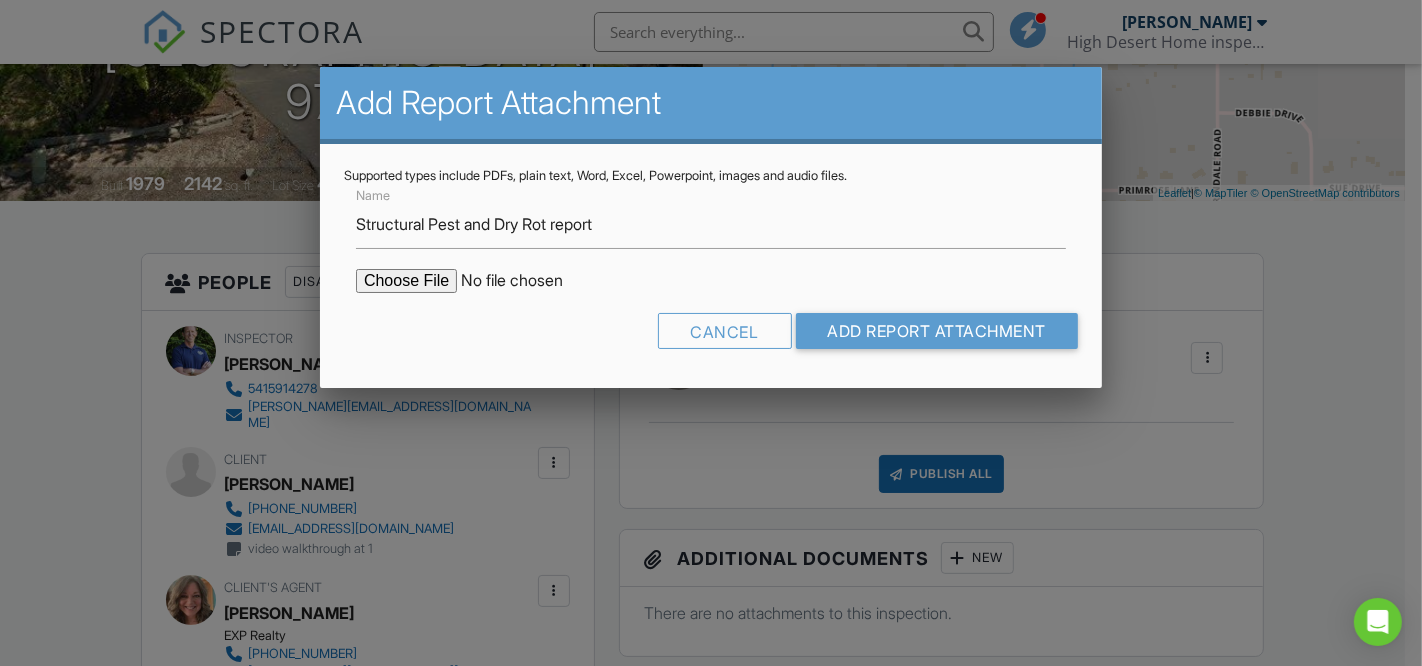 type on "C:\fakepath\5336 Valleyview P&D.pdf" 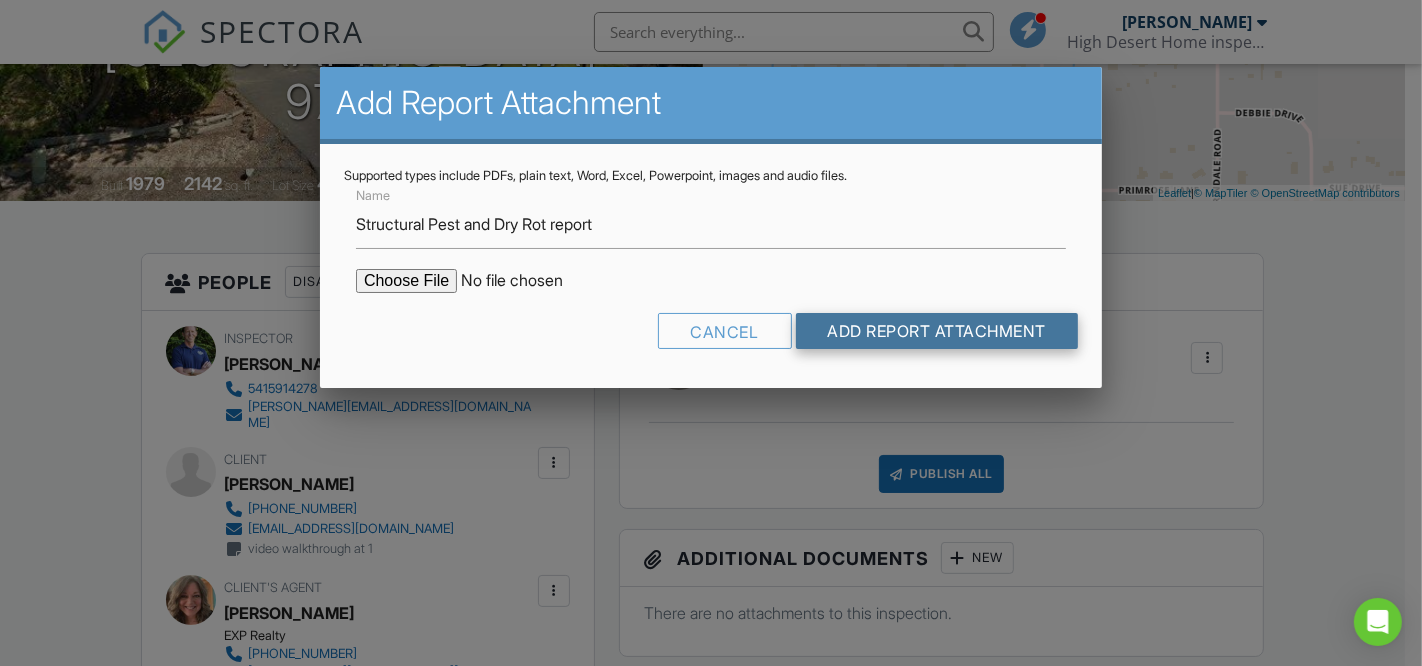 click on "Add Report Attachment" at bounding box center [937, 331] 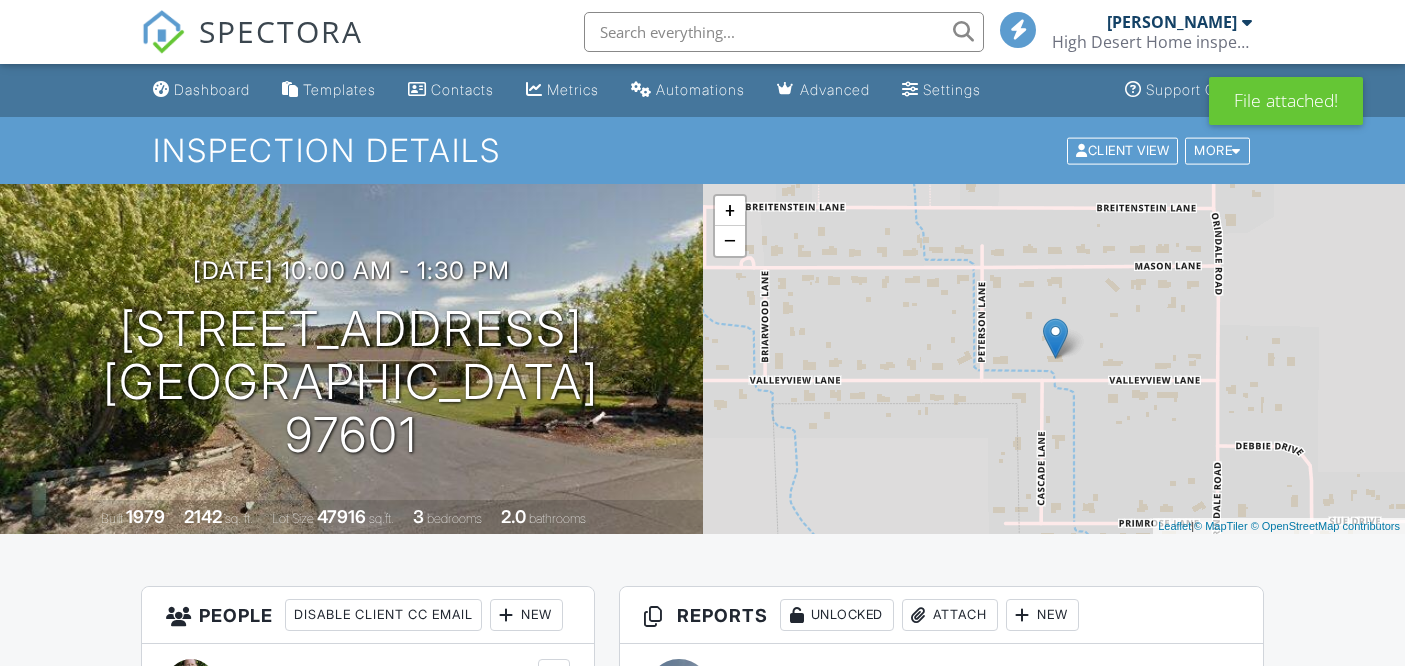 scroll, scrollTop: 474, scrollLeft: 0, axis: vertical 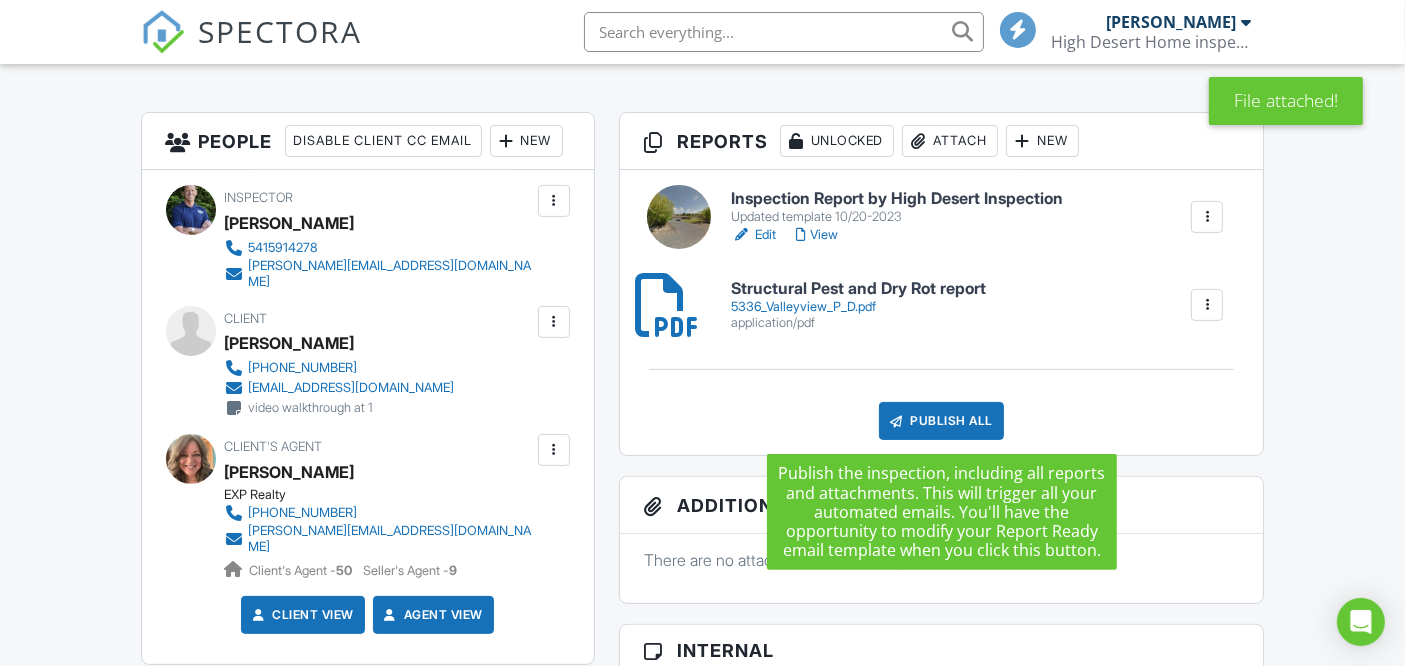 click on "Publish All" at bounding box center [941, 421] 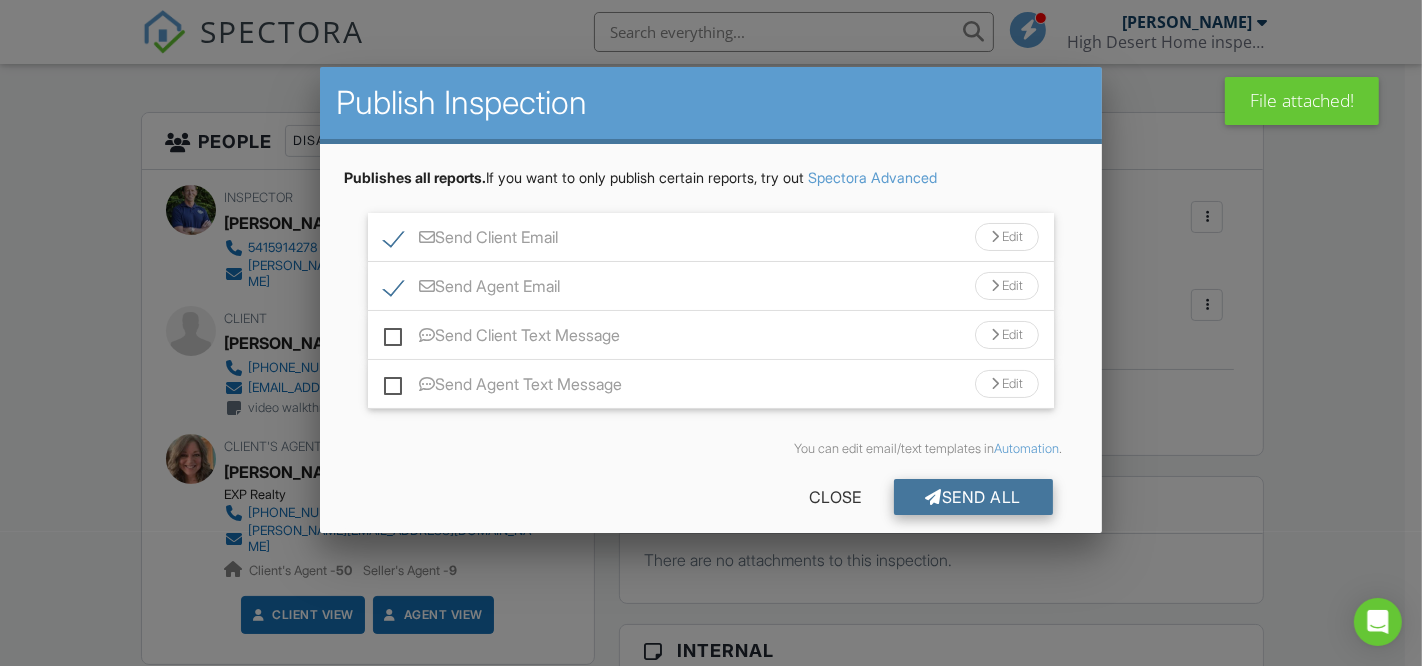 click on "Send All" at bounding box center [974, 497] 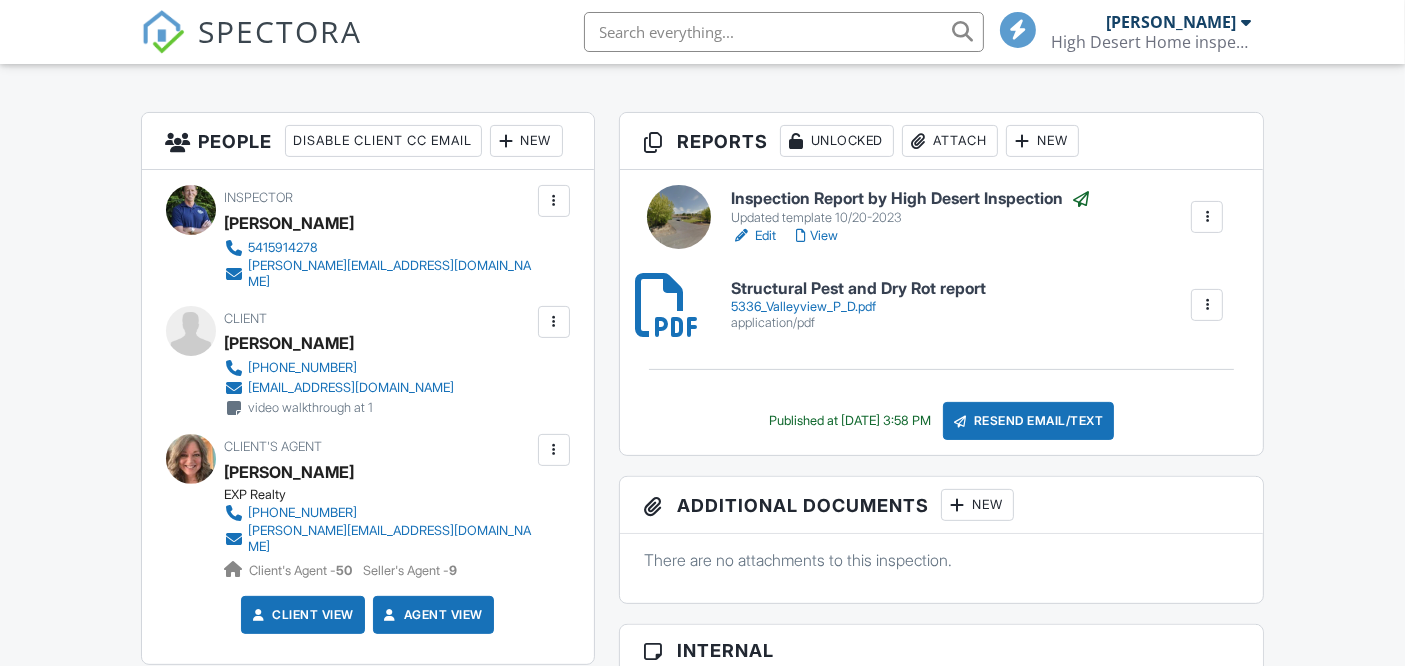 scroll, scrollTop: 474, scrollLeft: 0, axis: vertical 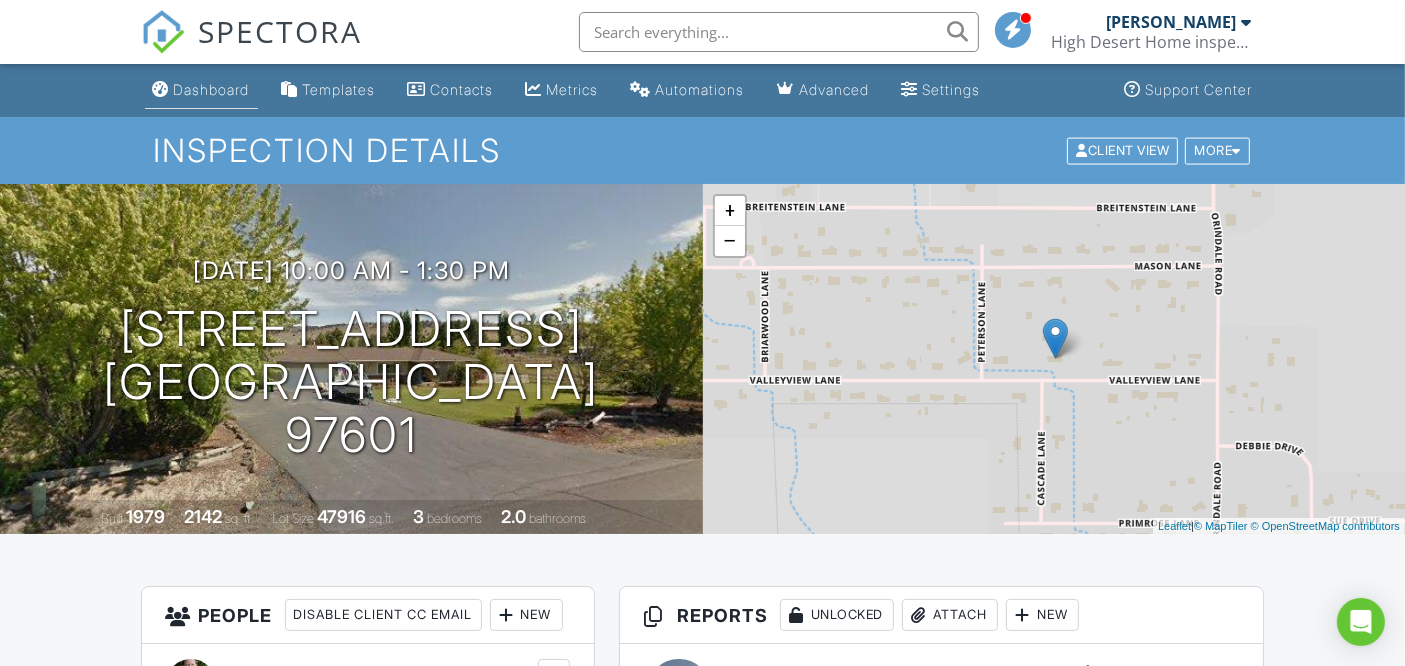 click on "Dashboard" at bounding box center (212, 89) 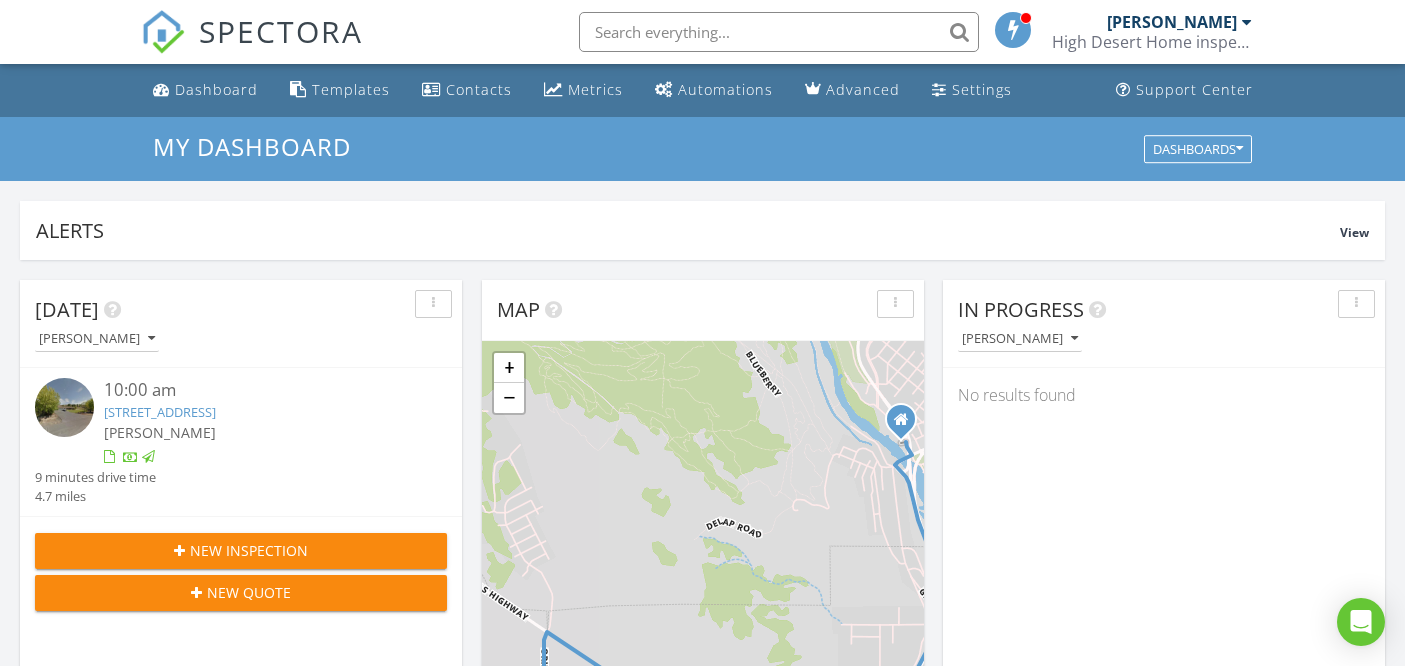 scroll, scrollTop: 0, scrollLeft: 0, axis: both 